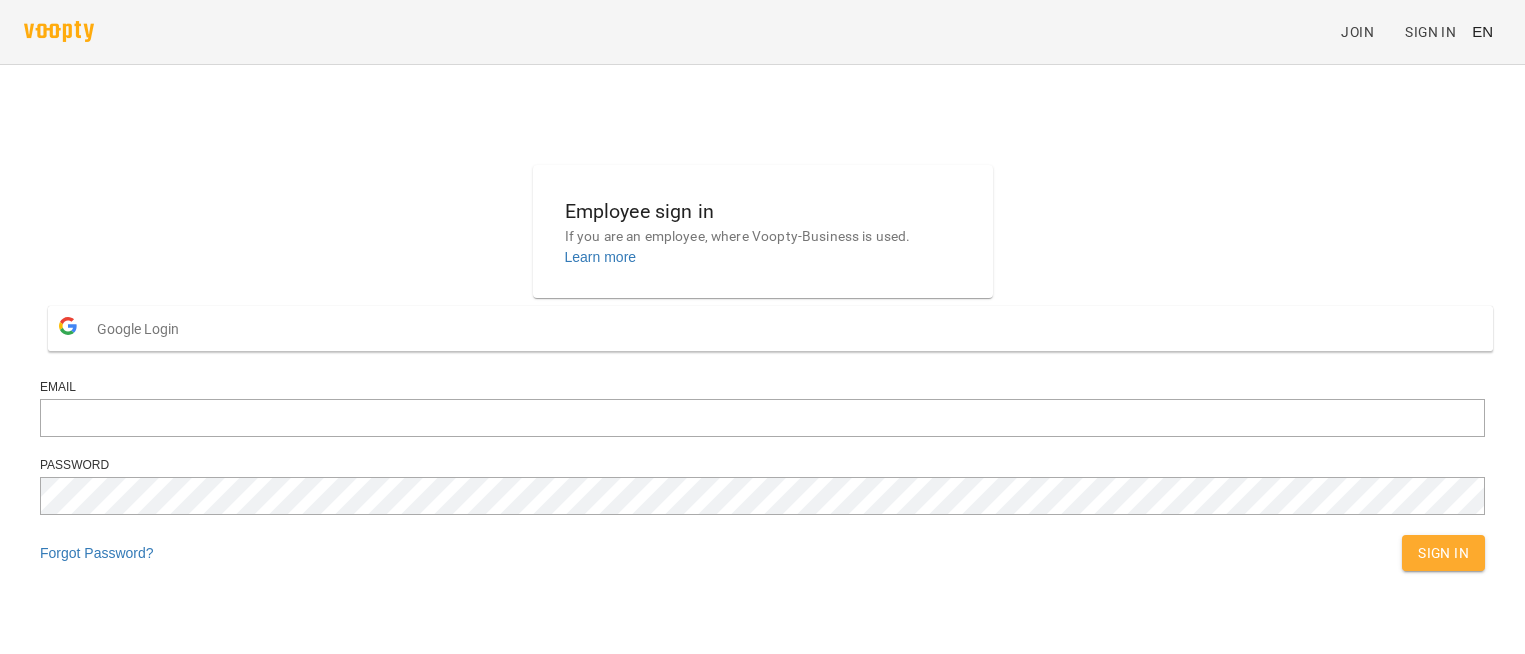 scroll, scrollTop: 0, scrollLeft: 0, axis: both 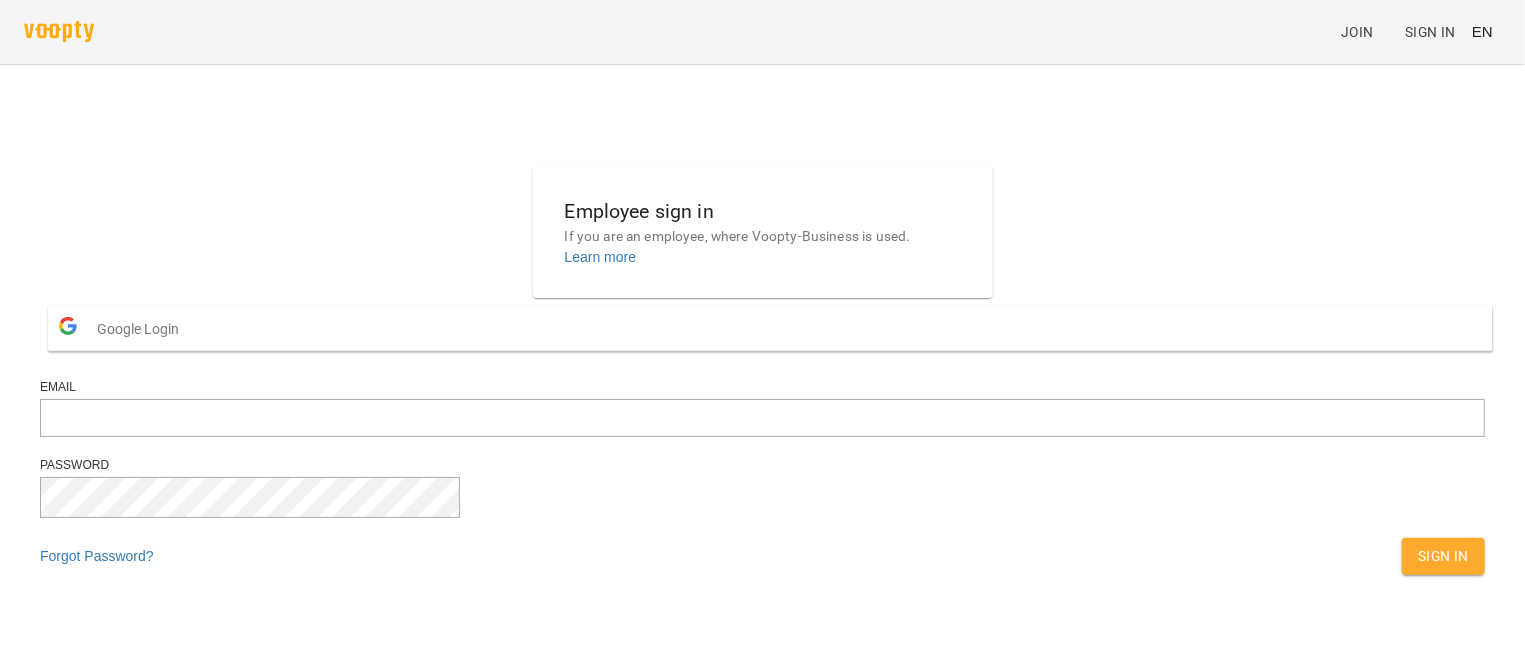 type on "**********" 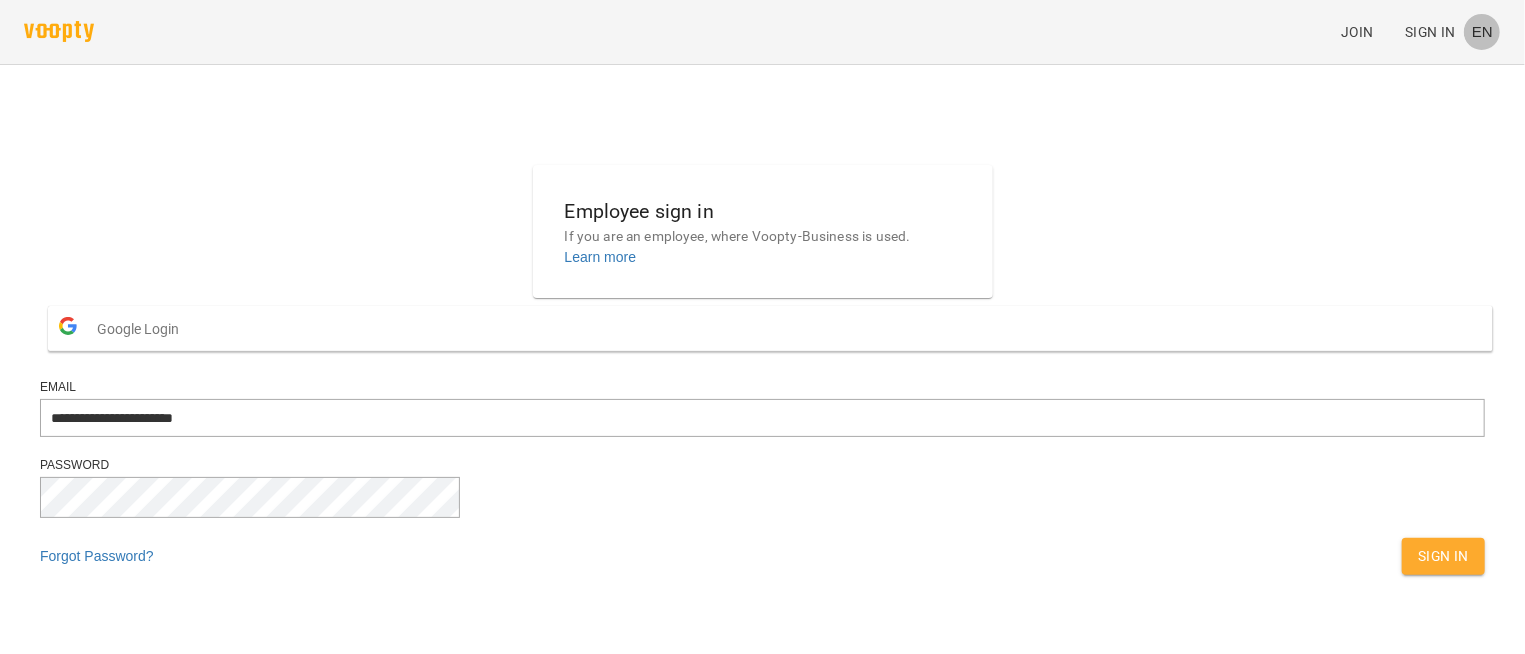 click on "EN" at bounding box center [1482, 31] 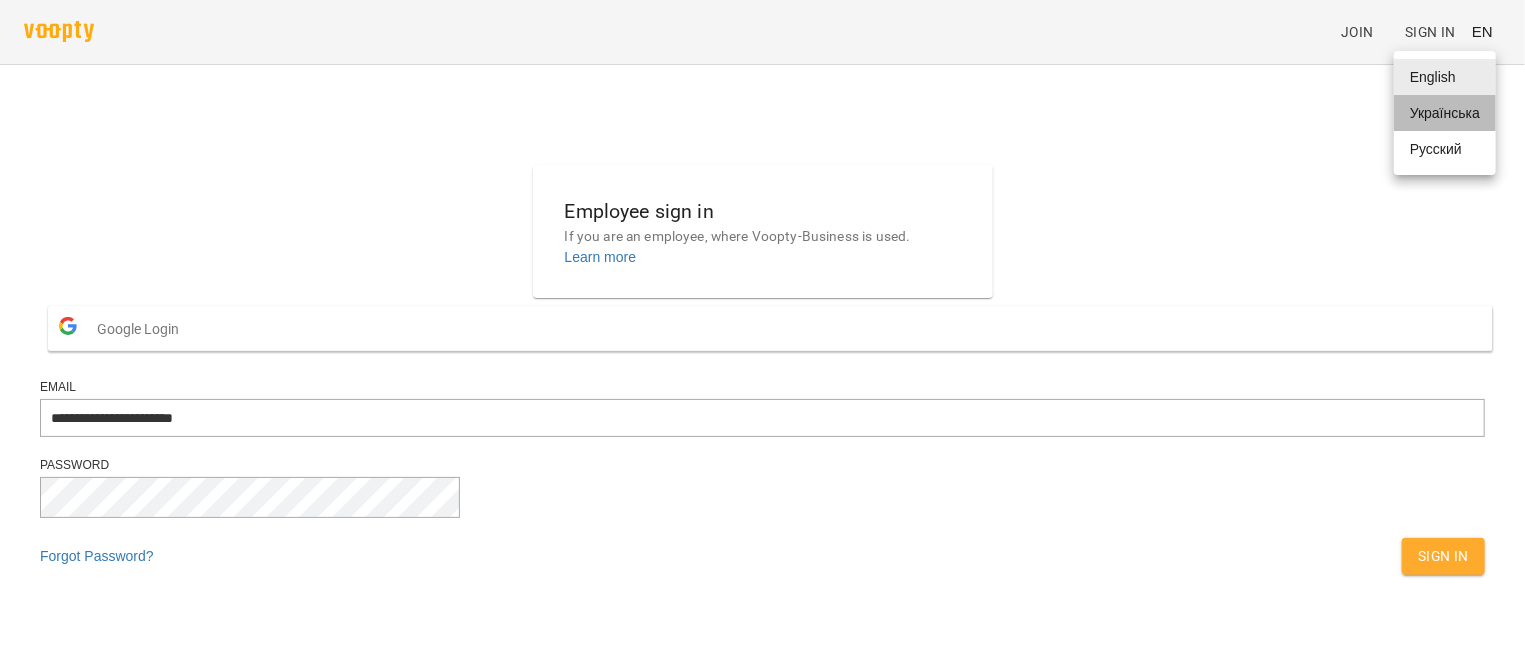 click on "Українська" at bounding box center (1445, 113) 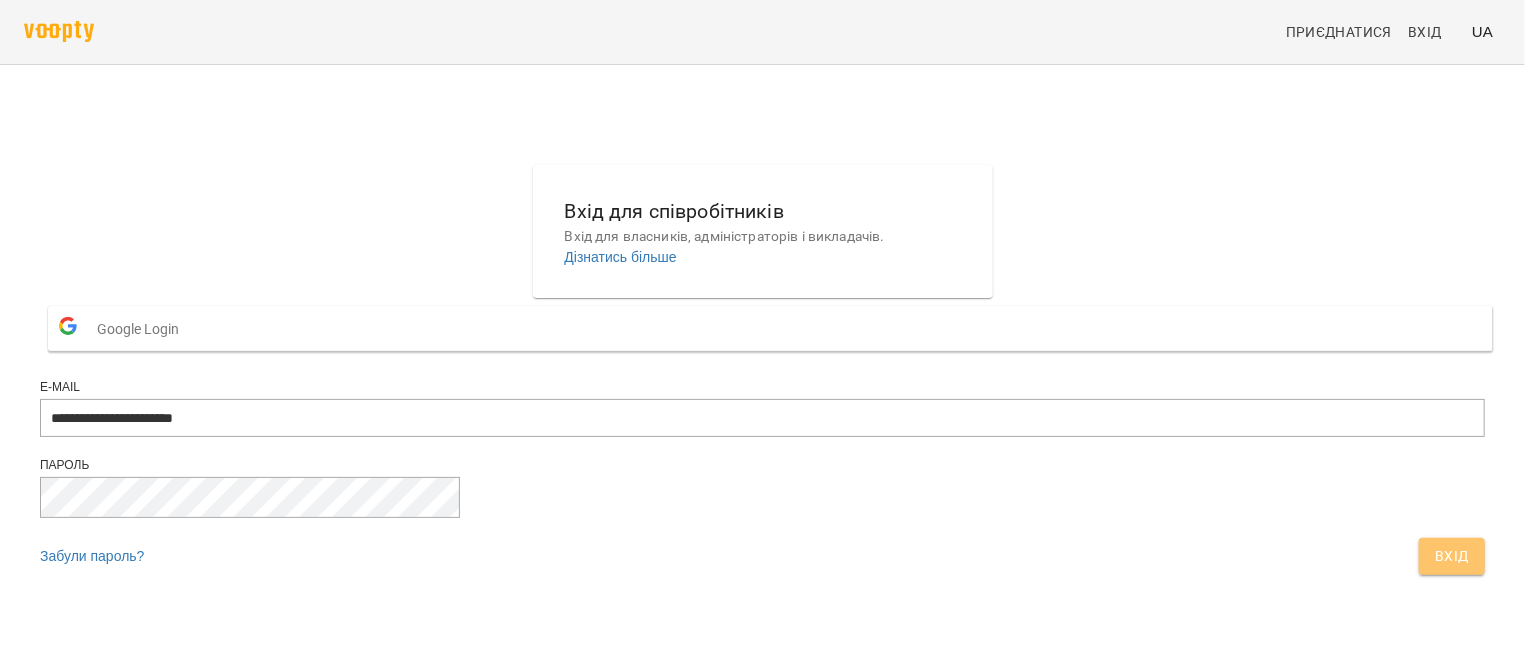 click on "Вхід" at bounding box center [1452, 556] 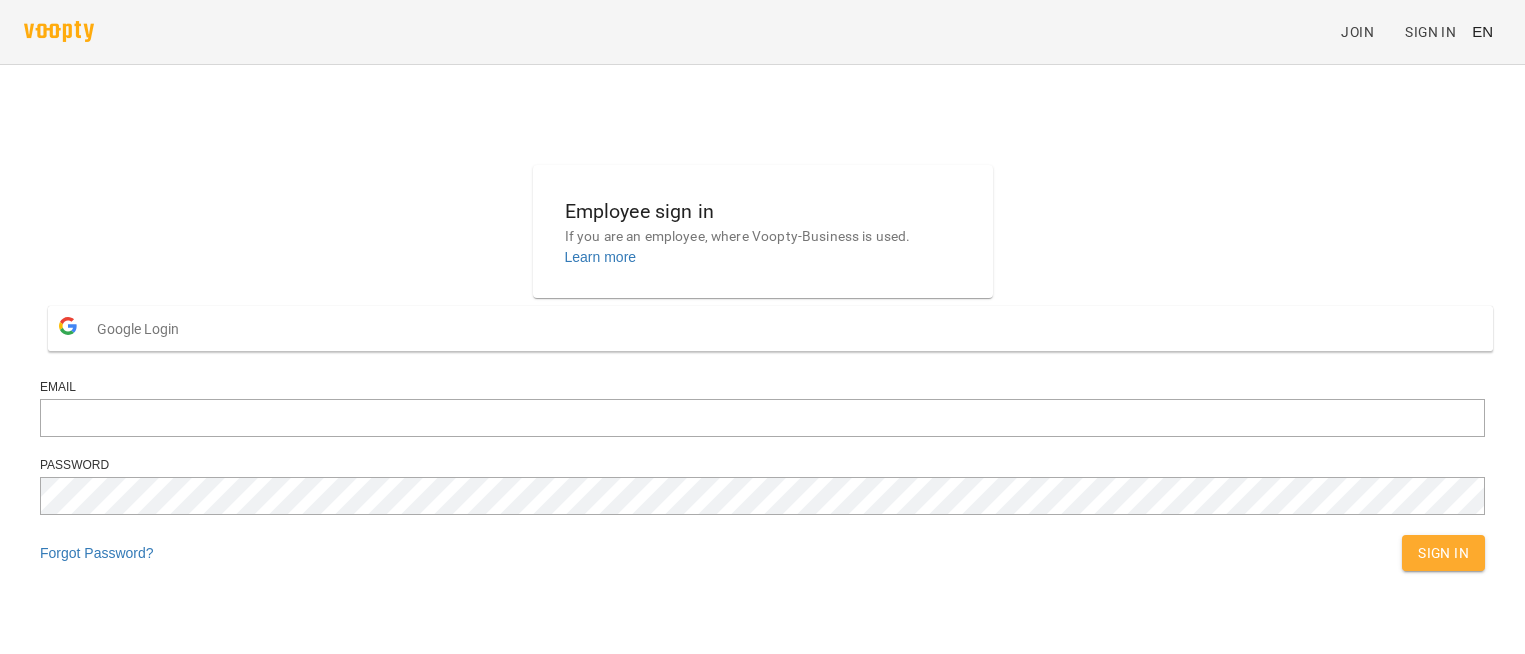 scroll, scrollTop: 0, scrollLeft: 0, axis: both 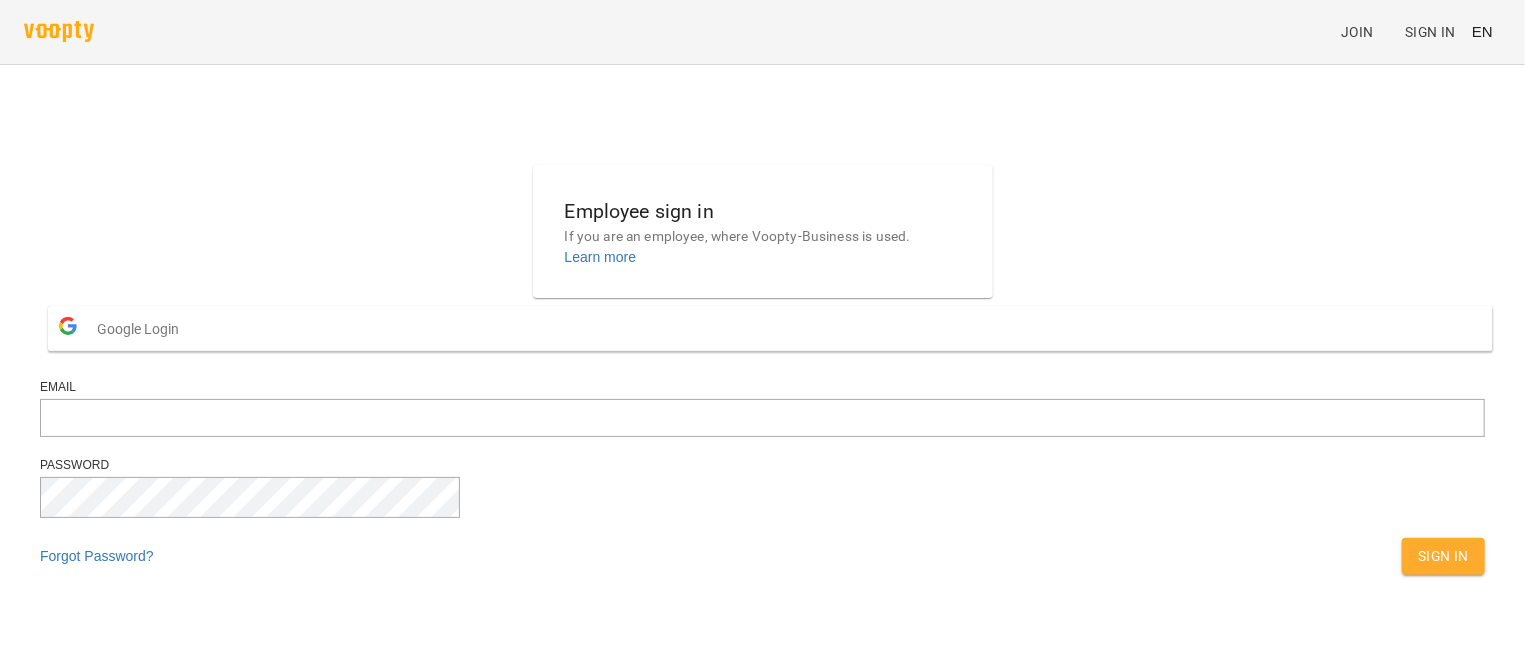 type on "**********" 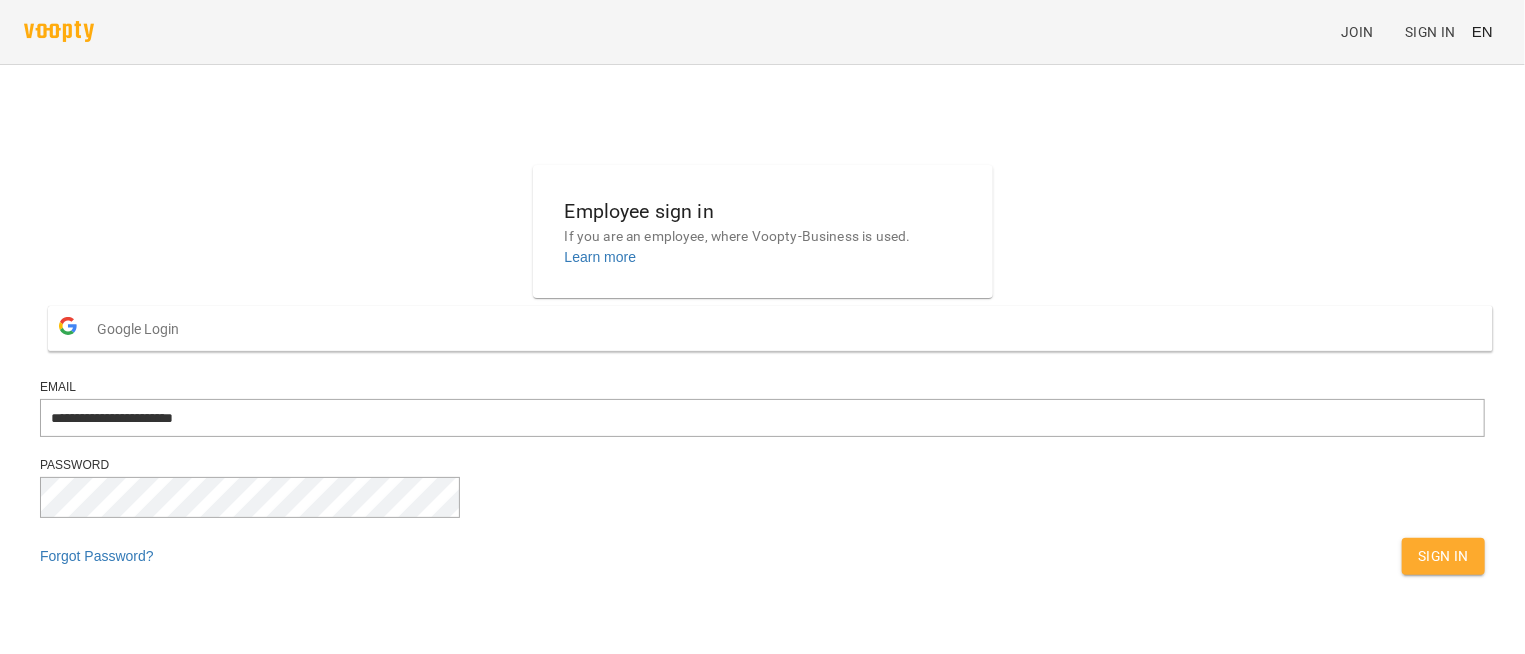 click on "EN" at bounding box center [1482, 31] 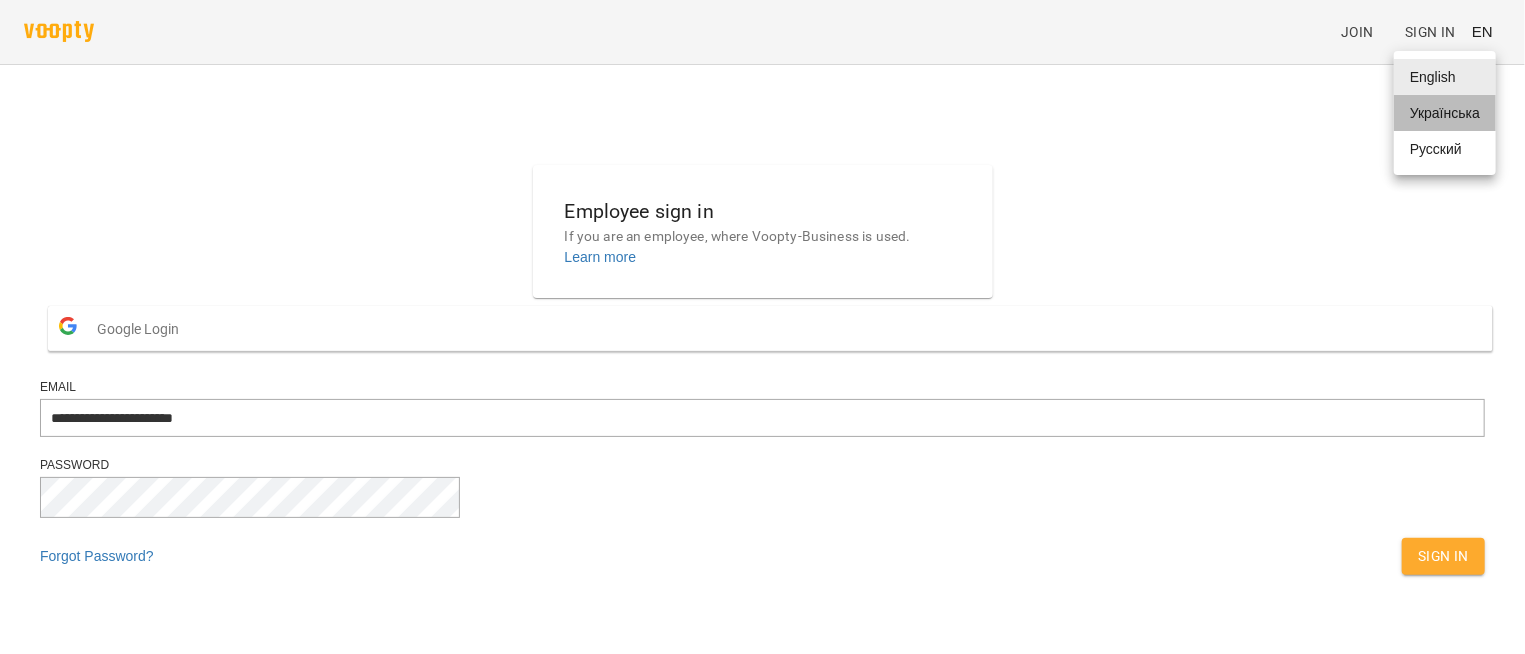 click on "Українська" at bounding box center [1445, 113] 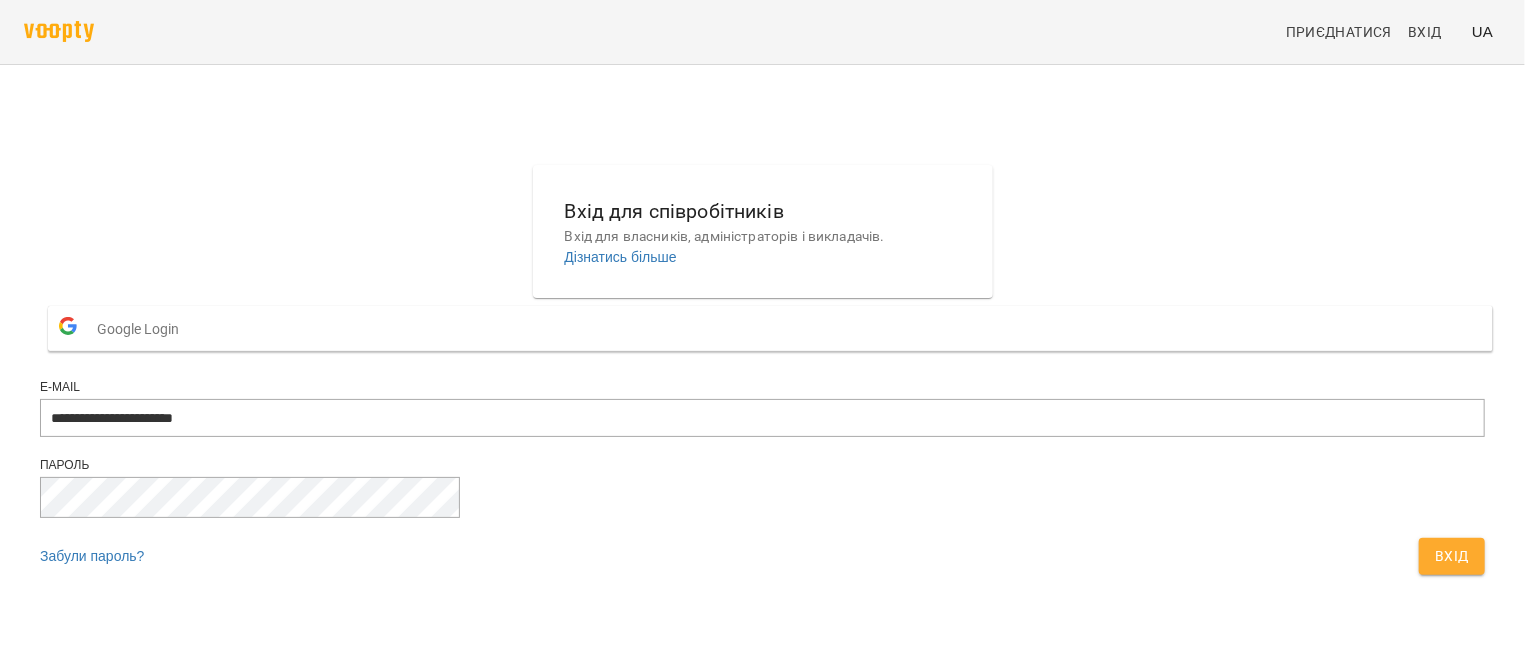 click on "Вхід" at bounding box center (1452, 556) 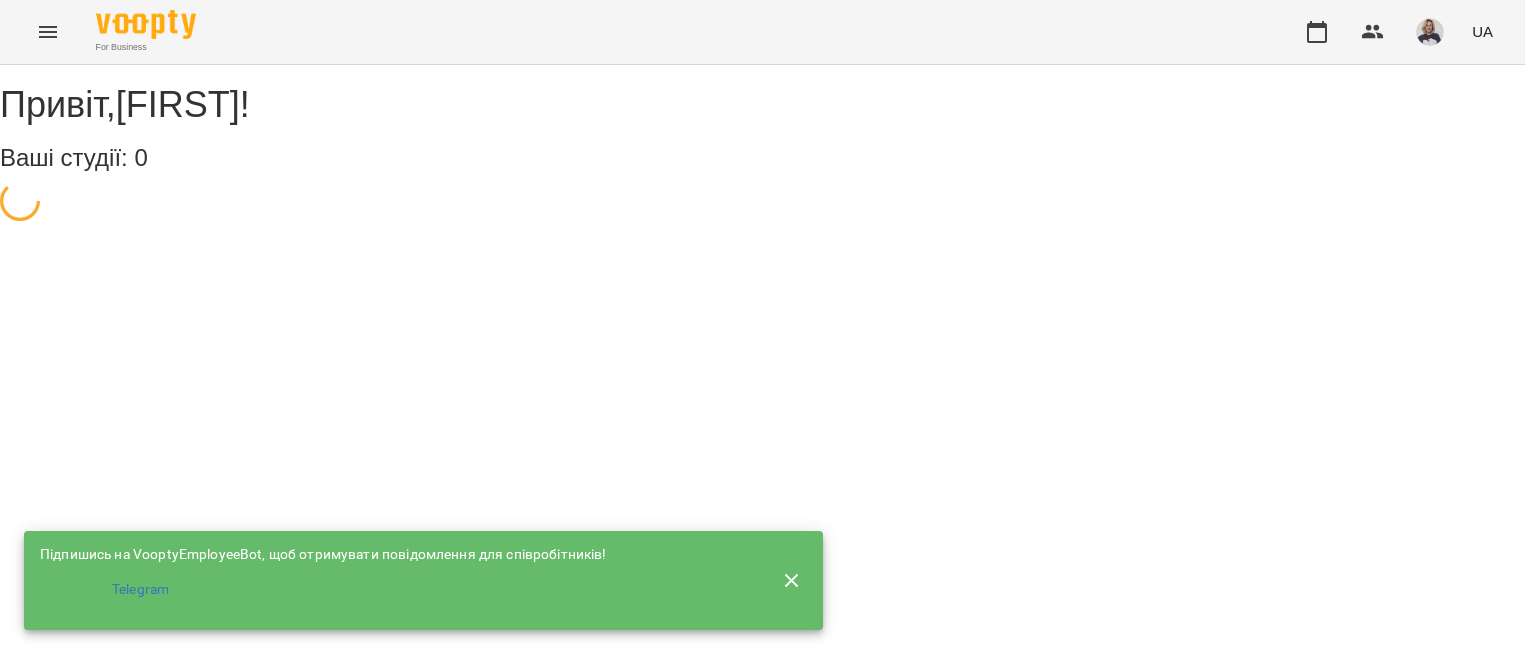 scroll, scrollTop: 0, scrollLeft: 0, axis: both 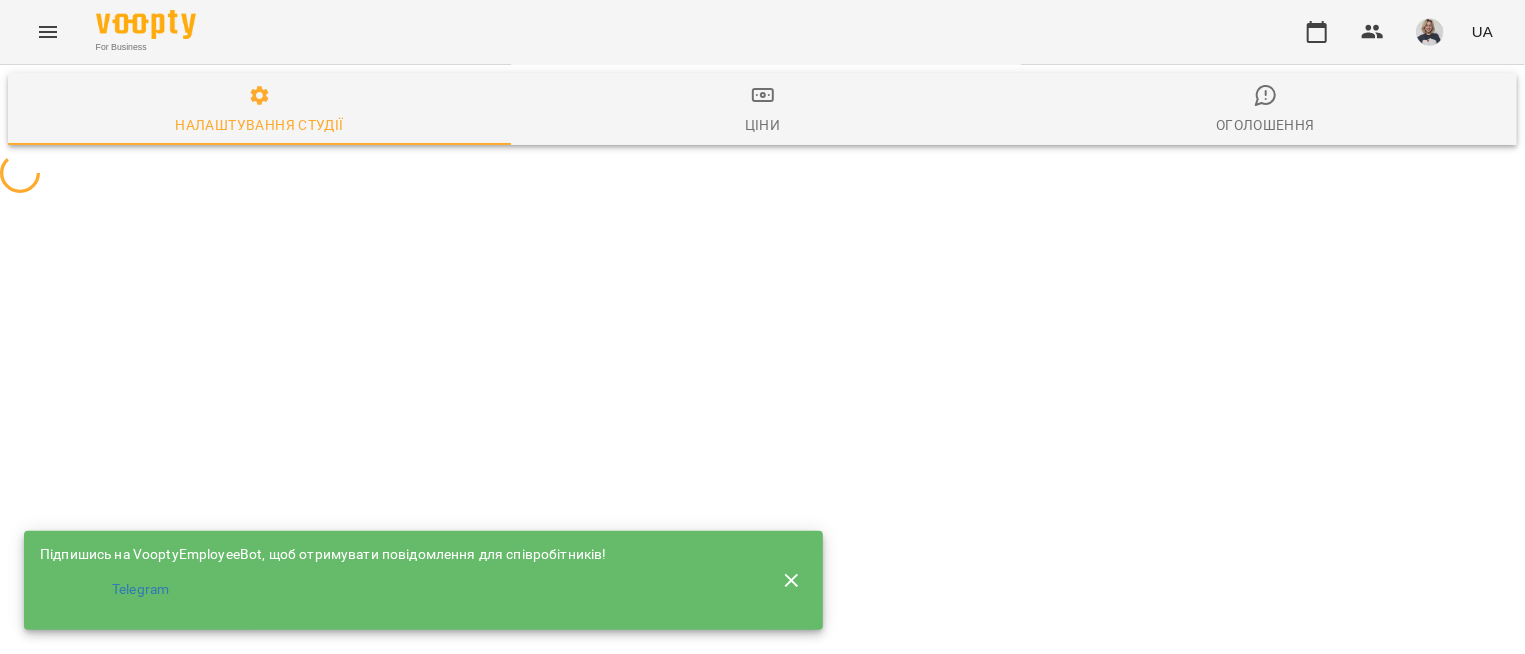 select on "**" 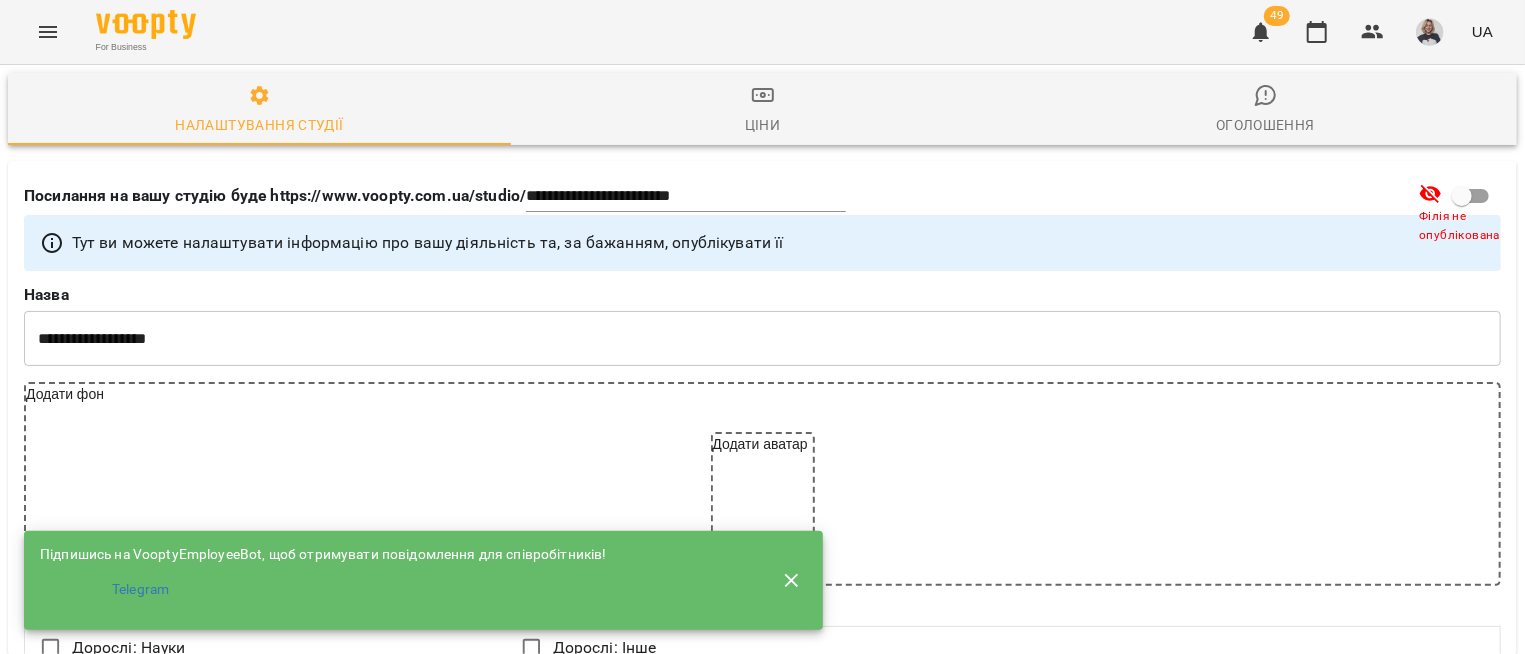 click 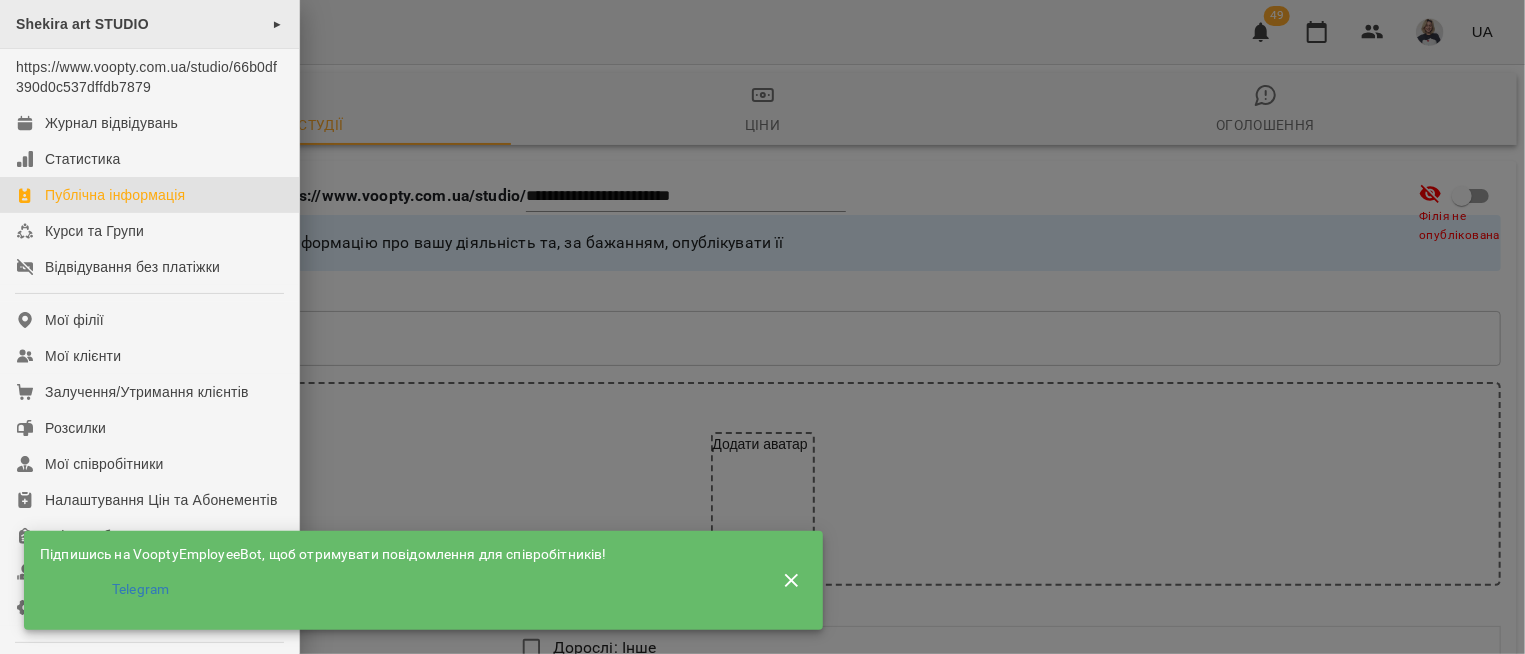 click on "Shekira art STUDIO ►" at bounding box center (149, 24) 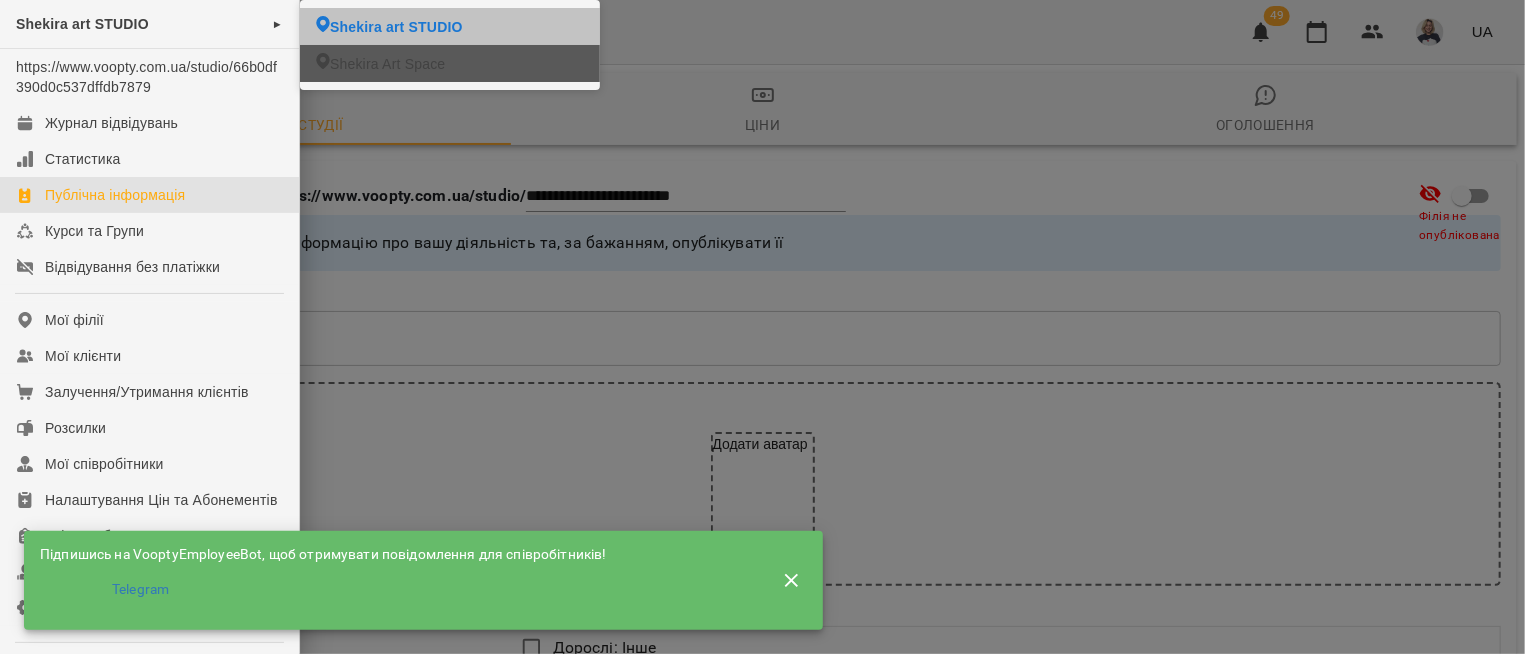 click on "Shekira Art Space" at bounding box center (387, 64) 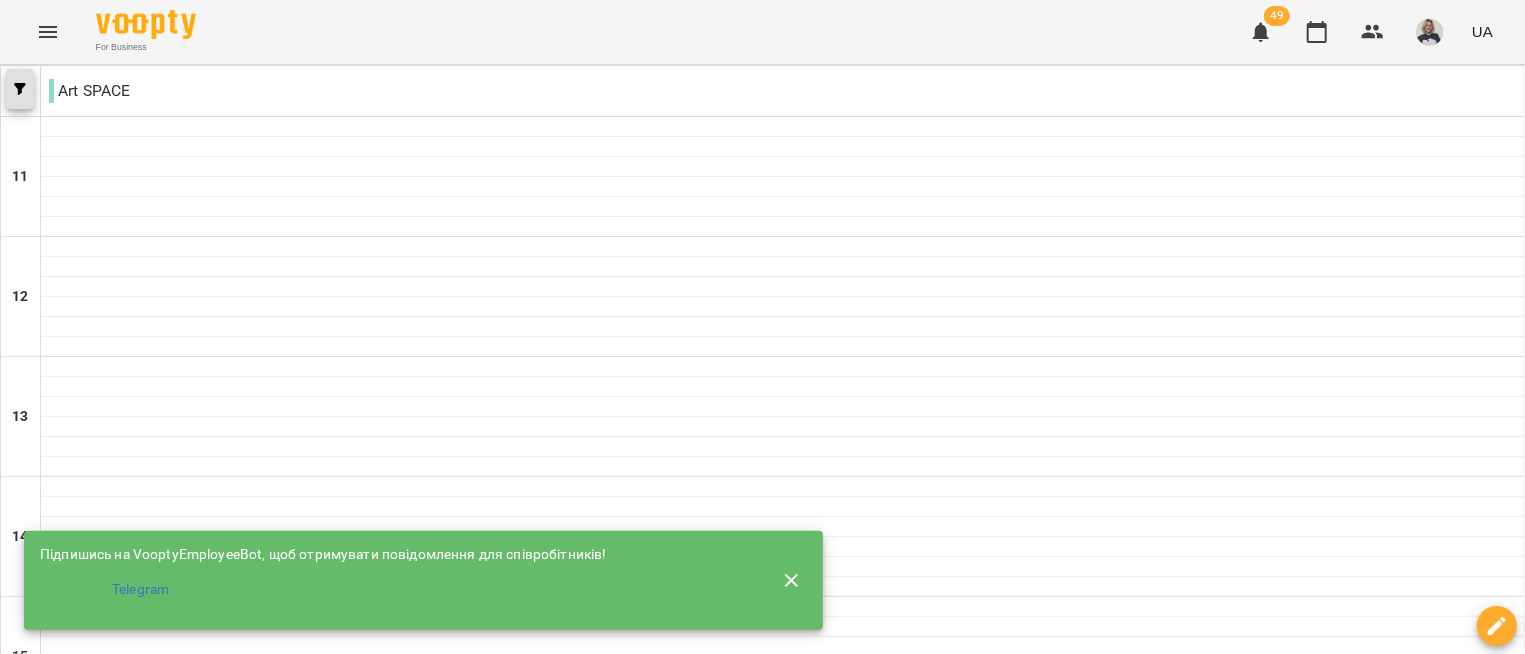 click 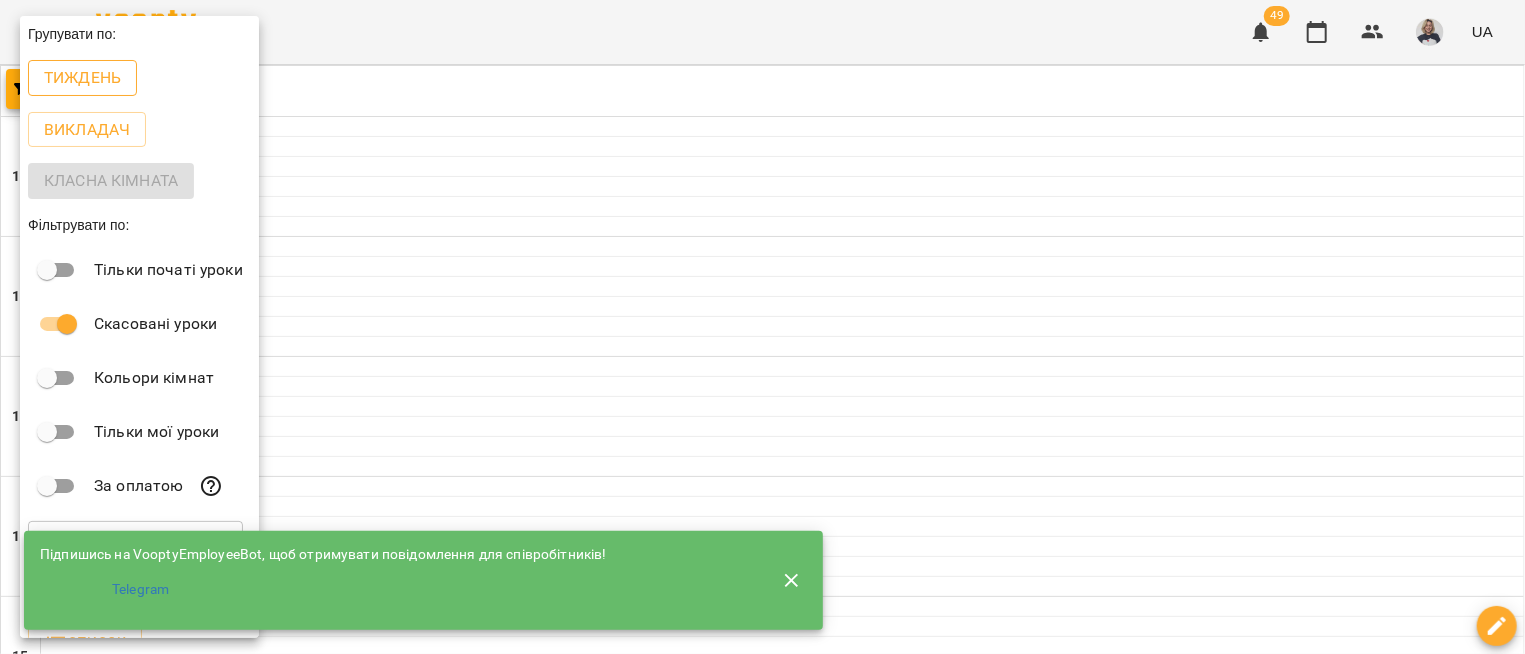 click on "Тиждень" at bounding box center (82, 78) 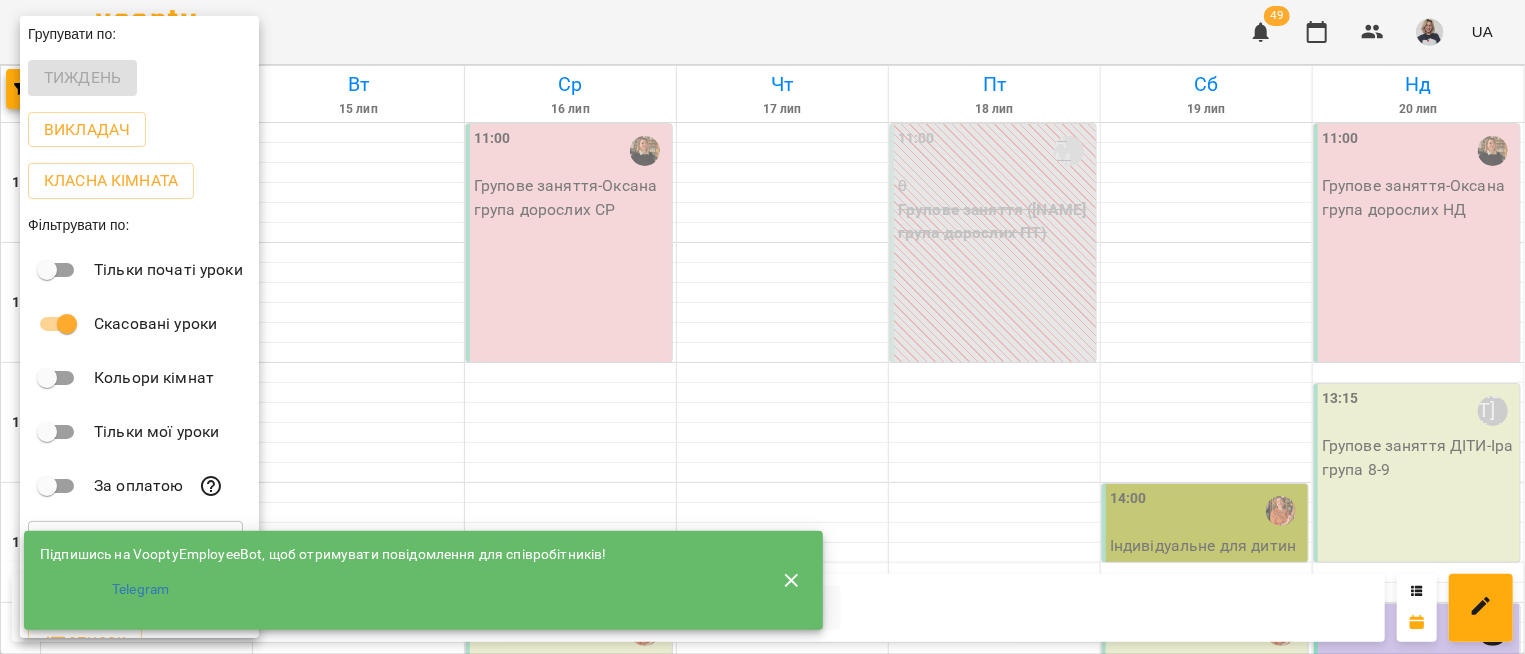click 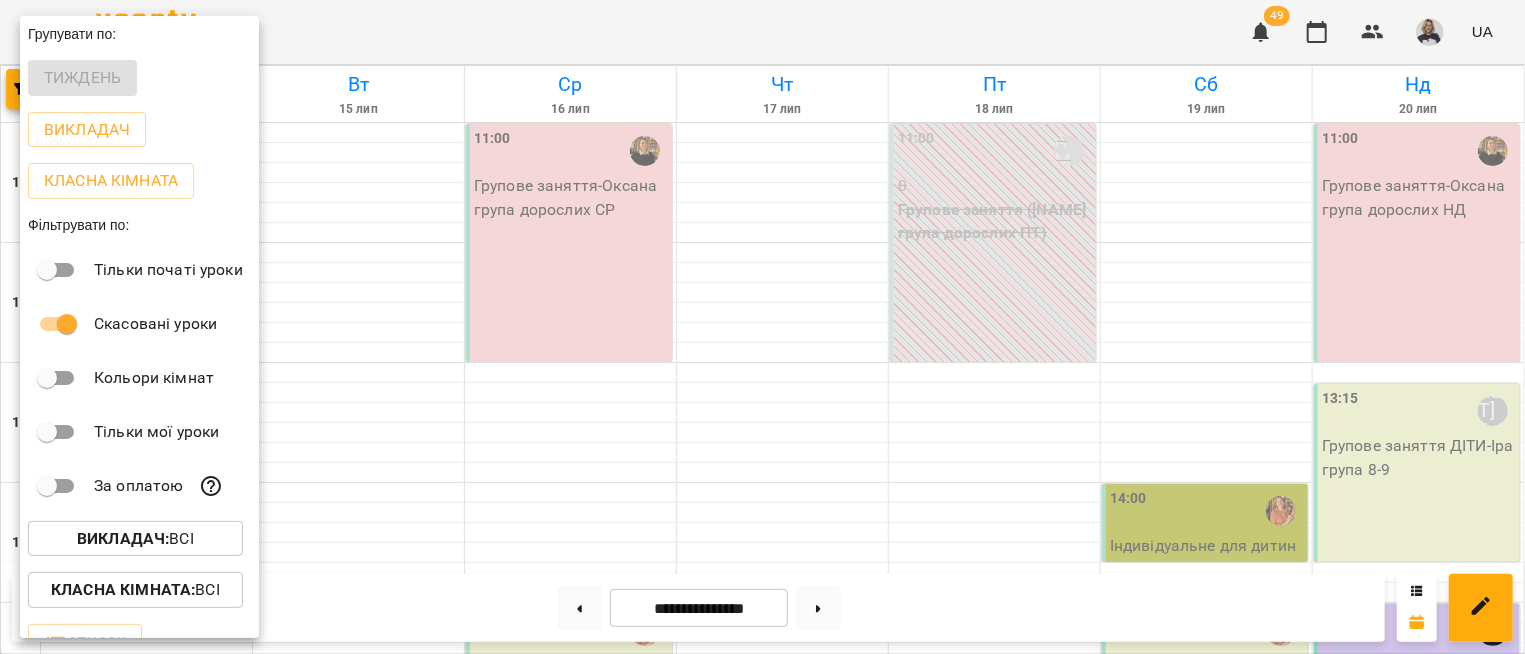 click at bounding box center (762, 327) 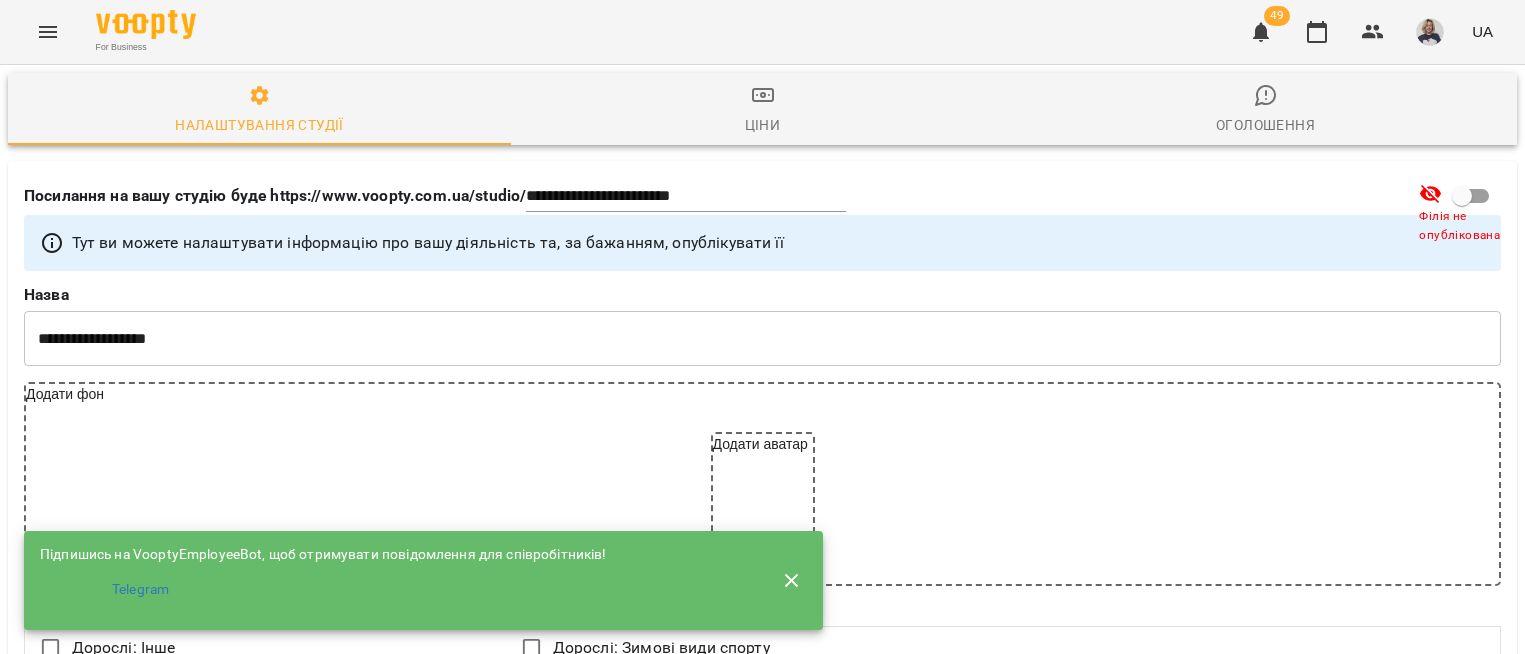 select on "**" 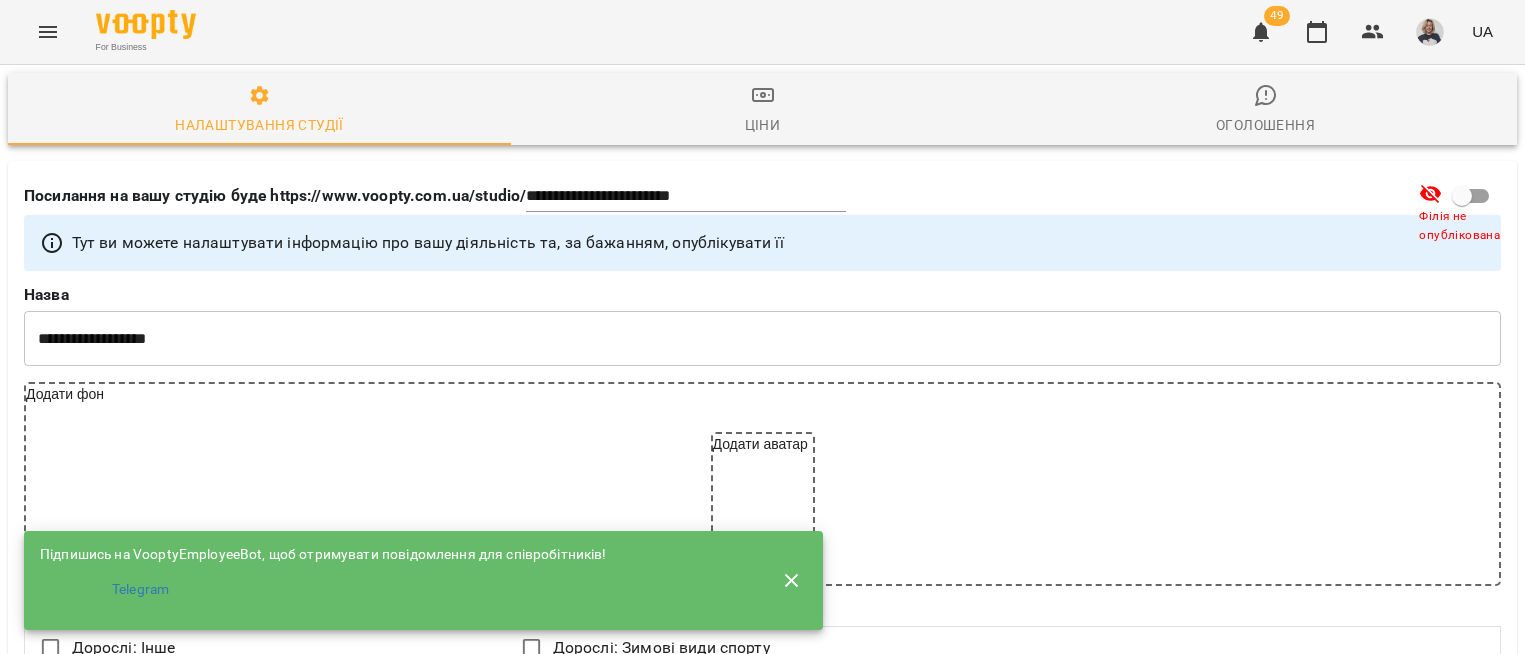 scroll, scrollTop: 0, scrollLeft: 0, axis: both 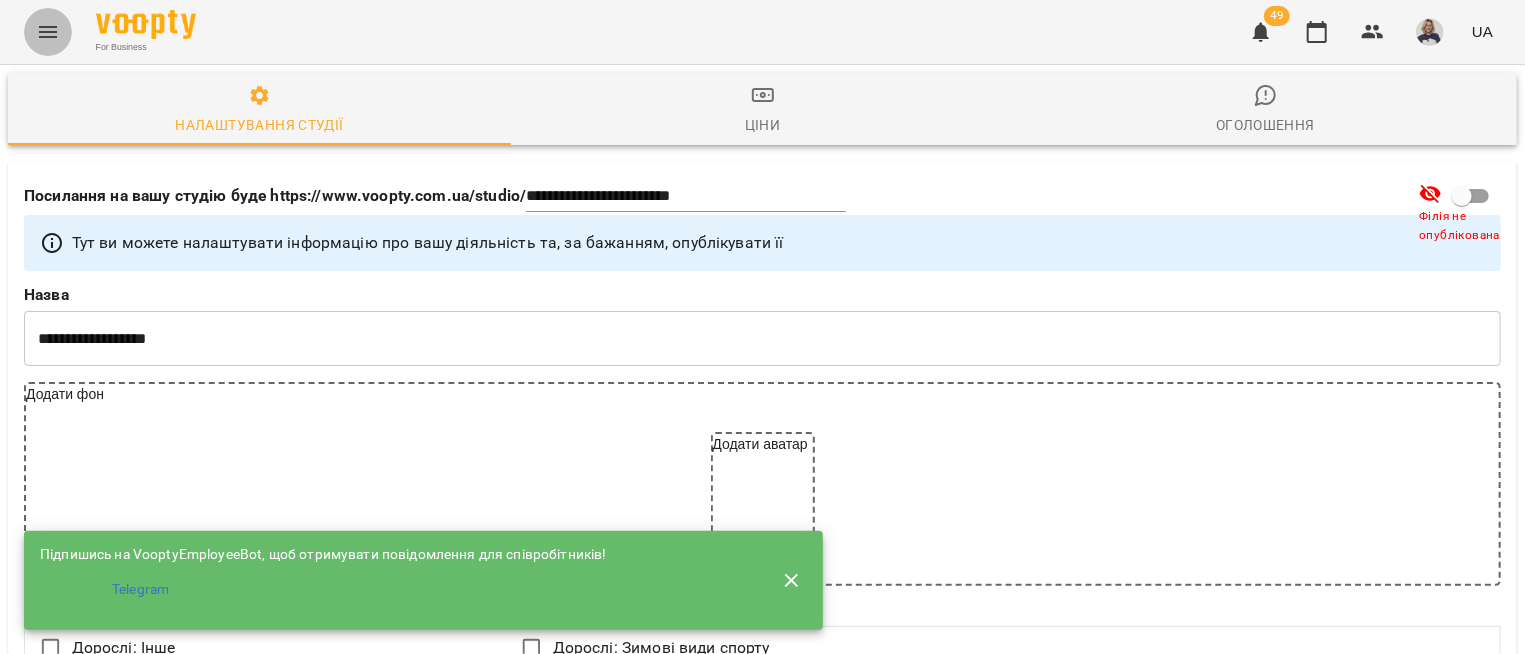 click 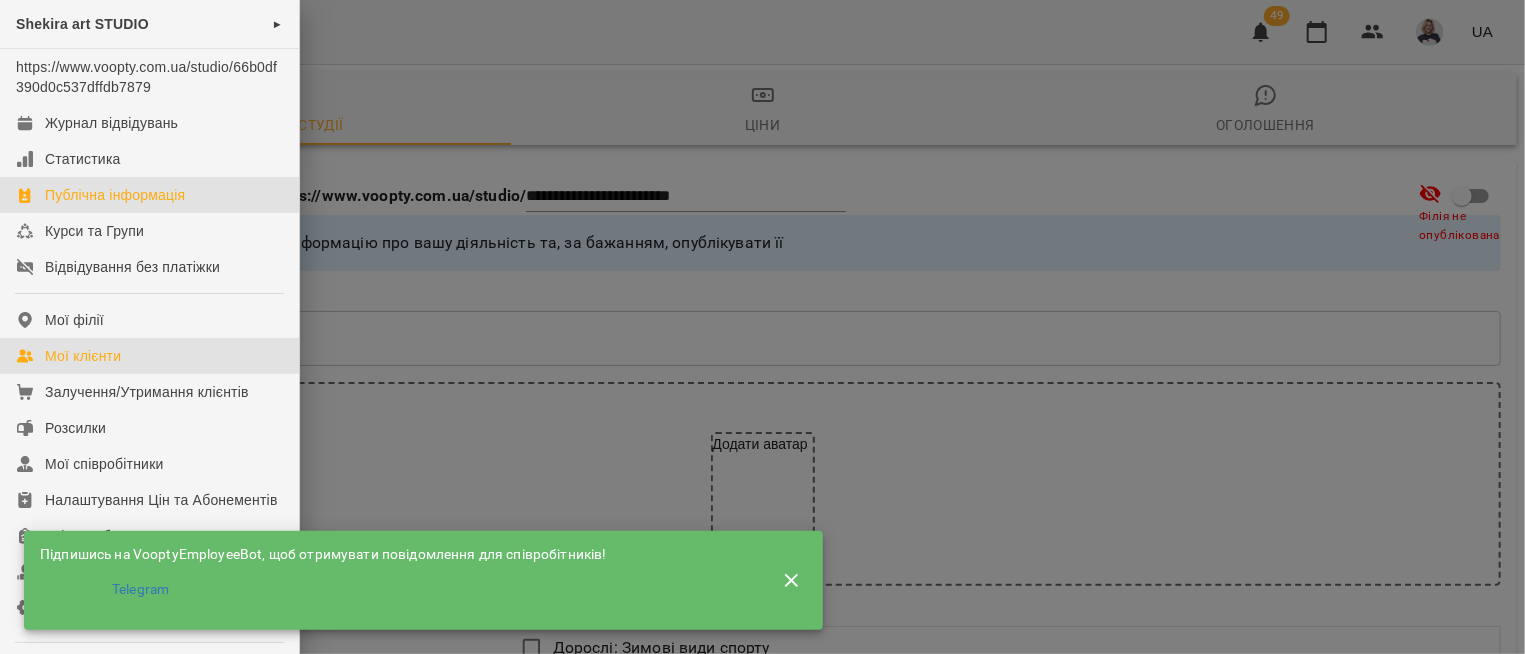 click on "Мої клієнти" at bounding box center (149, 356) 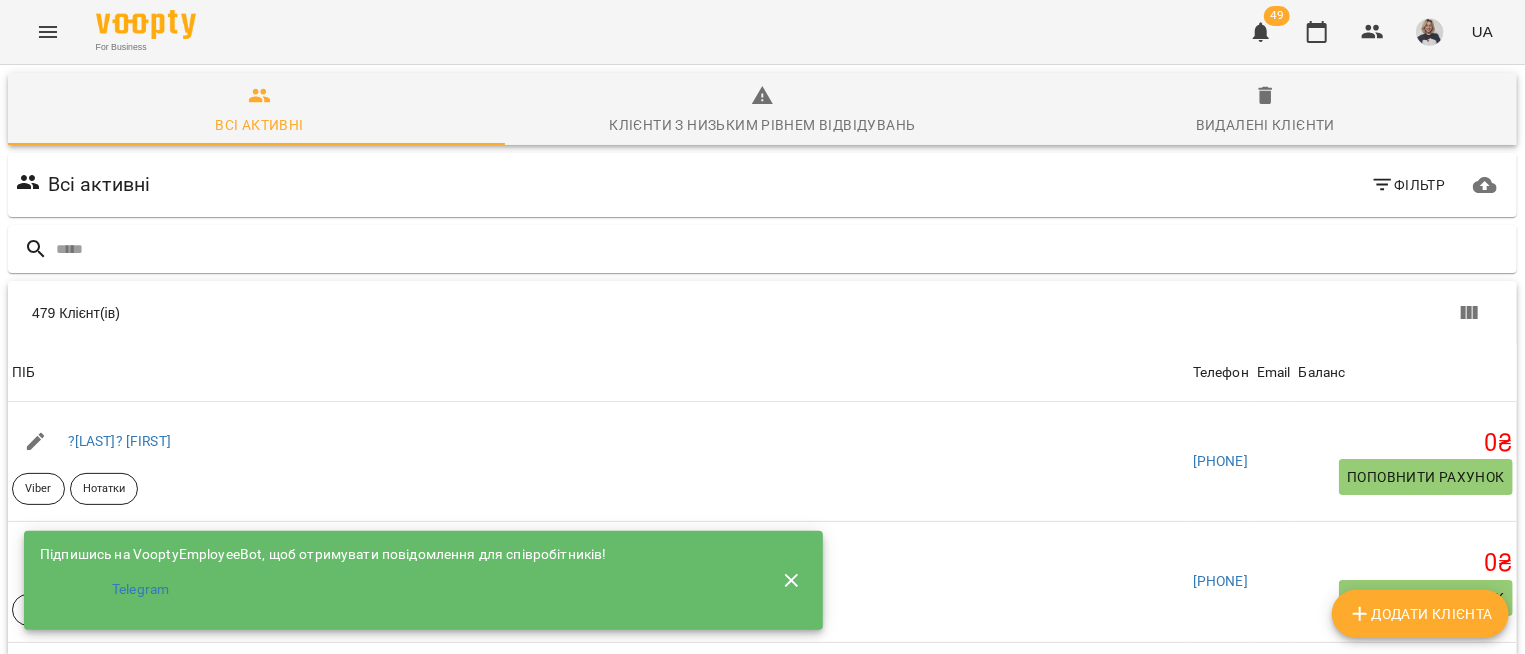 click 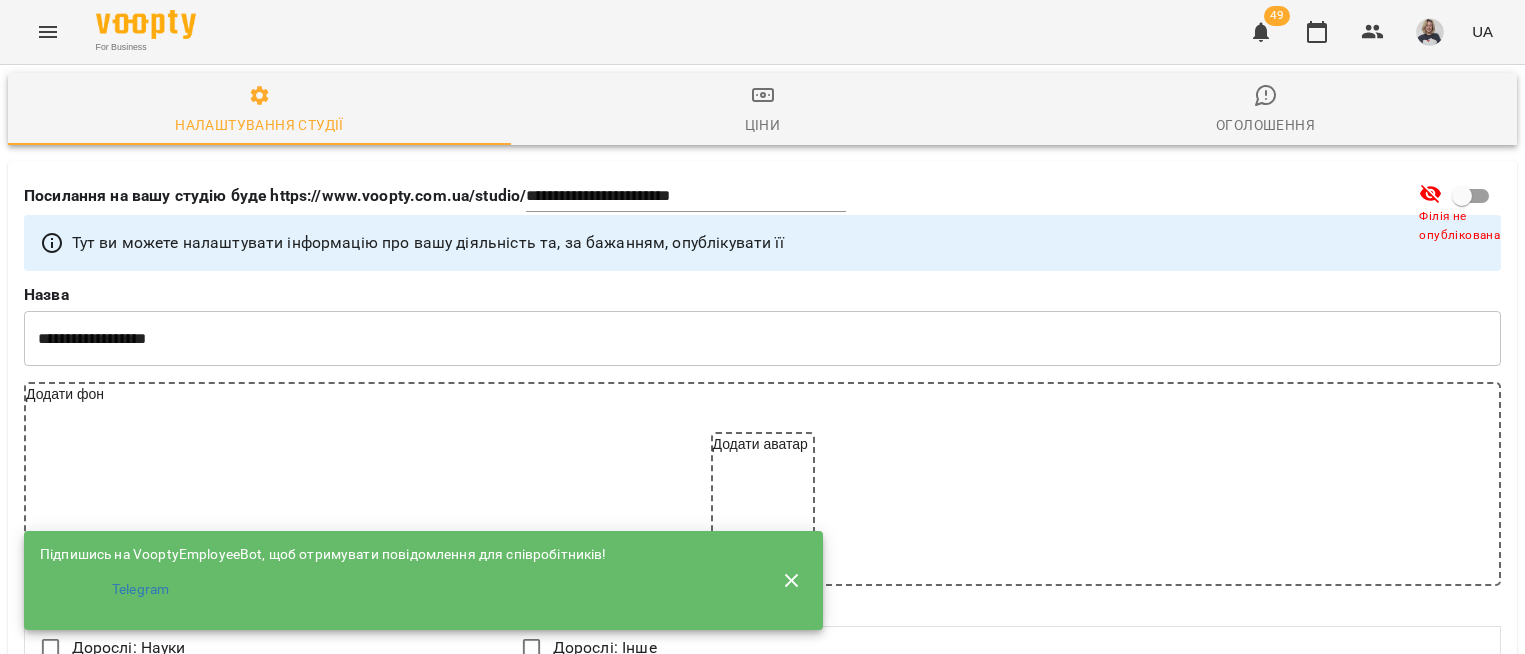 select on "**" 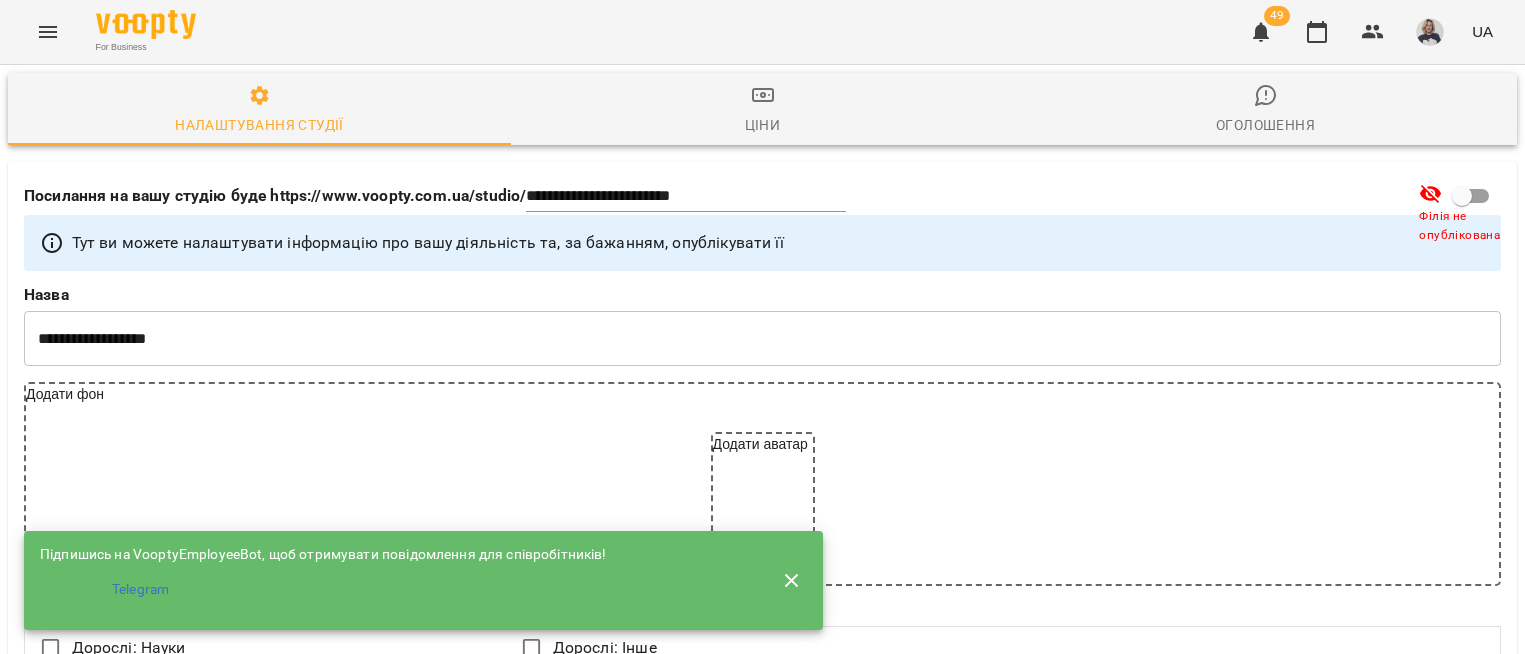 scroll, scrollTop: 0, scrollLeft: 0, axis: both 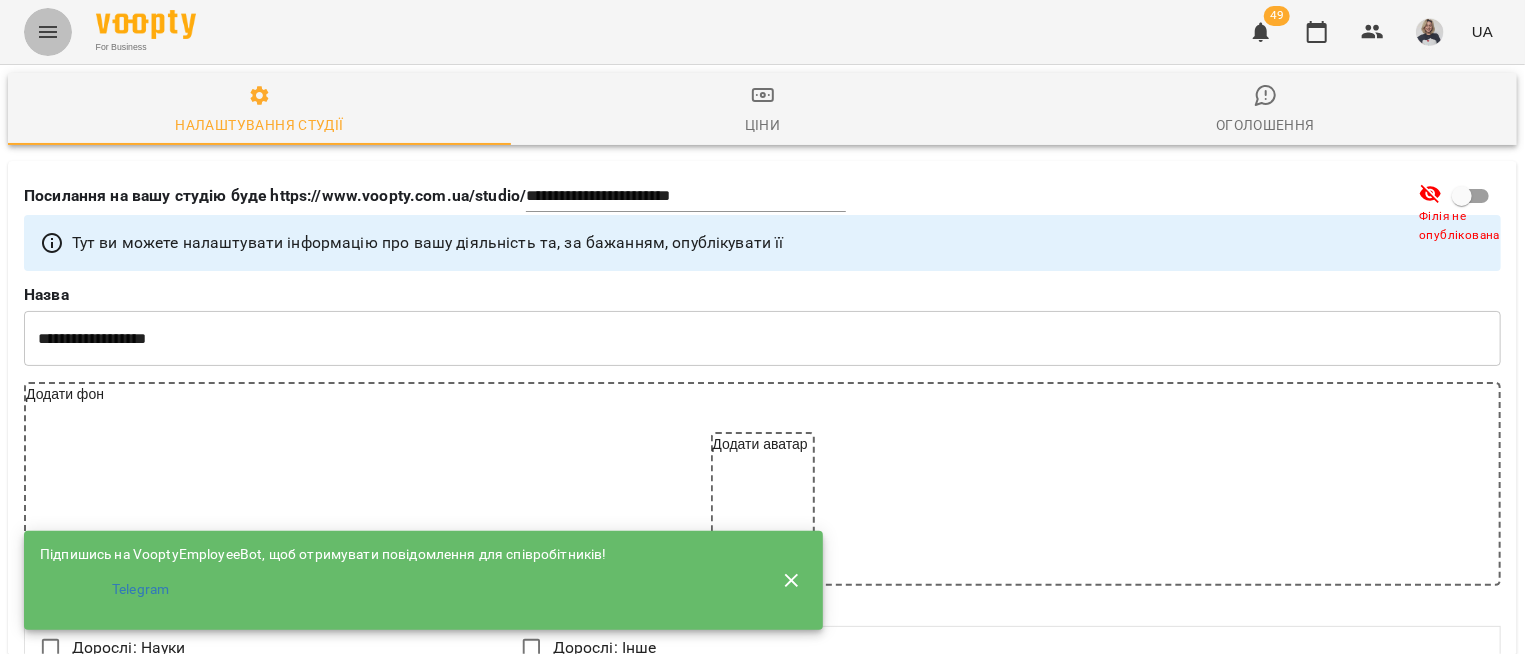 click 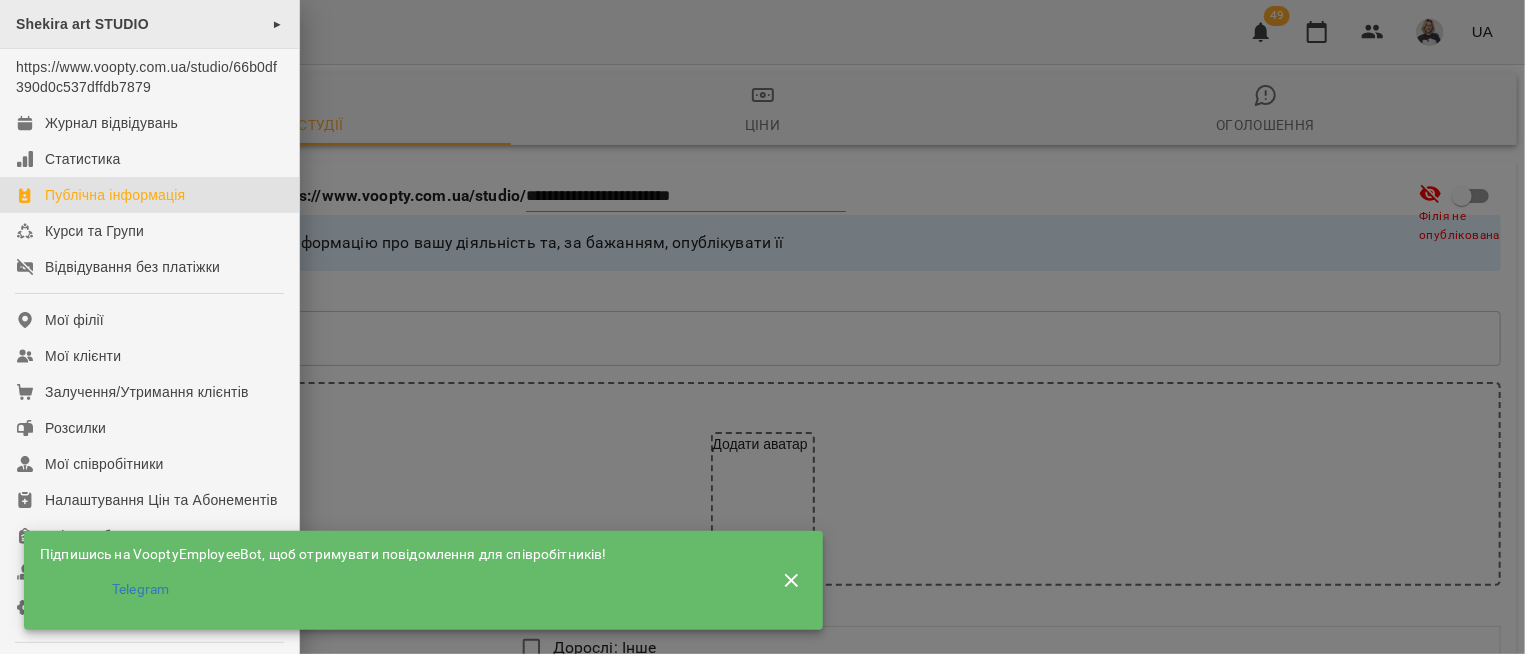 click on "Shekira art STUDIO ►" at bounding box center (149, 24) 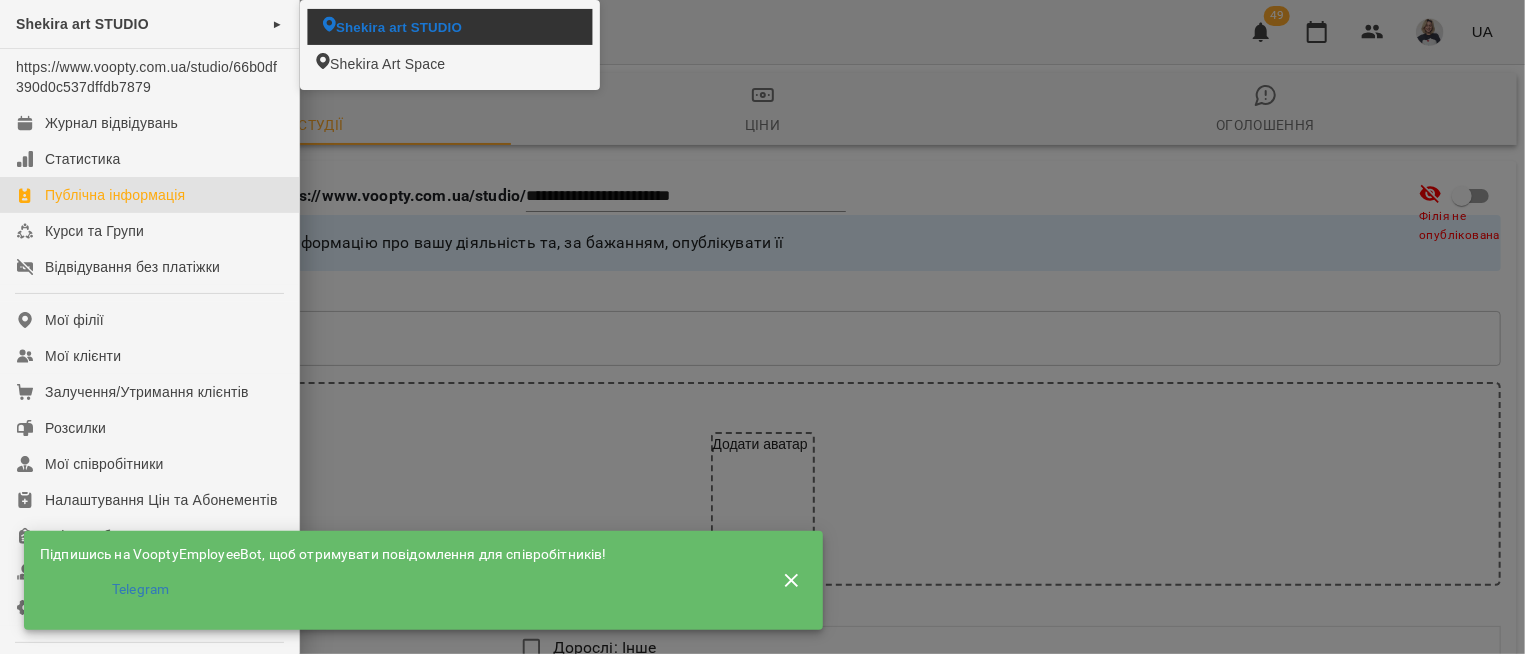 click on "Shekira art STUDIO" at bounding box center (450, 26) 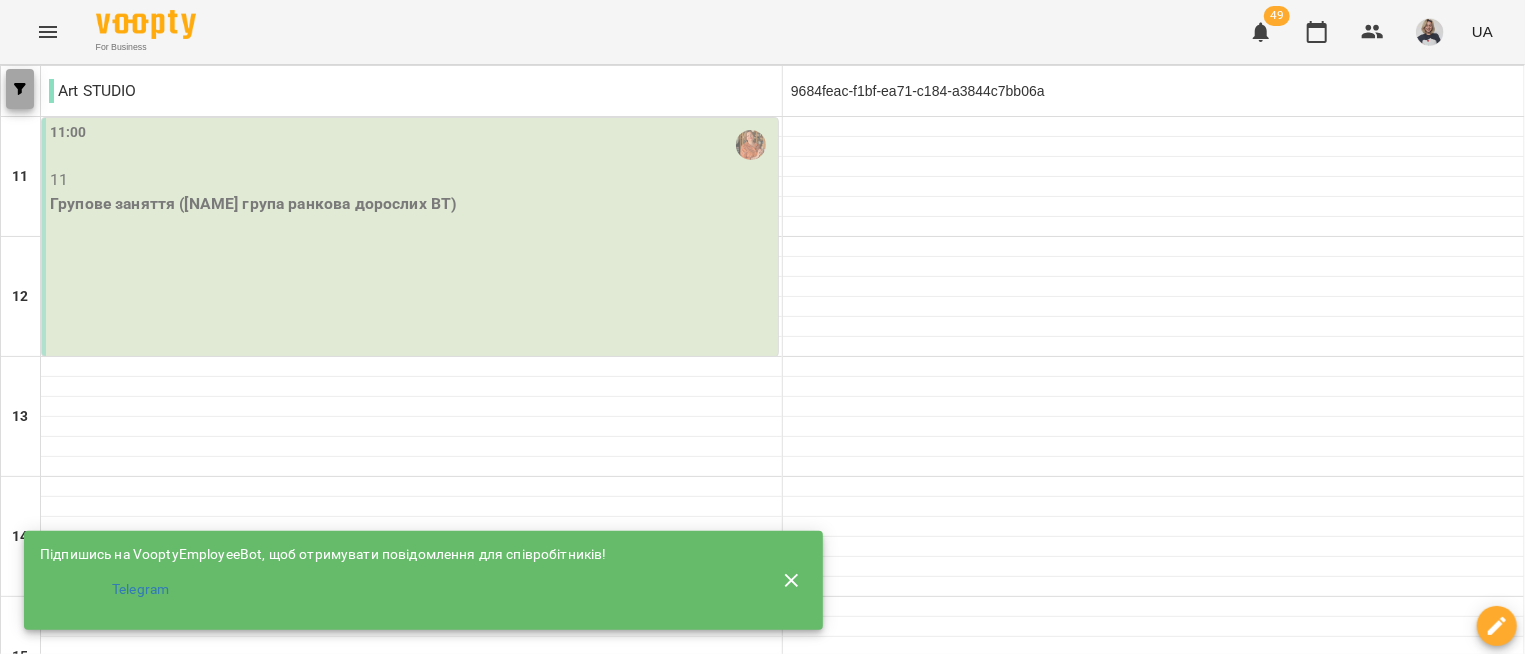 click 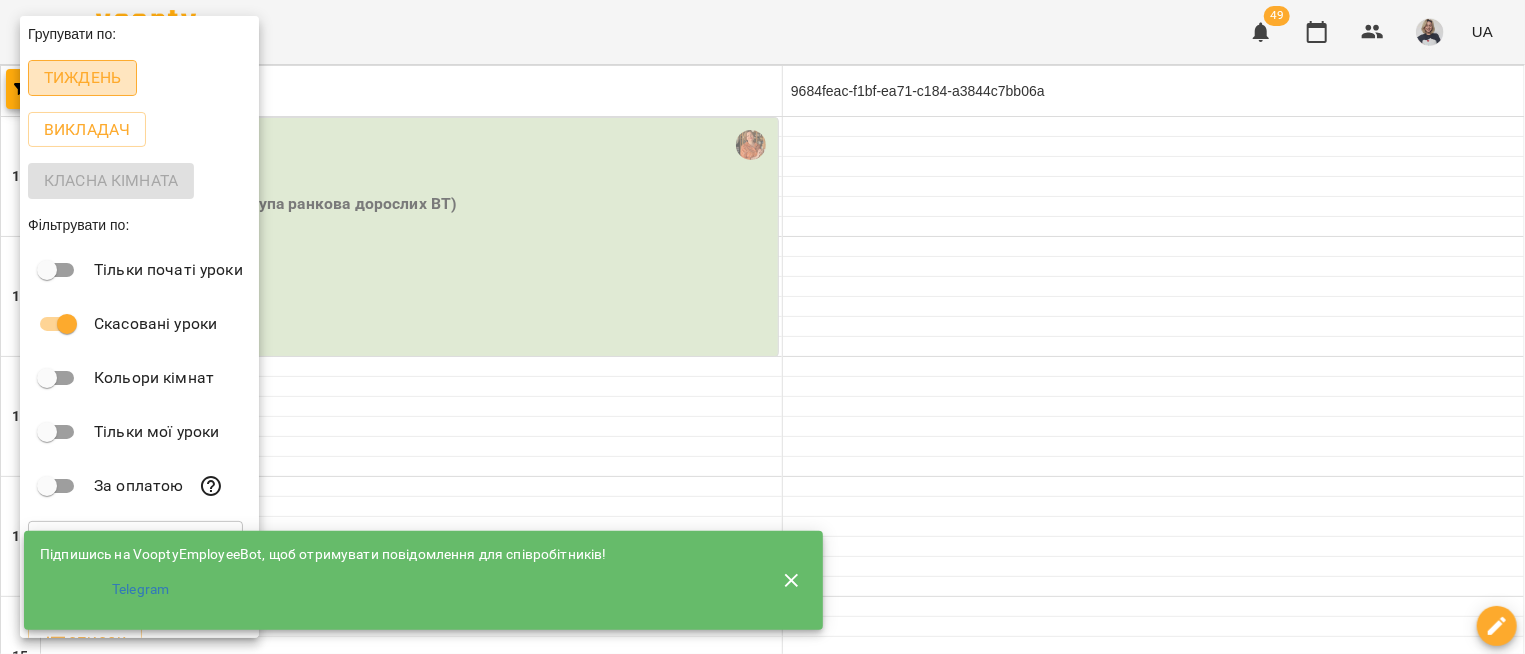 click on "Тиждень" at bounding box center (82, 78) 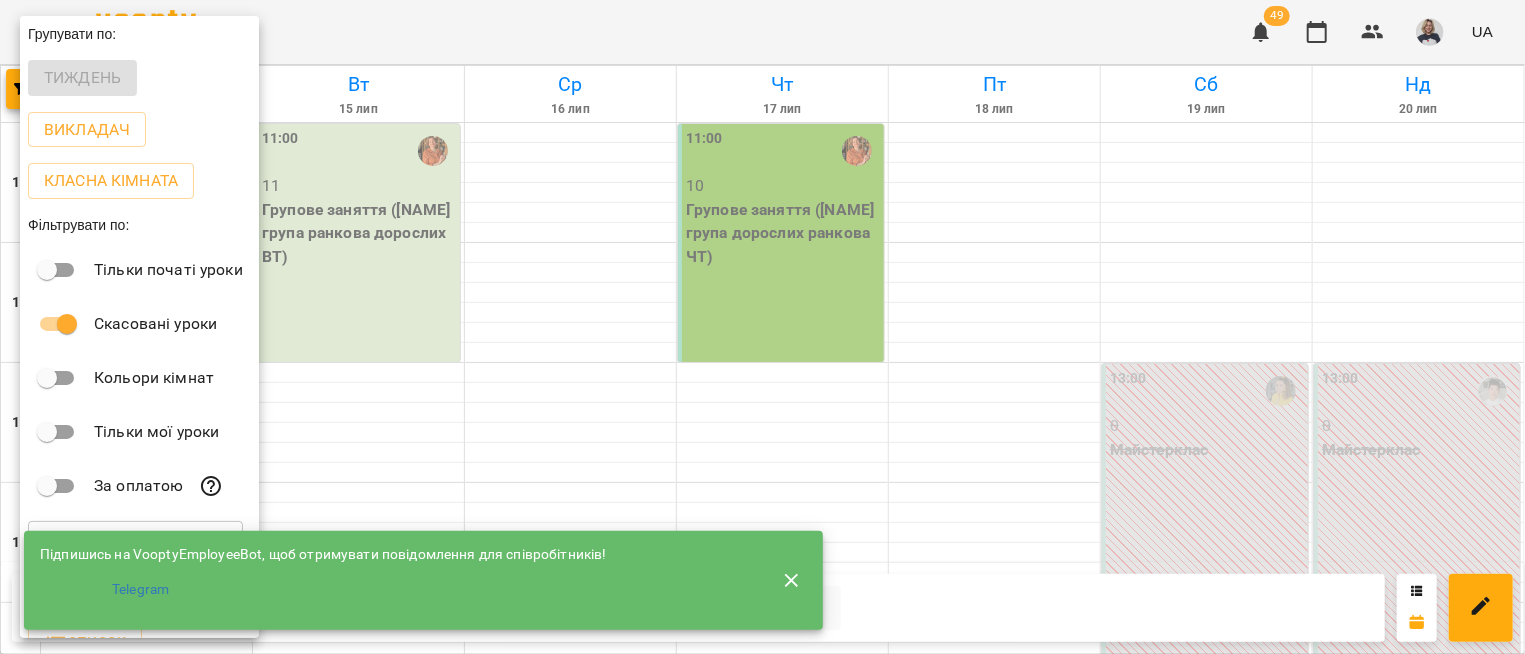 click at bounding box center [762, 327] 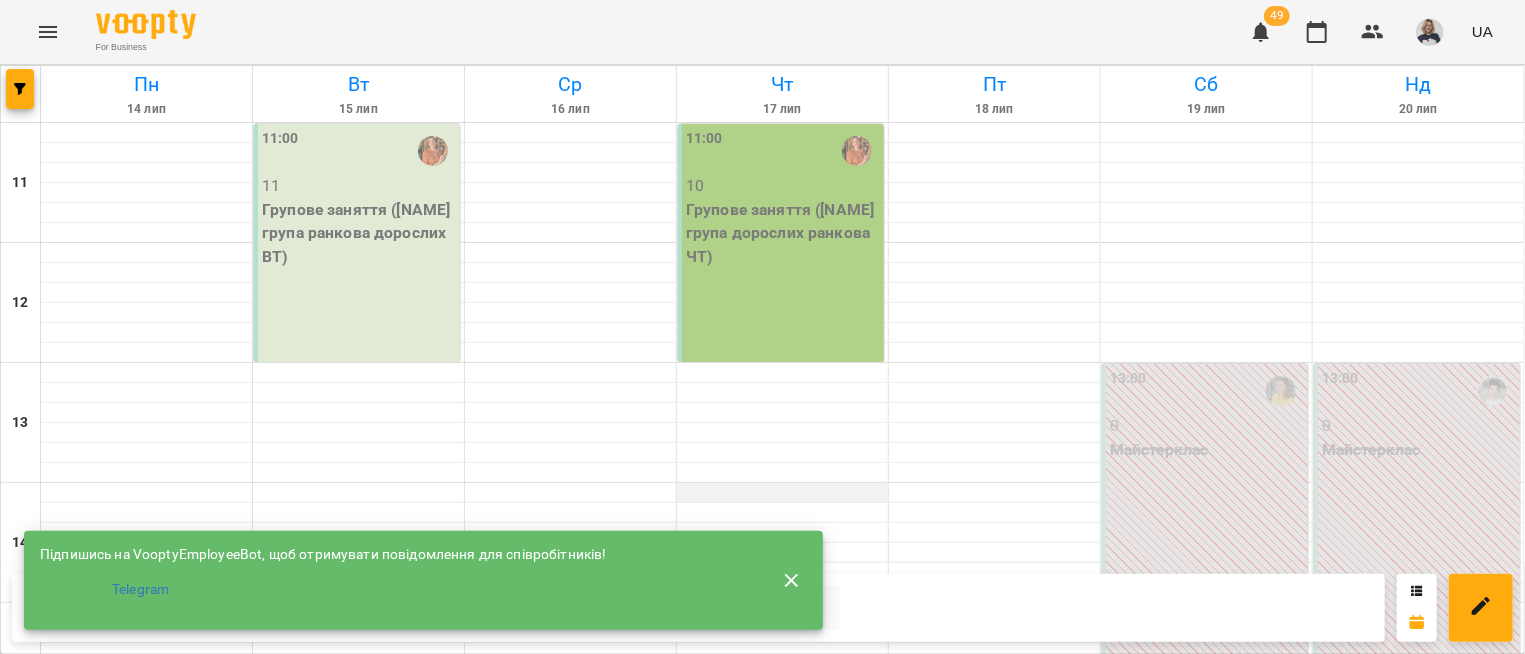 scroll, scrollTop: 724, scrollLeft: 0, axis: vertical 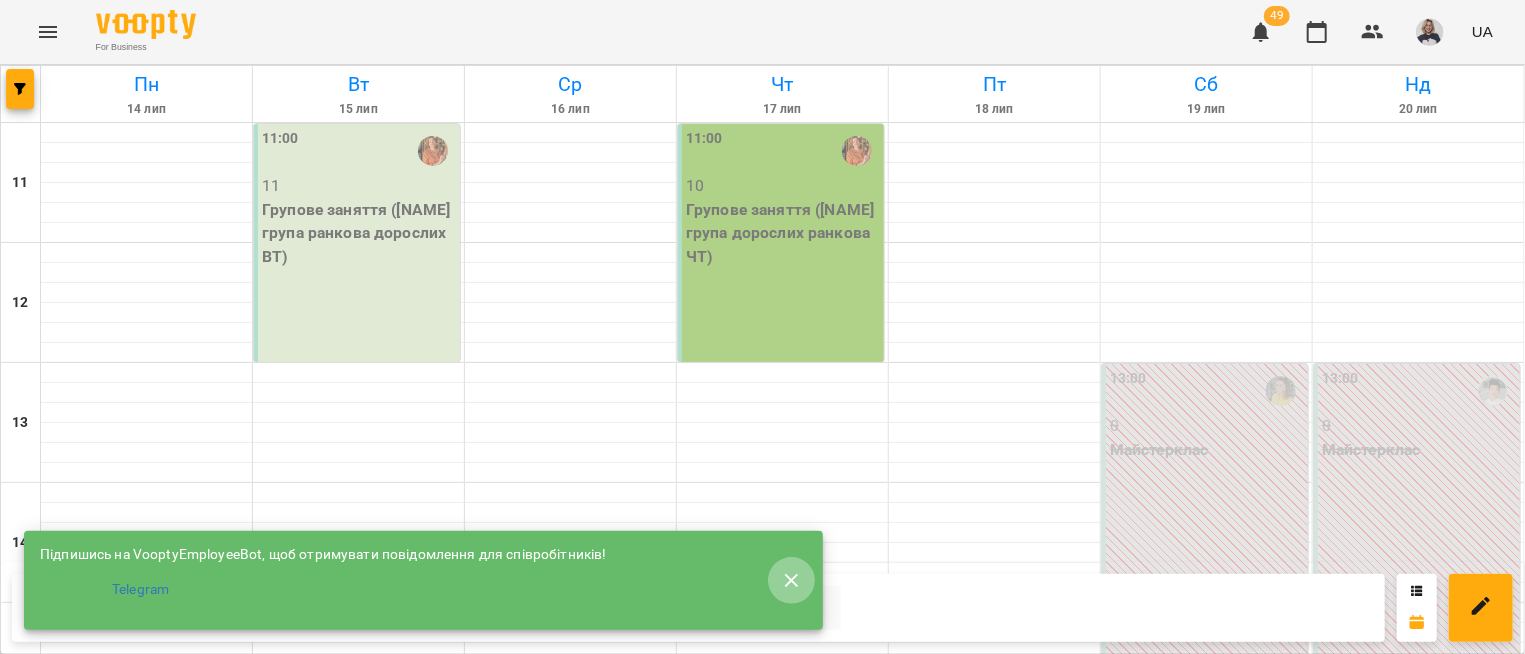 click 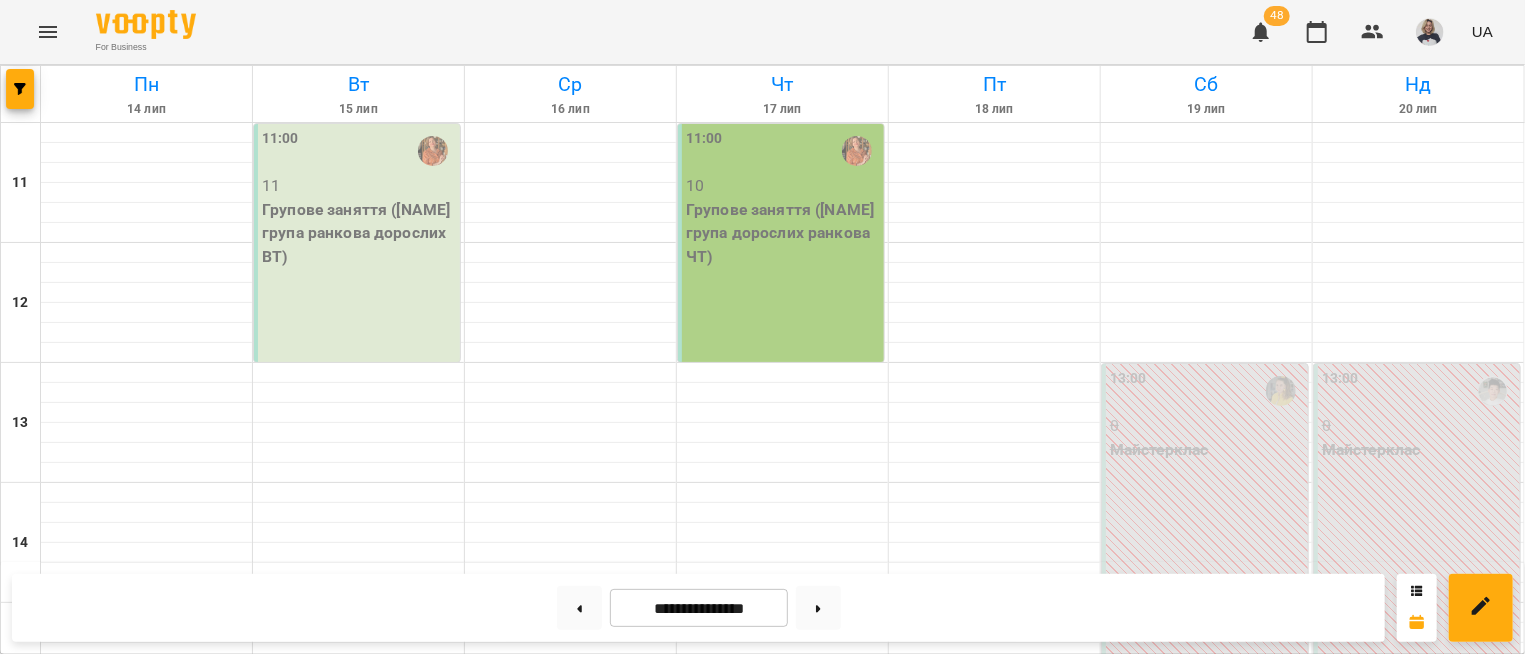 scroll, scrollTop: 759, scrollLeft: 0, axis: vertical 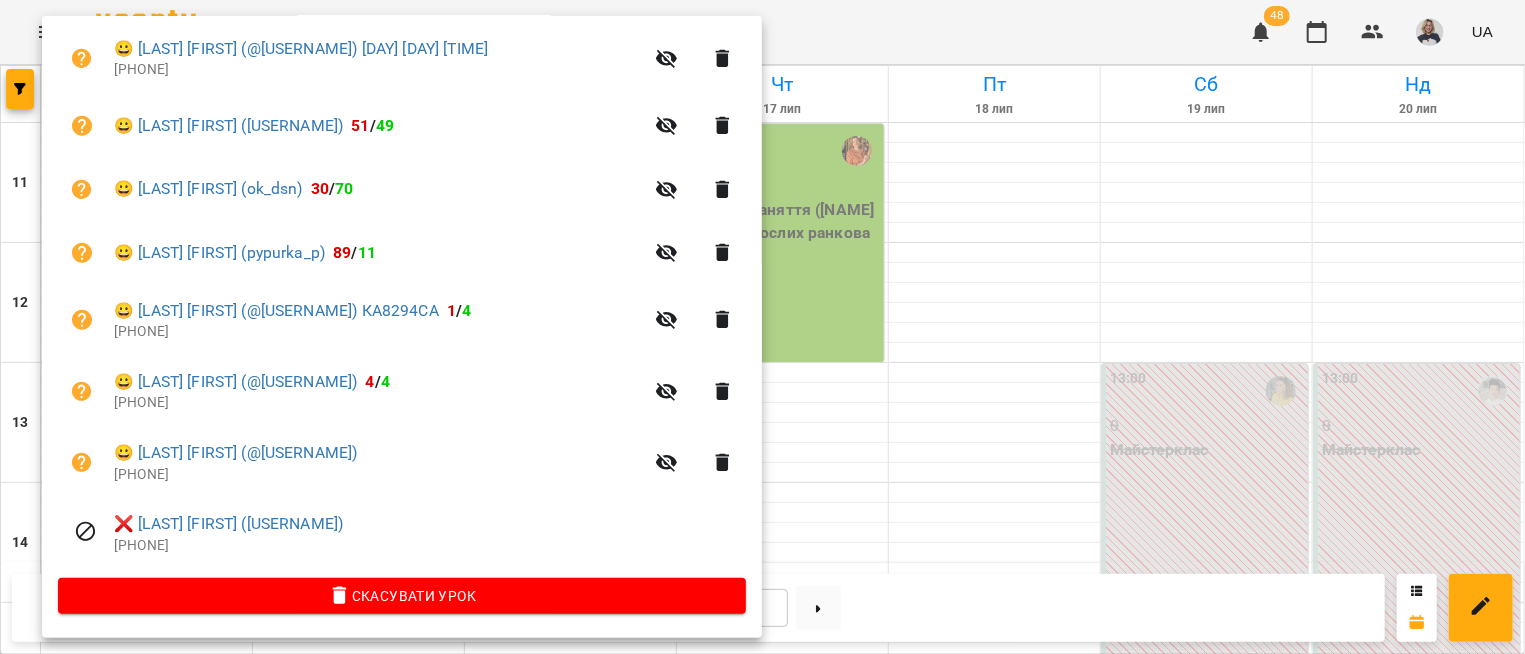click at bounding box center (762, 327) 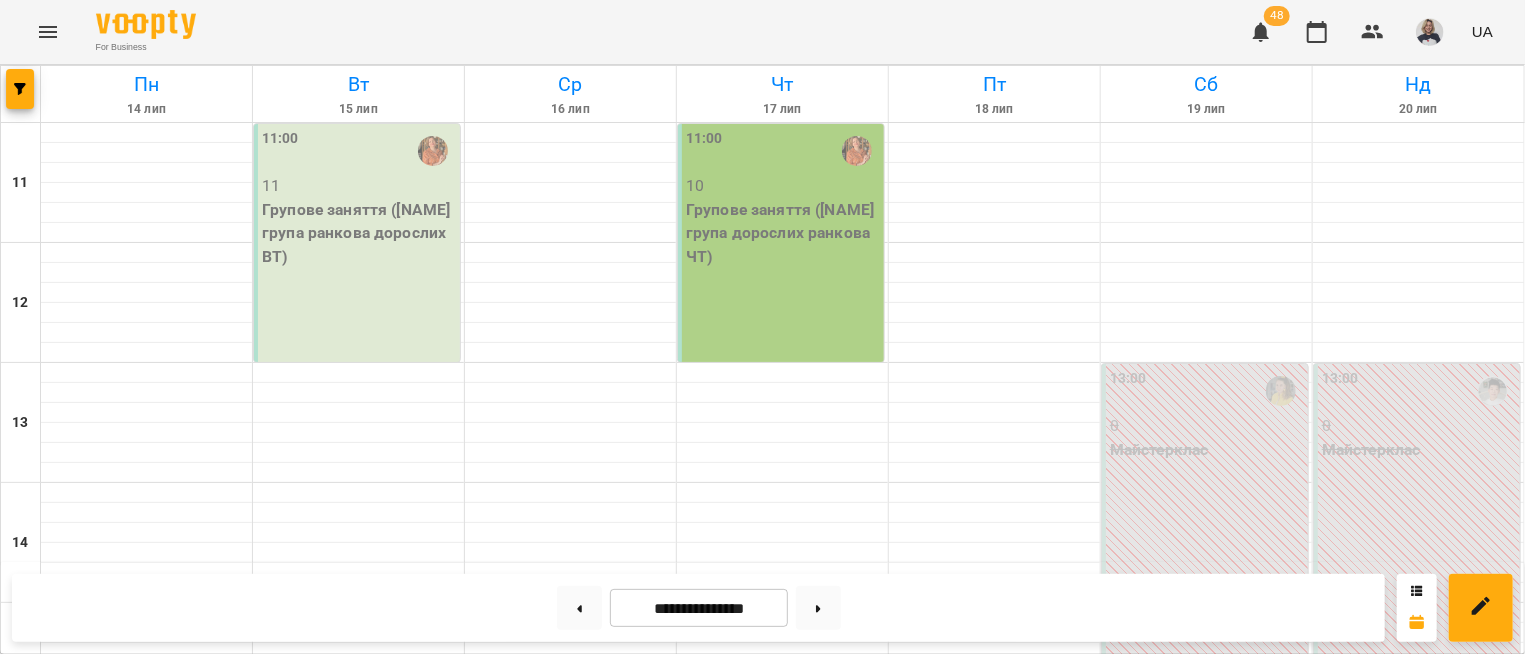 scroll, scrollTop: 0, scrollLeft: 0, axis: both 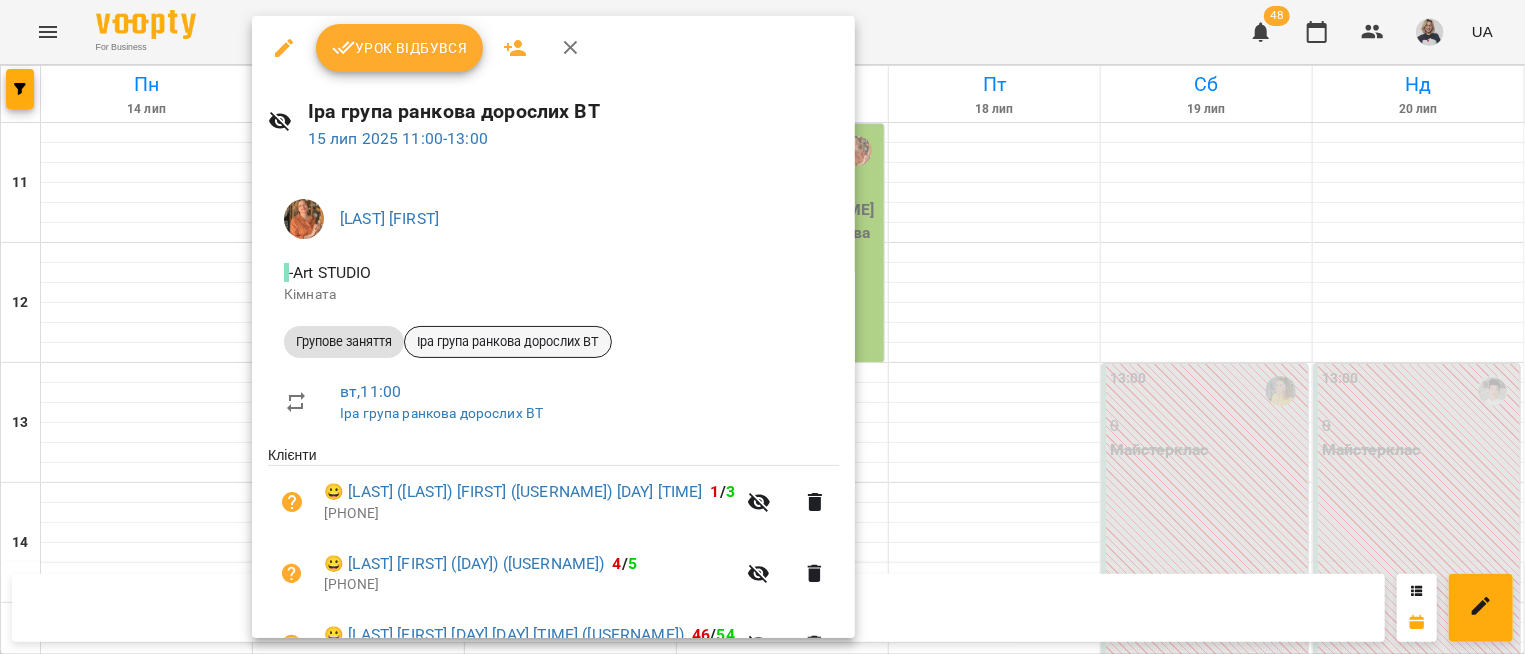 click on "Іра група ранкова дорослих ВТ" at bounding box center [508, 342] 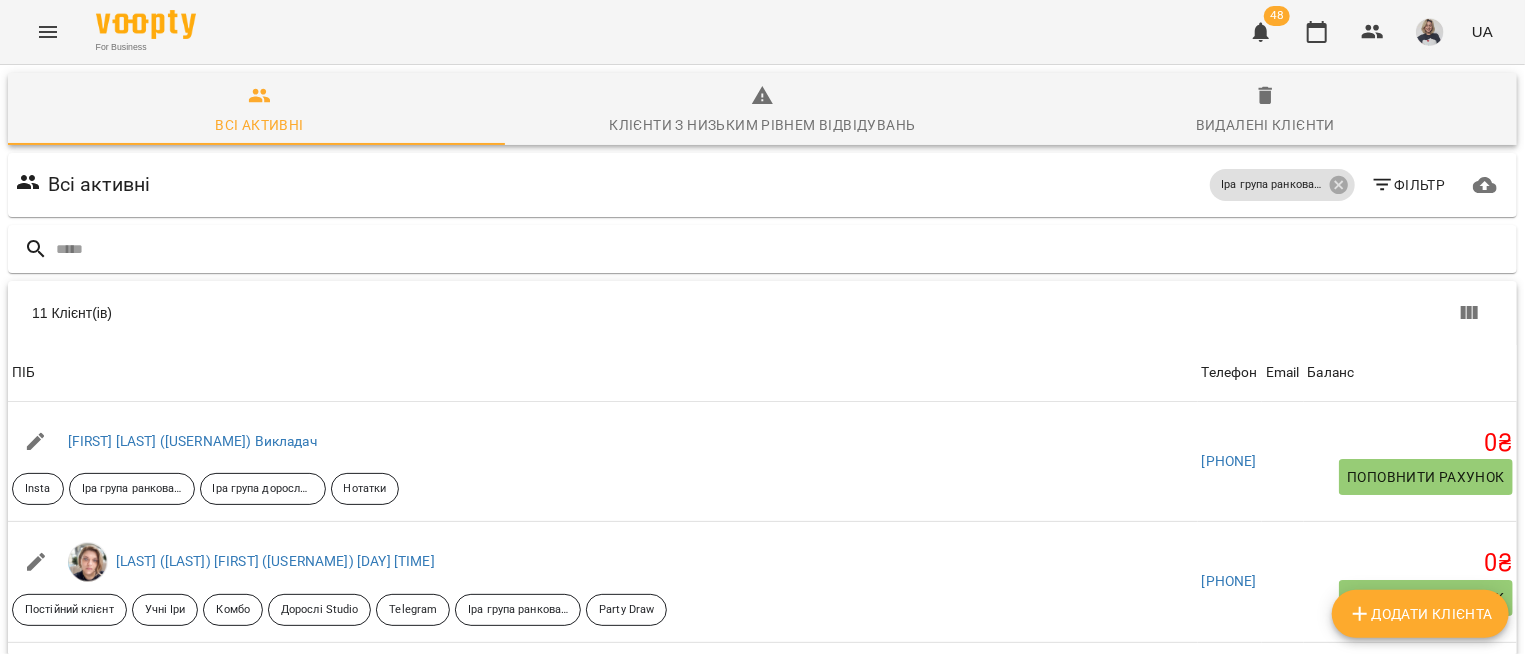 scroll, scrollTop: 286, scrollLeft: 0, axis: vertical 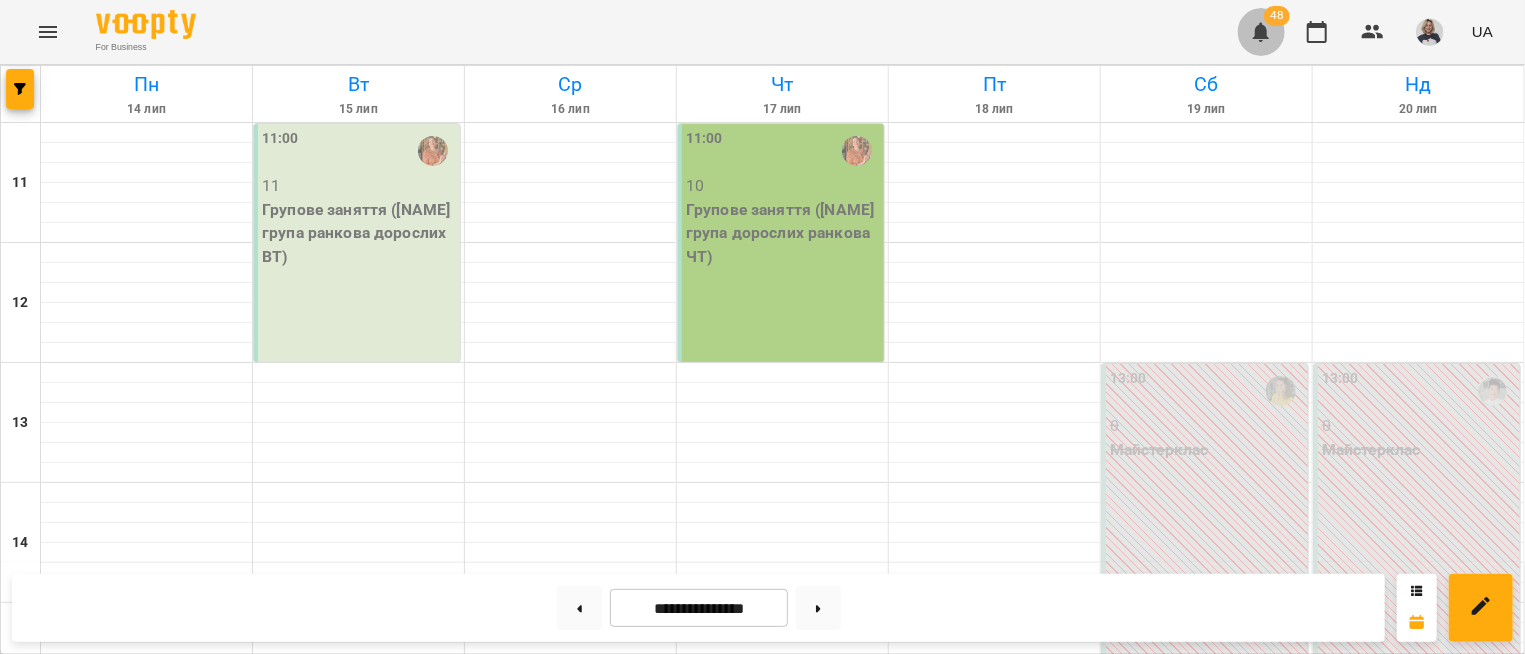 click 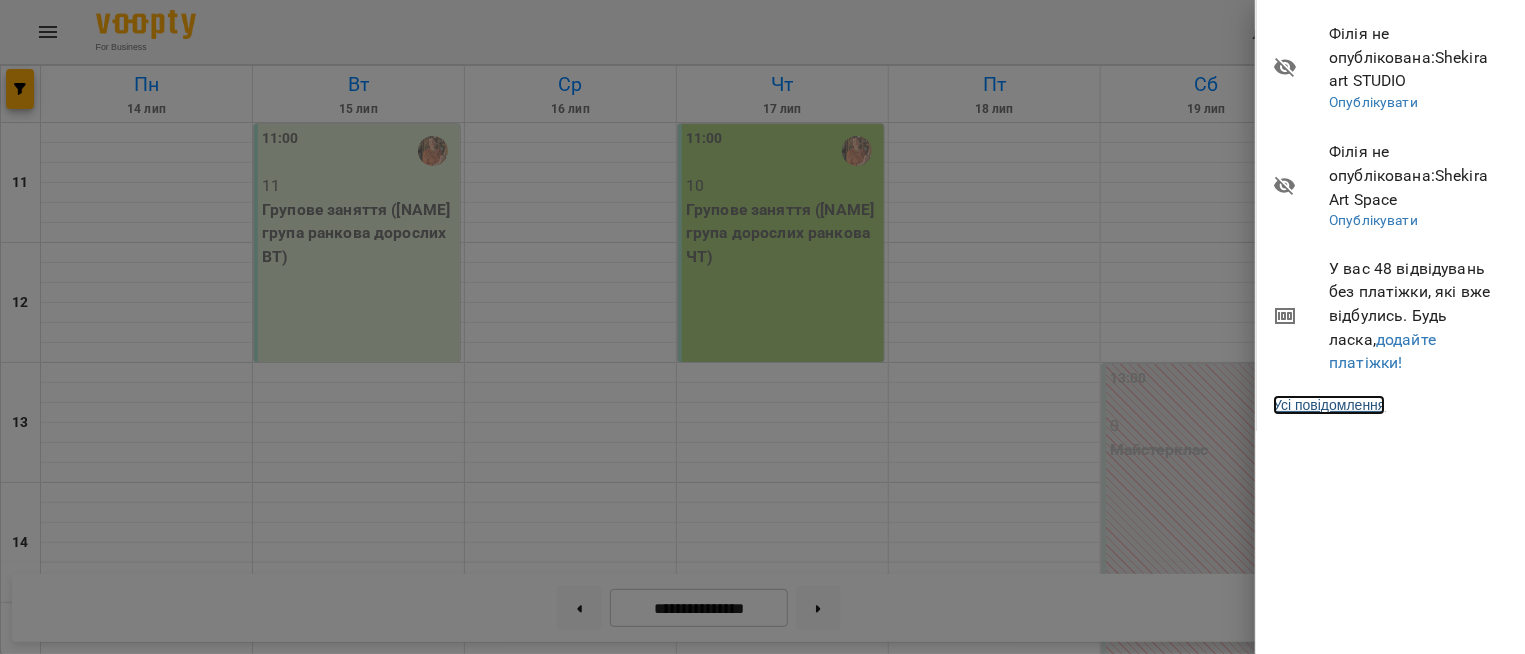 click on "Усі повідомлення" at bounding box center (1329, 405) 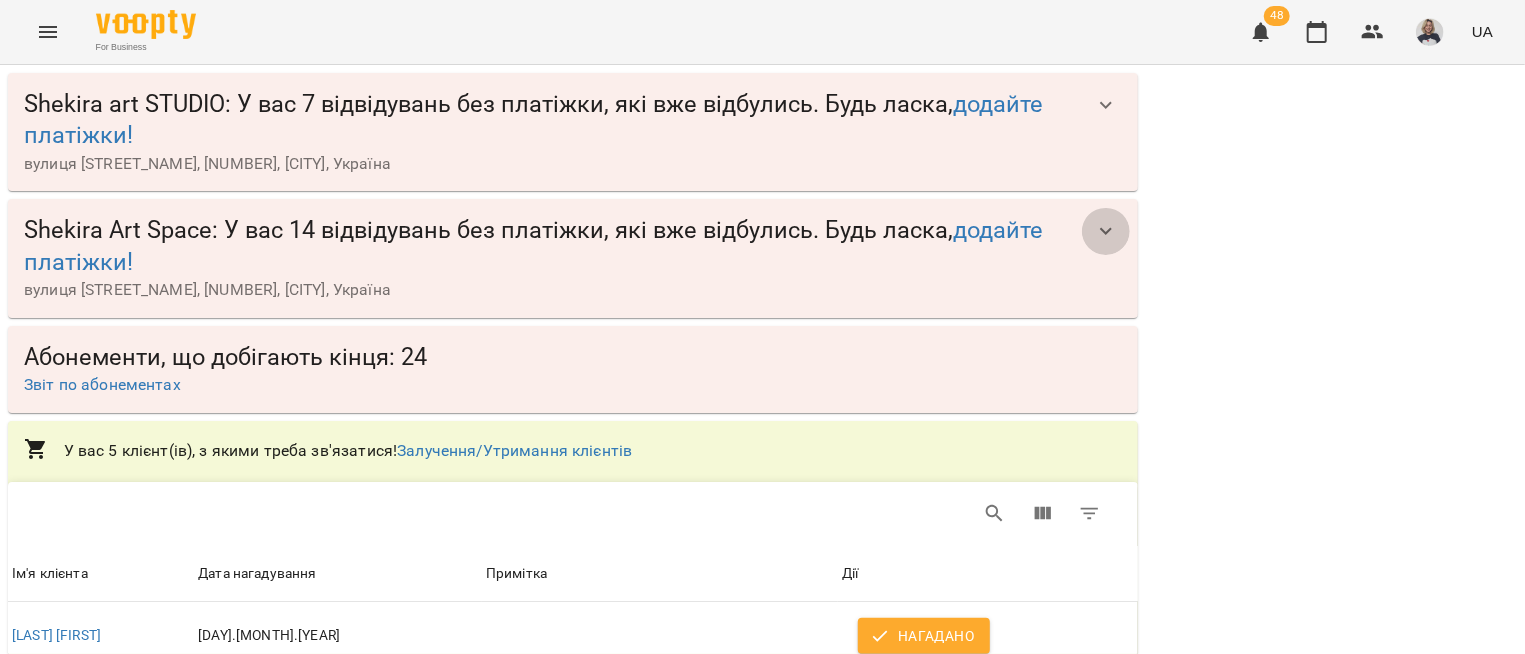 click 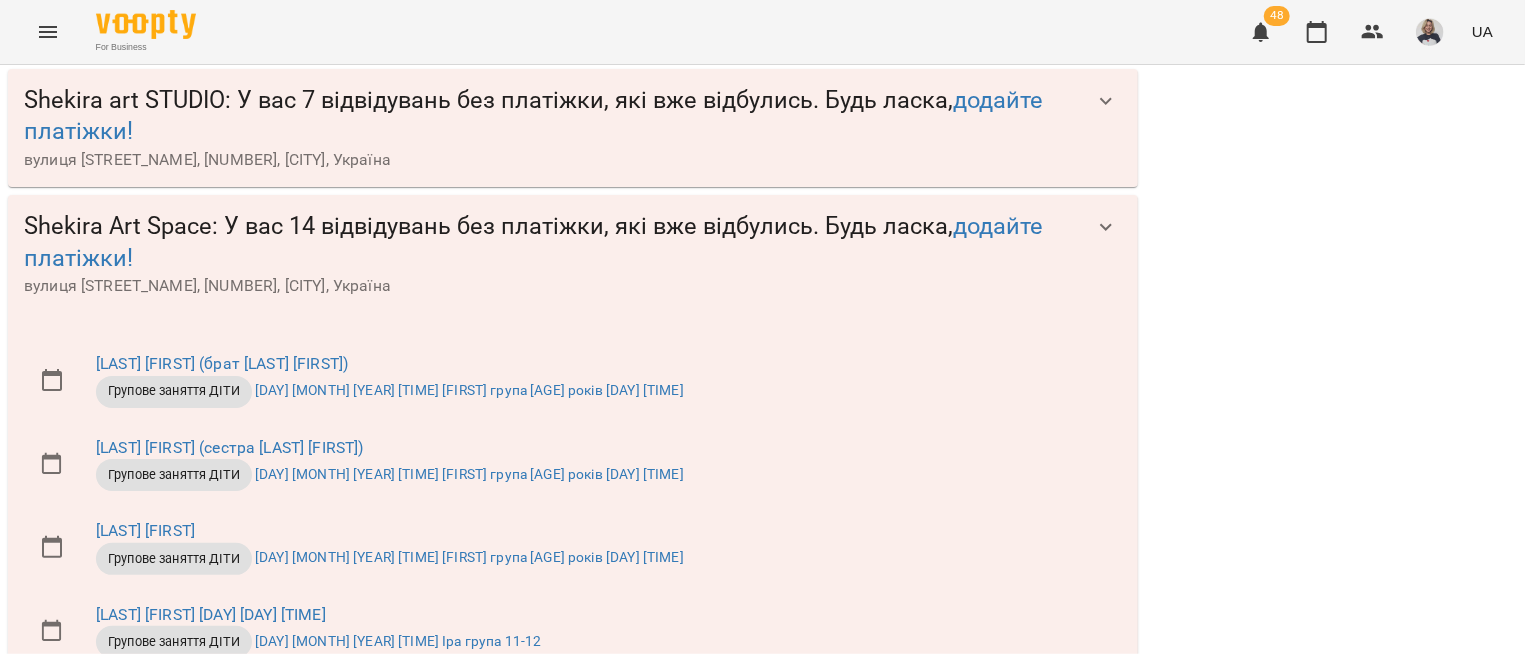scroll, scrollTop: 0, scrollLeft: 0, axis: both 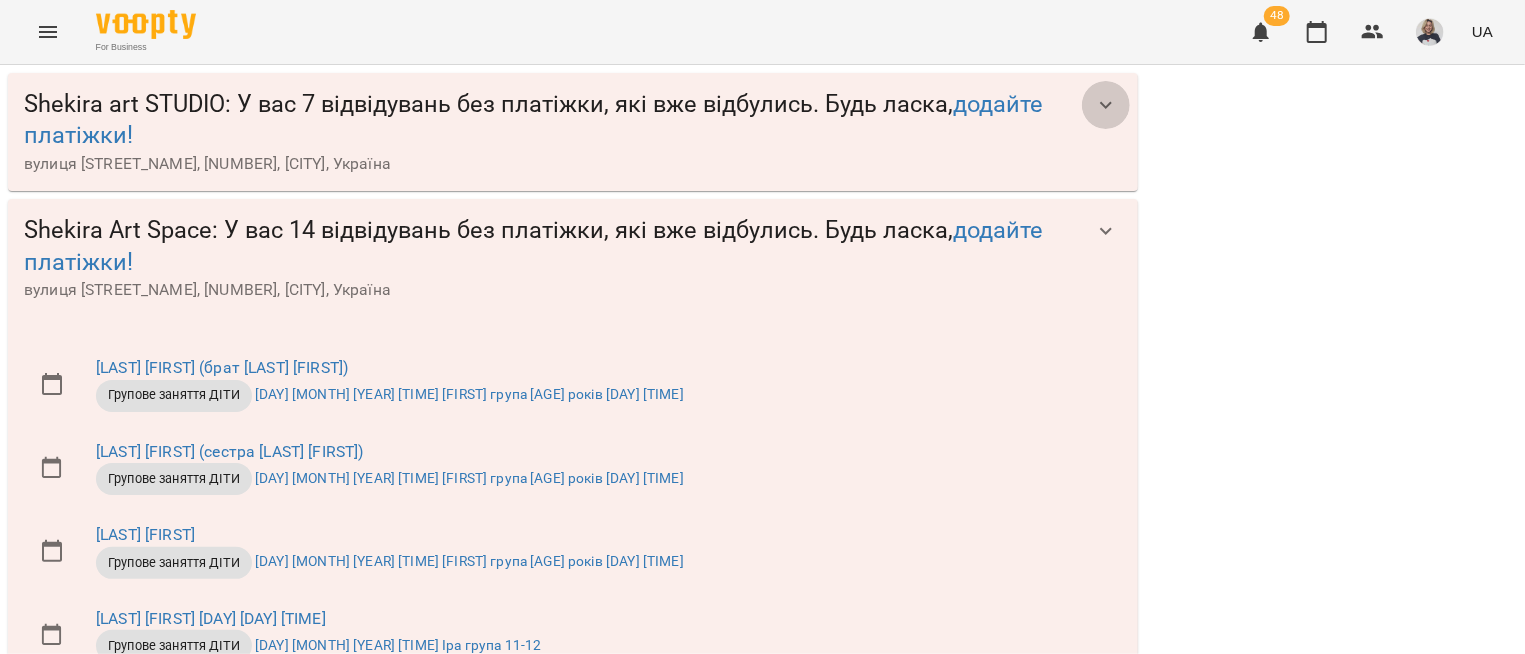 click 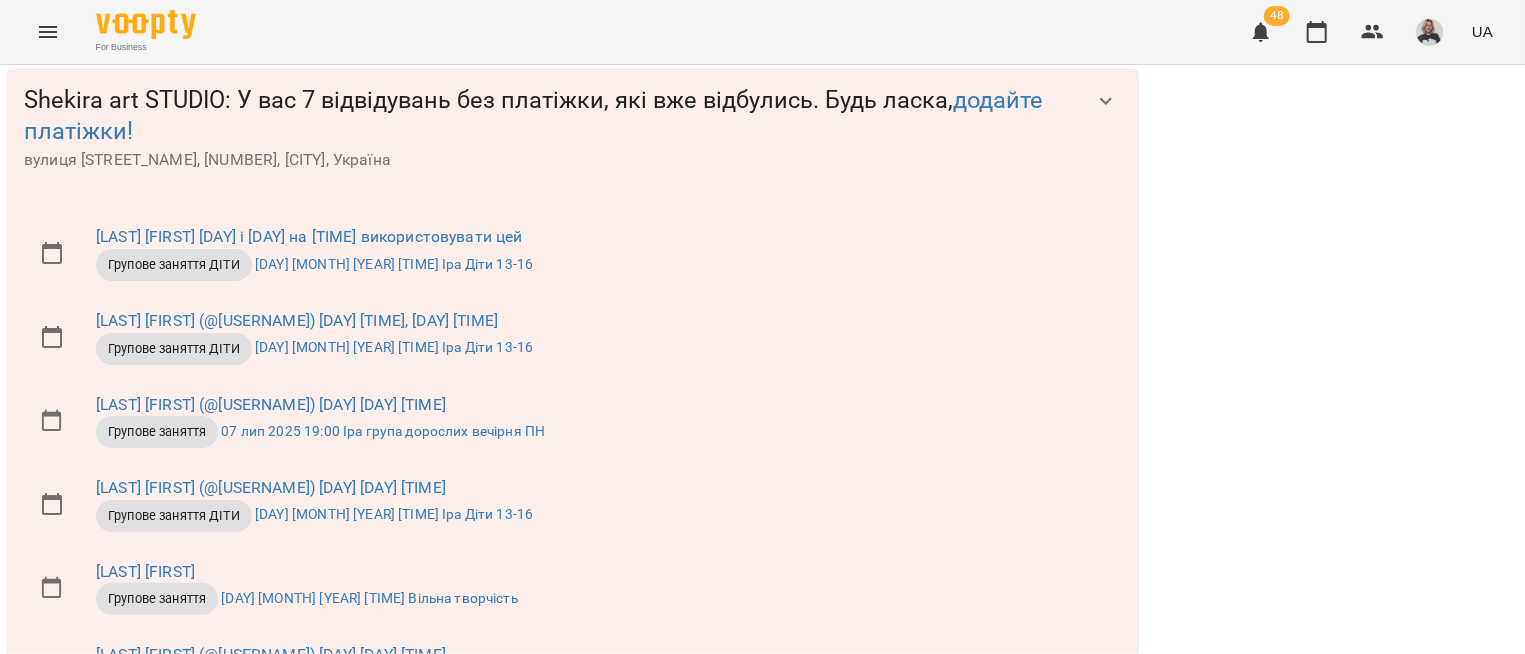 scroll, scrollTop: 482, scrollLeft: 0, axis: vertical 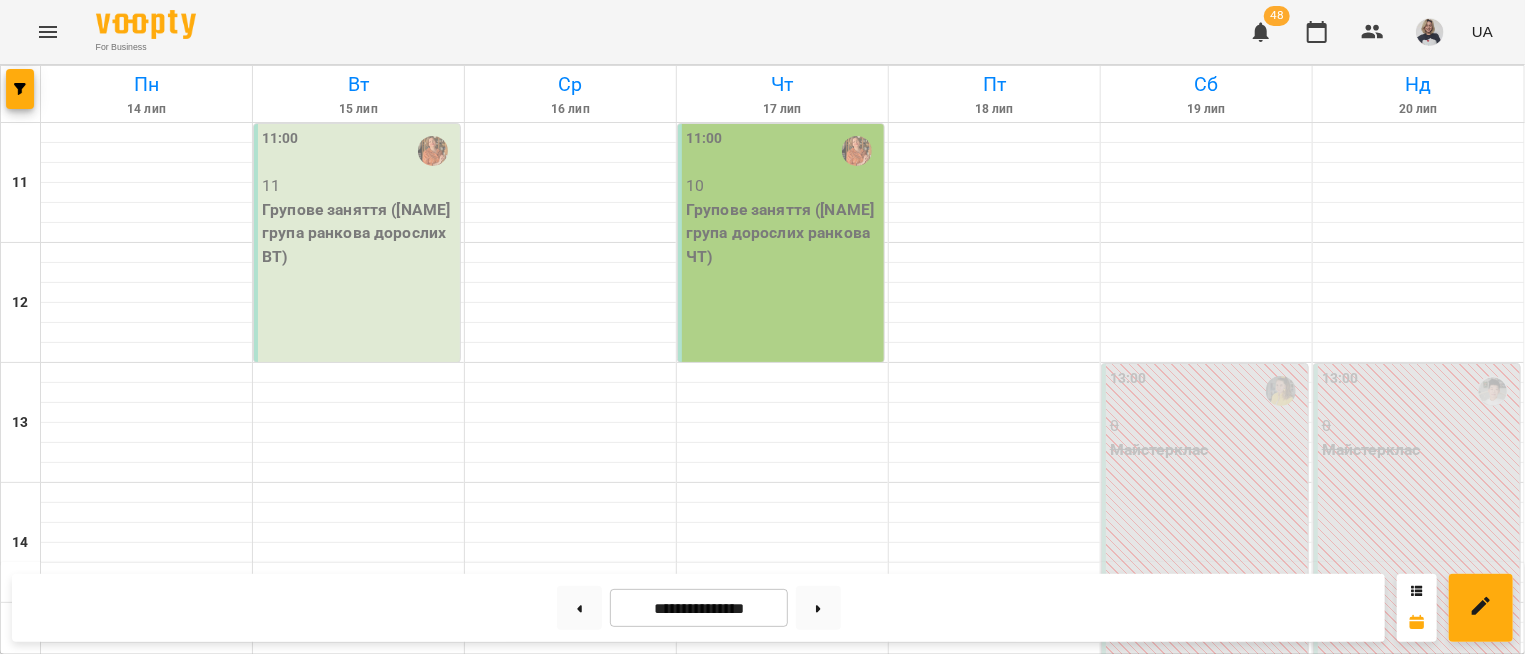 click on "17:00 Наташа 8 Групове заняття ДІТИ (Іра діти літня група)" at bounding box center [357, 963] 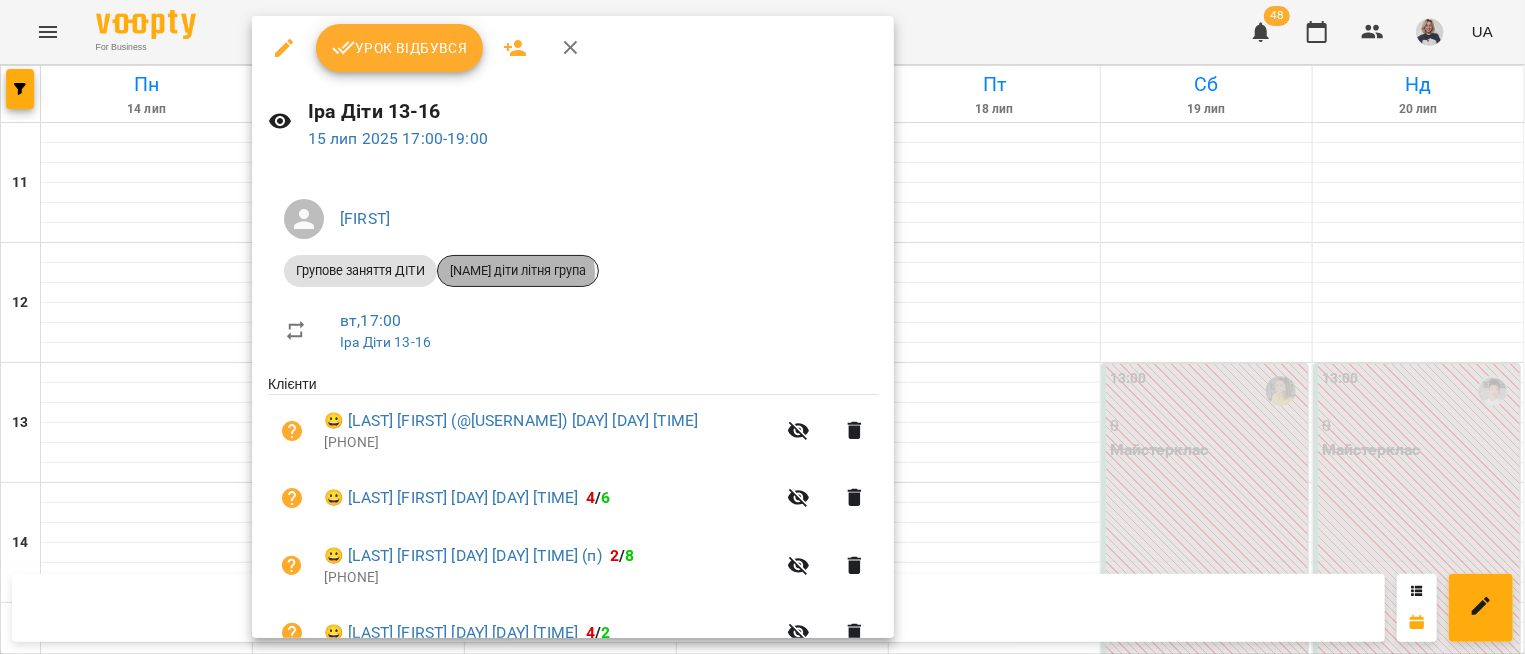 click on "Іра діти літня група" at bounding box center [518, 271] 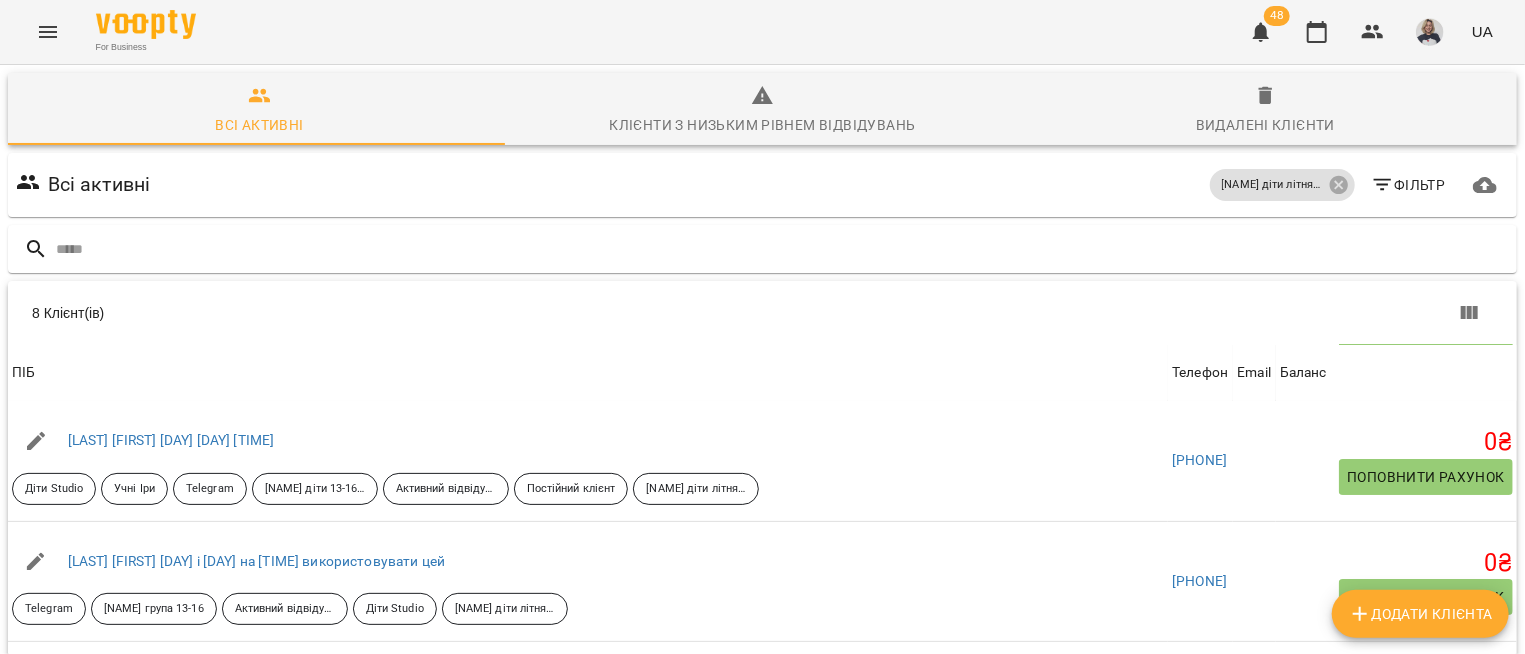 scroll, scrollTop: 0, scrollLeft: 0, axis: both 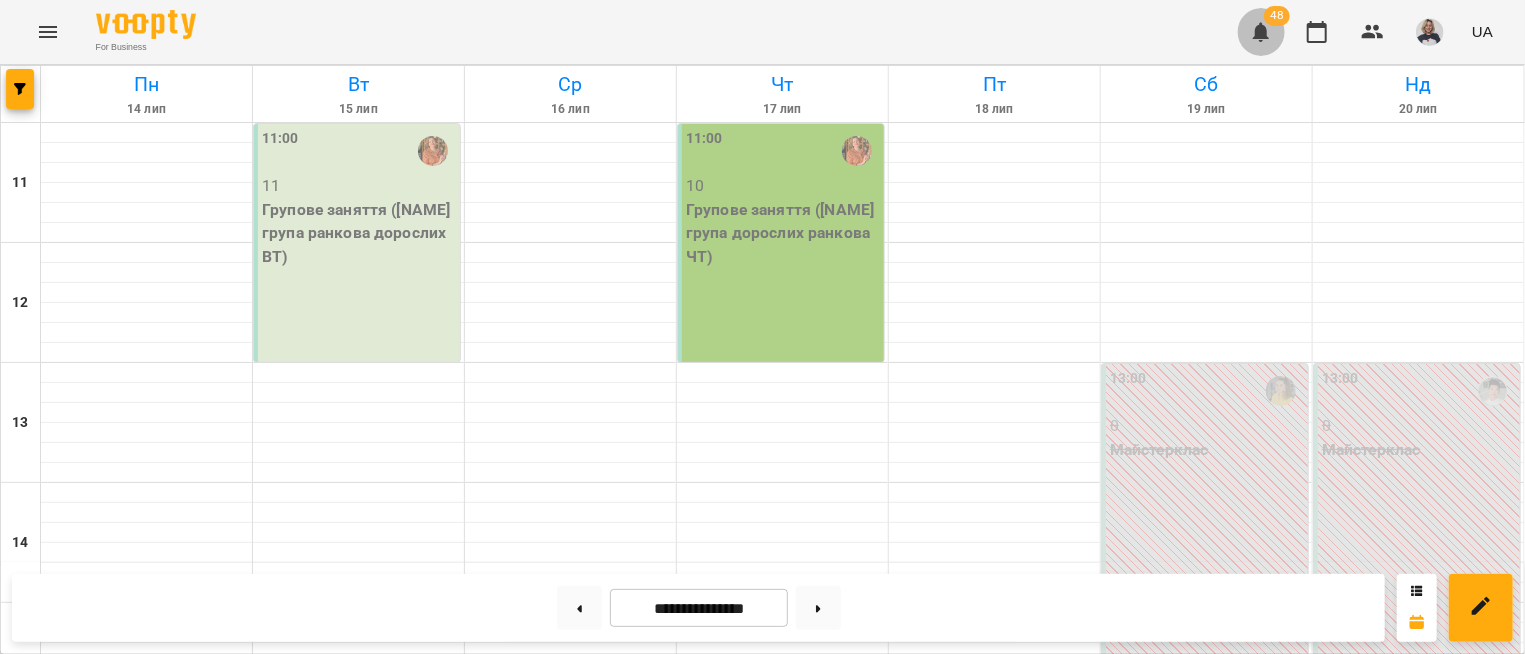 click 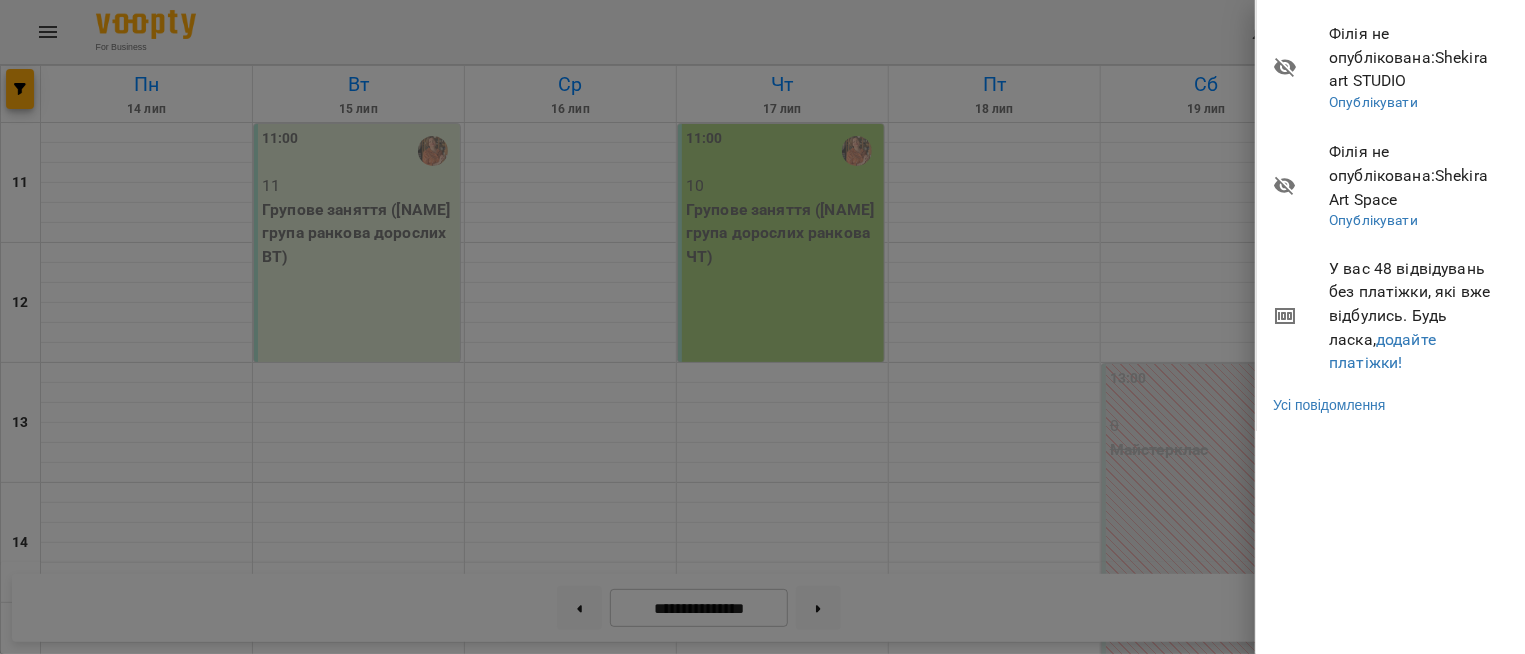 click at bounding box center (762, 327) 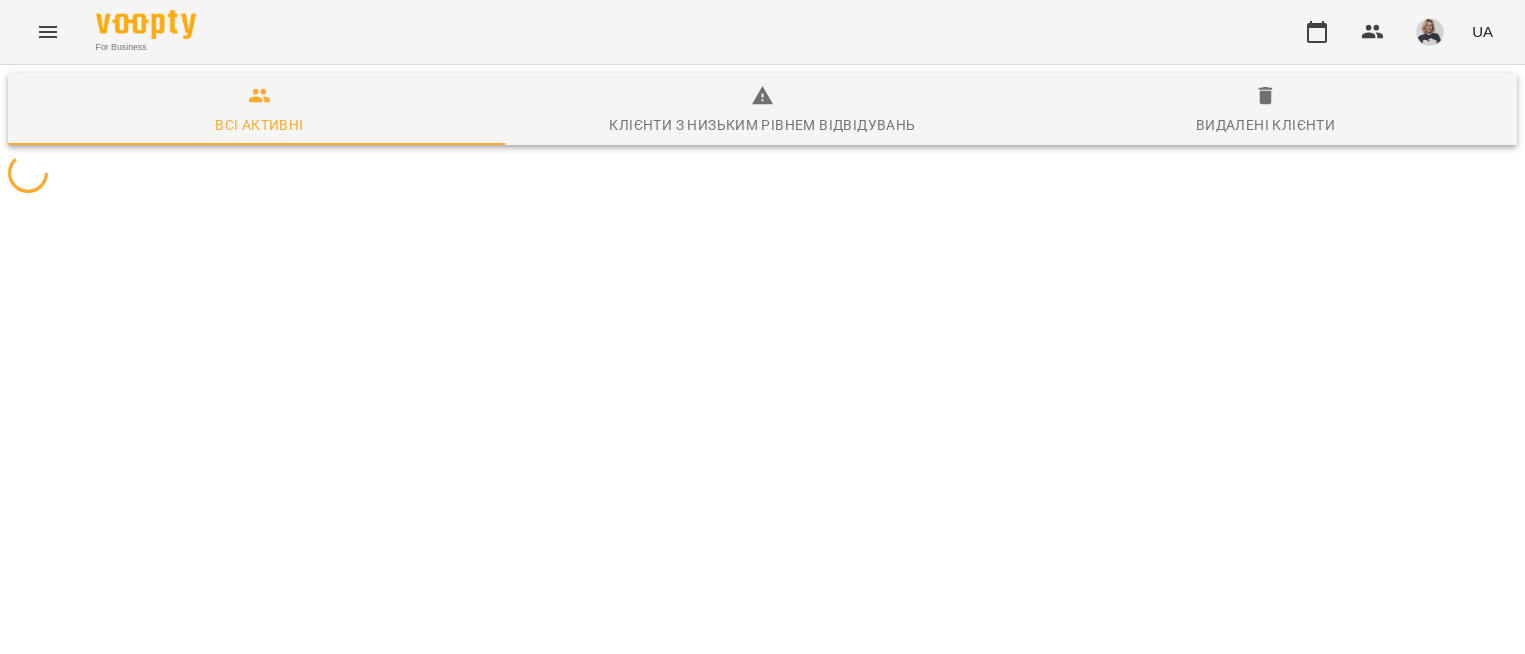 scroll, scrollTop: 0, scrollLeft: 0, axis: both 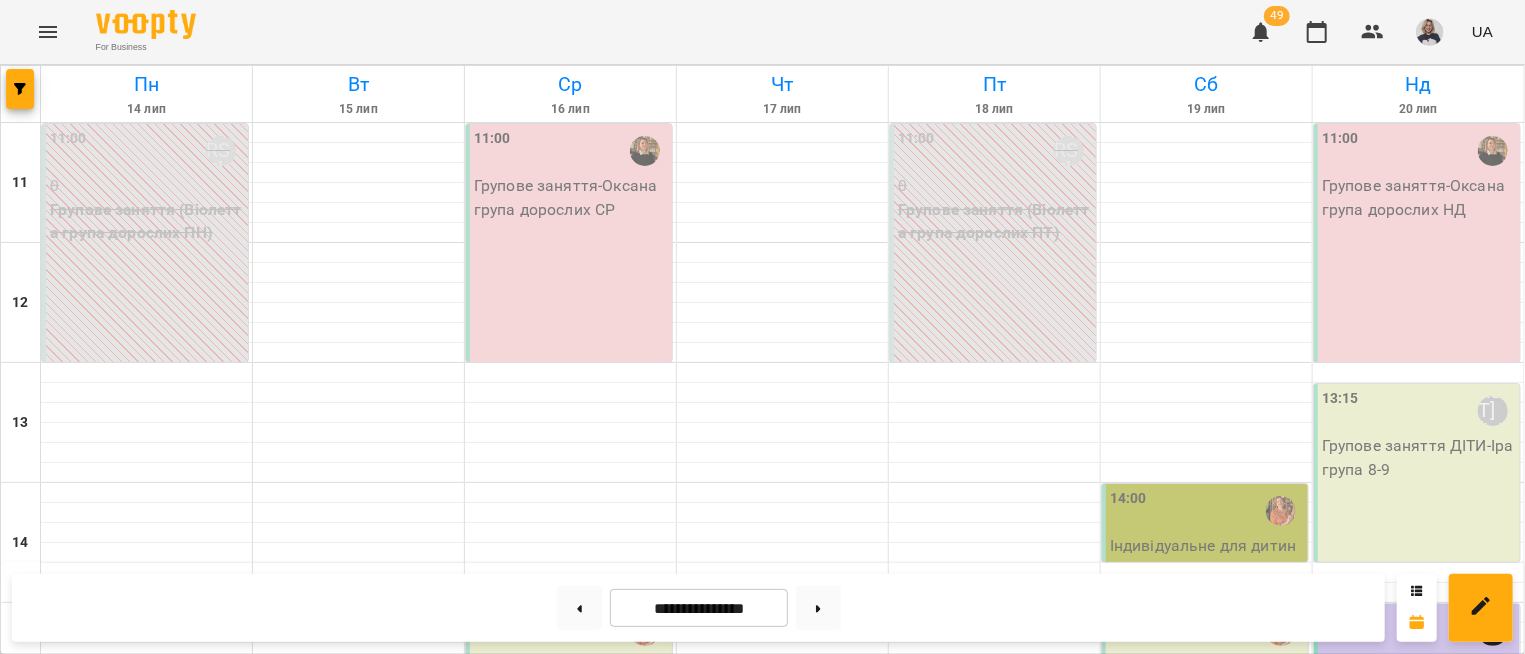 click on "2" at bounding box center [147, 1146] 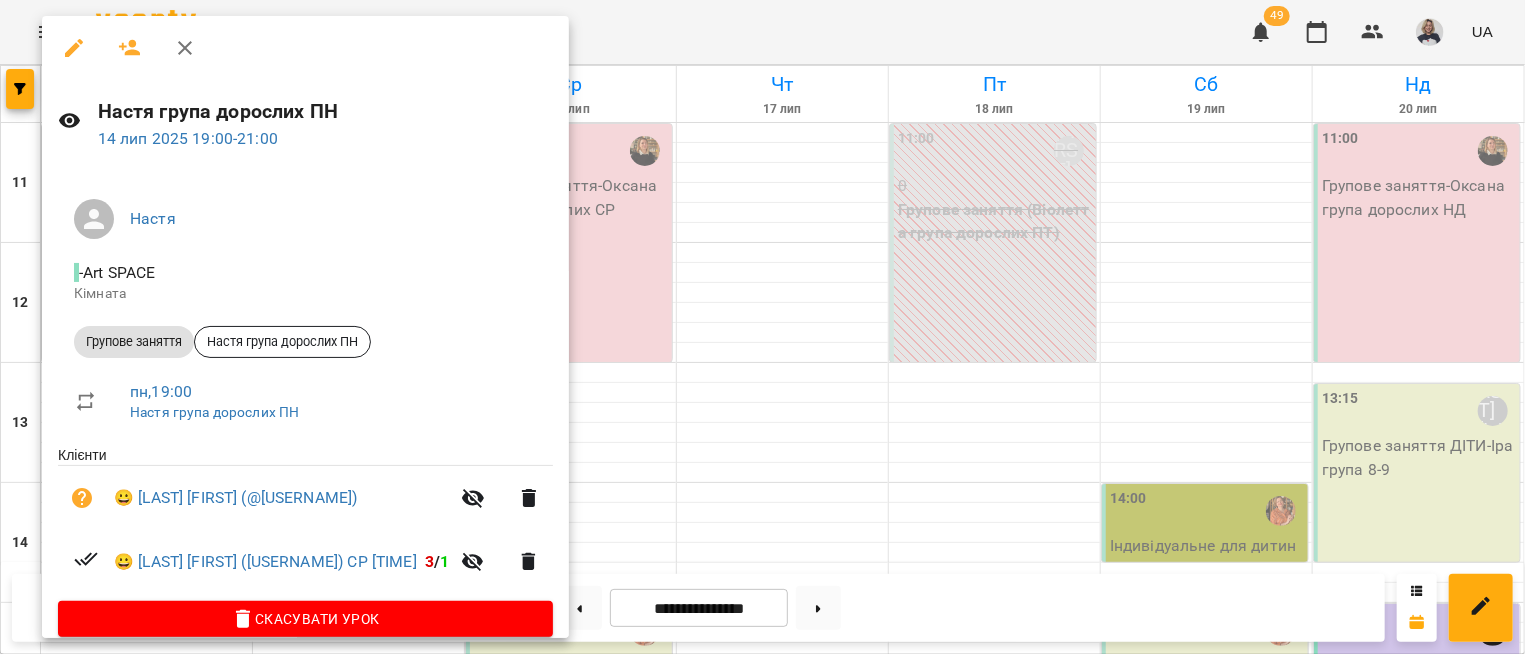 click 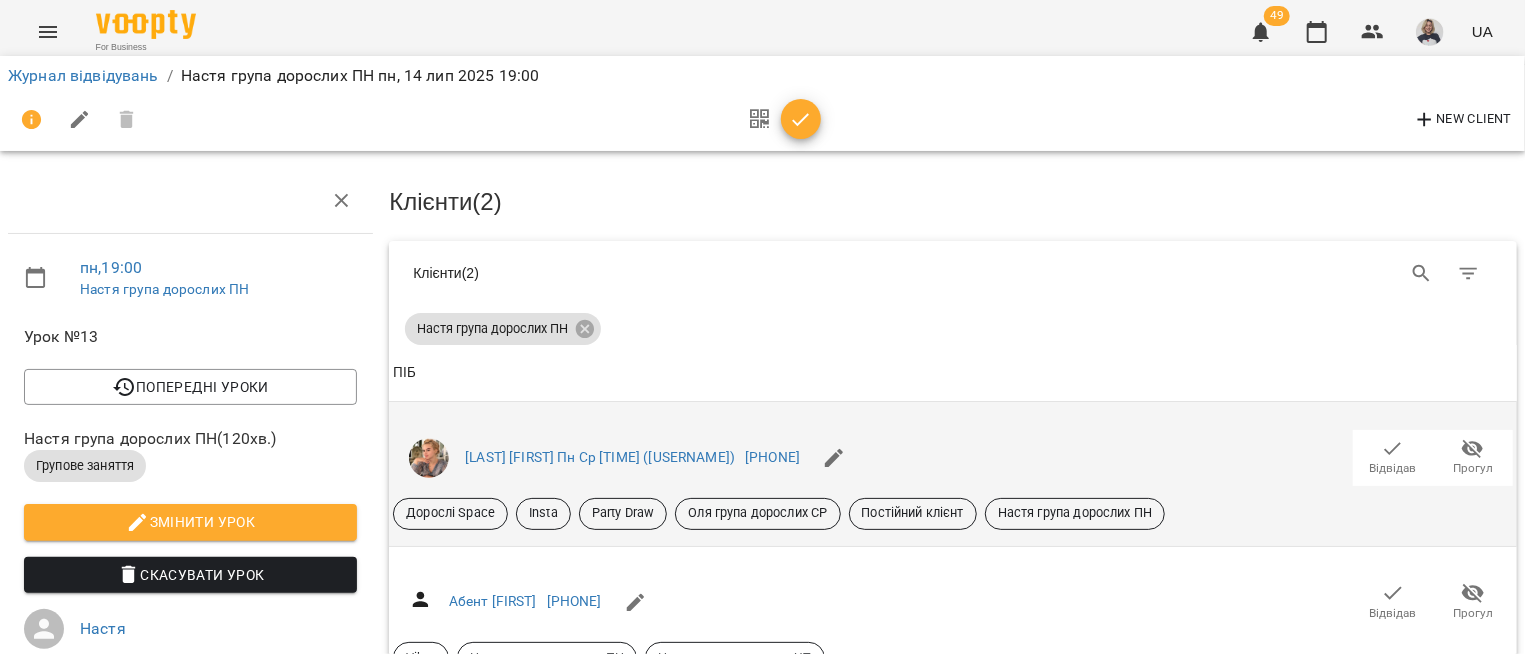 scroll, scrollTop: 241, scrollLeft: 0, axis: vertical 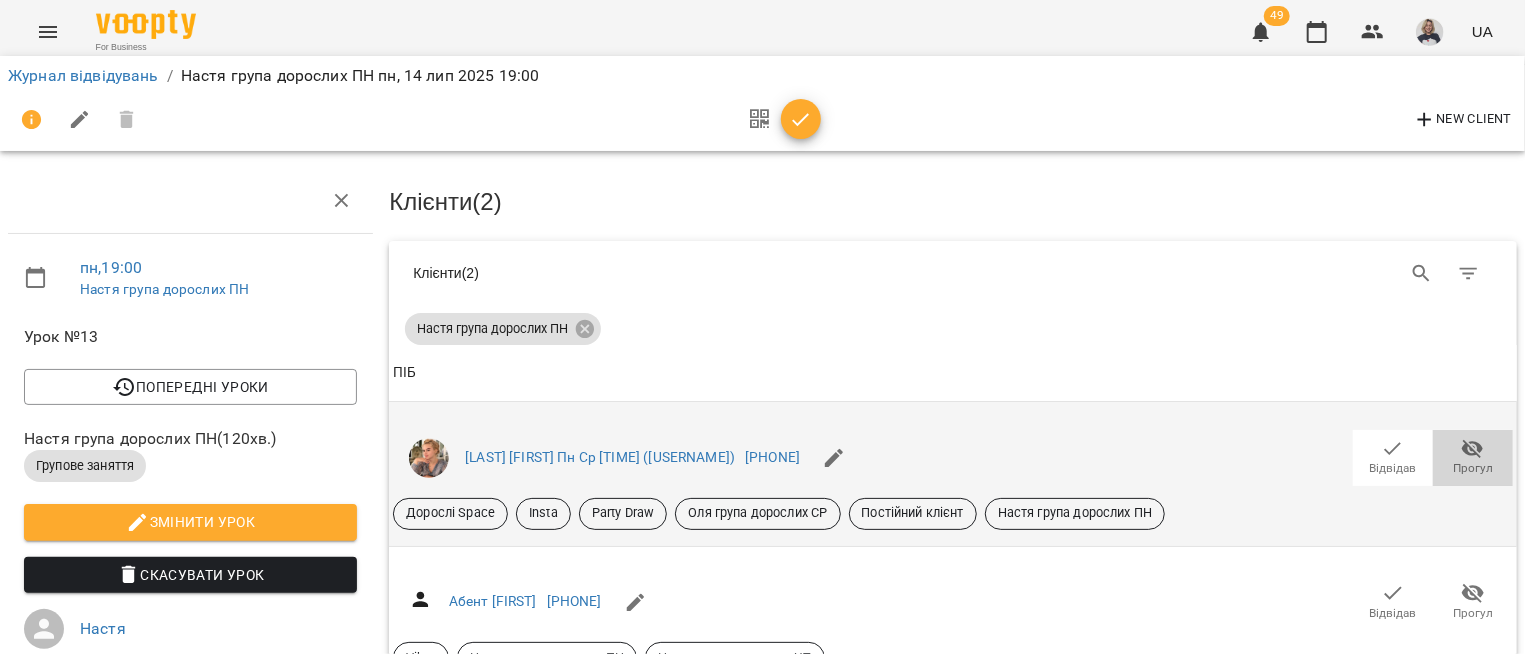 click on "Прогул" at bounding box center [1473, 468] 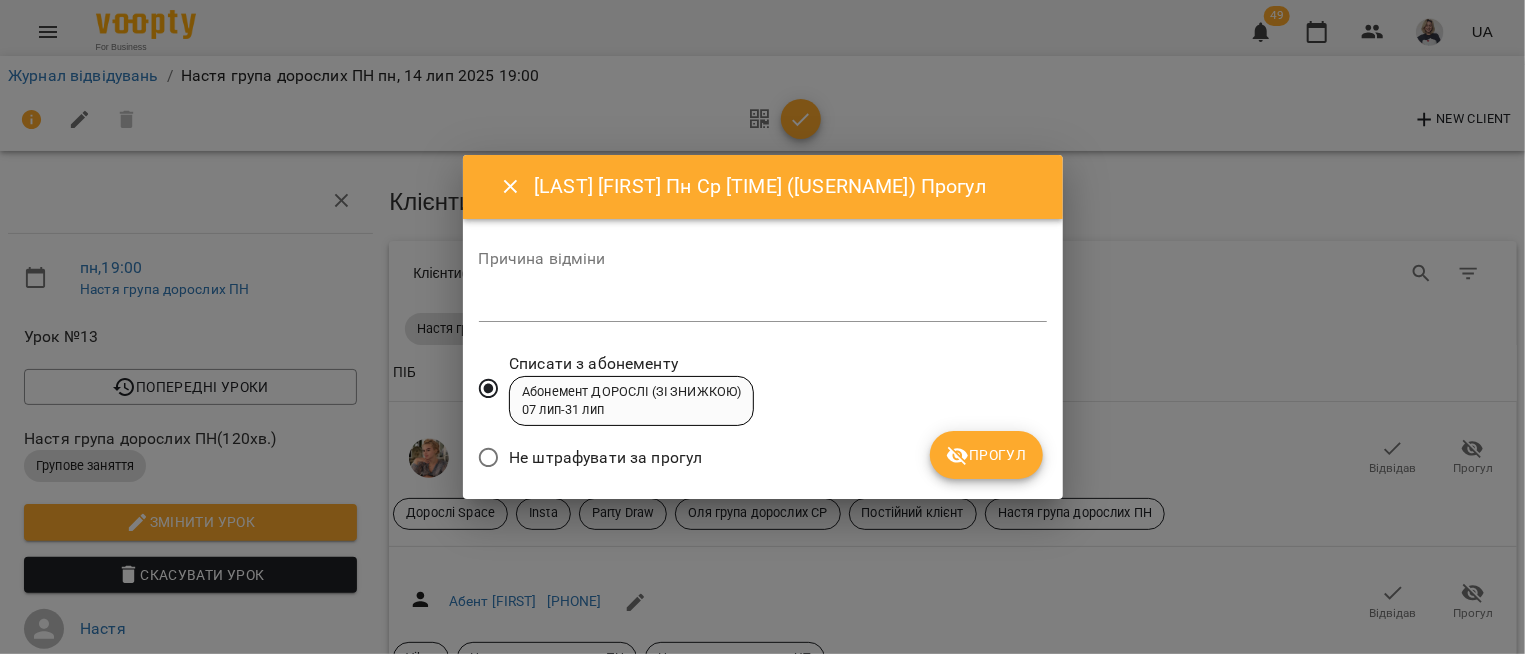 click on "Не штрафувати за прогул" at bounding box center [605, 458] 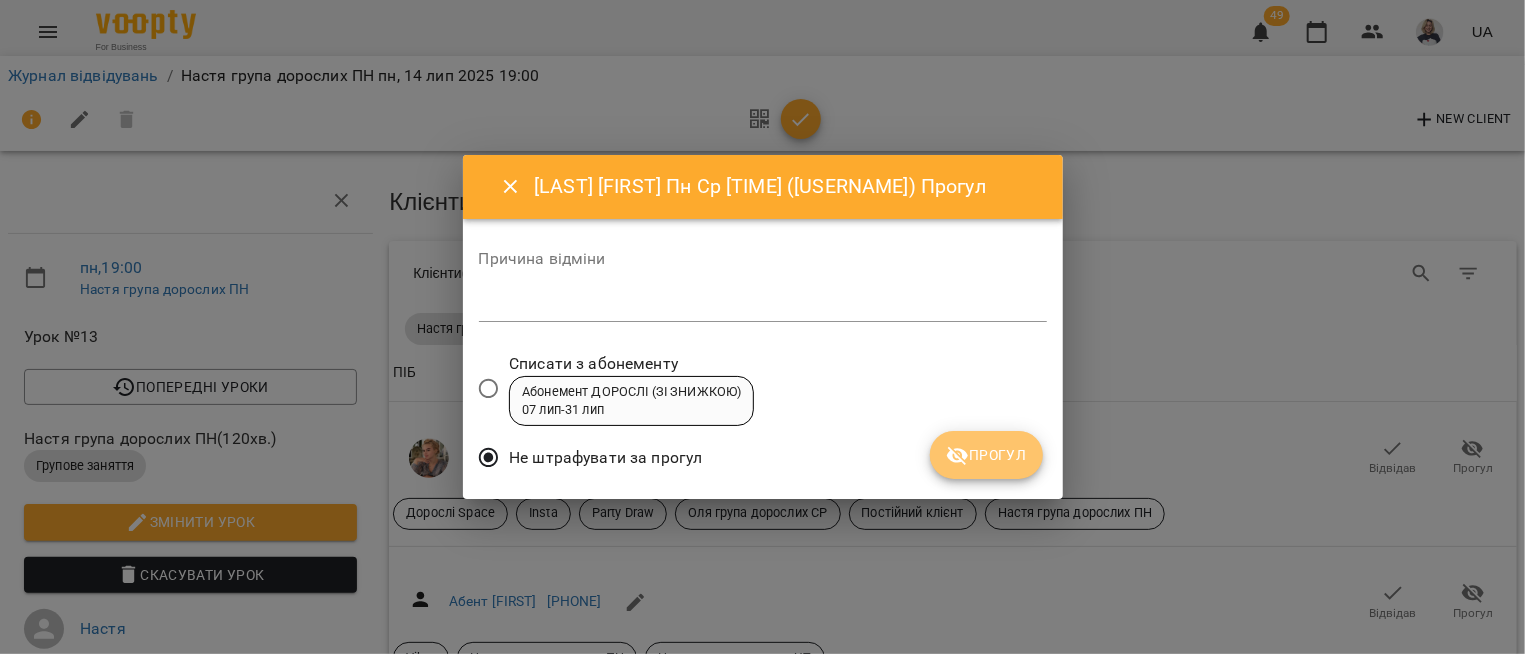 click on "Прогул" at bounding box center (986, 455) 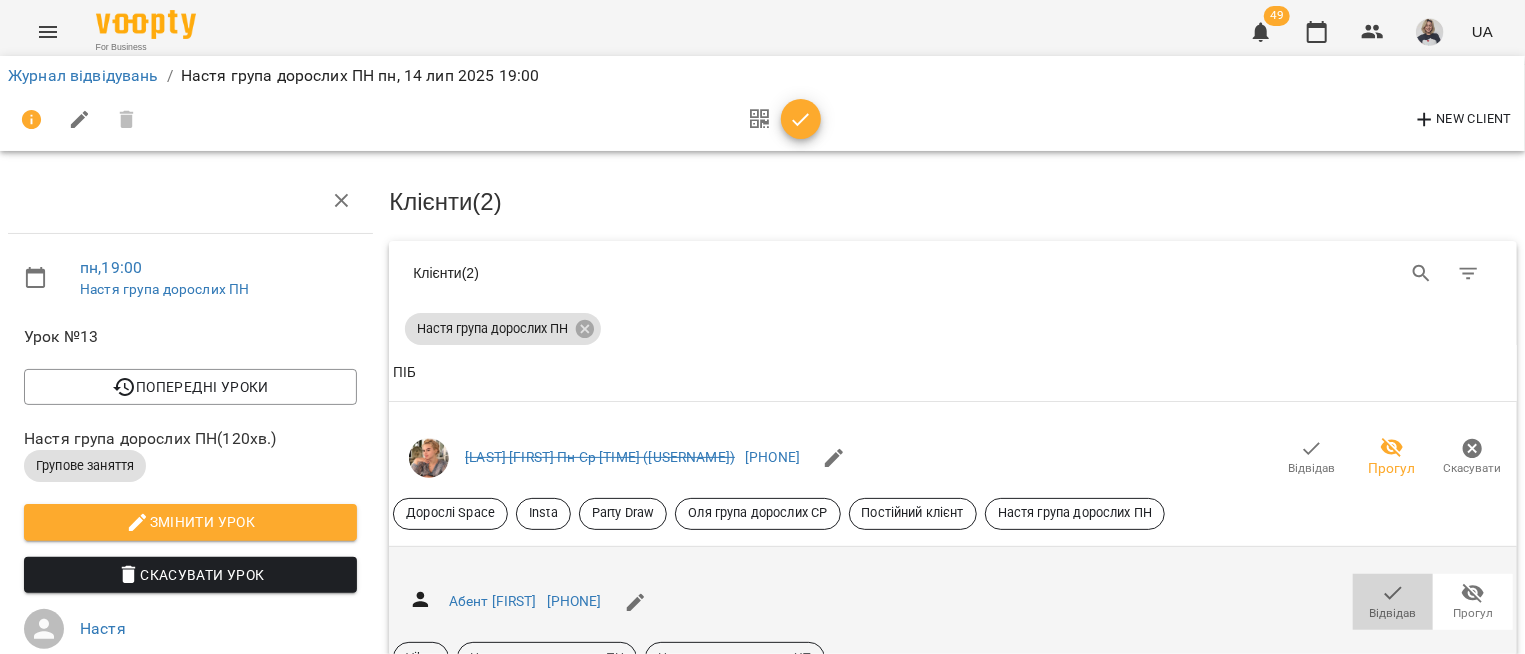 click on "Відвідав" at bounding box center [1393, 613] 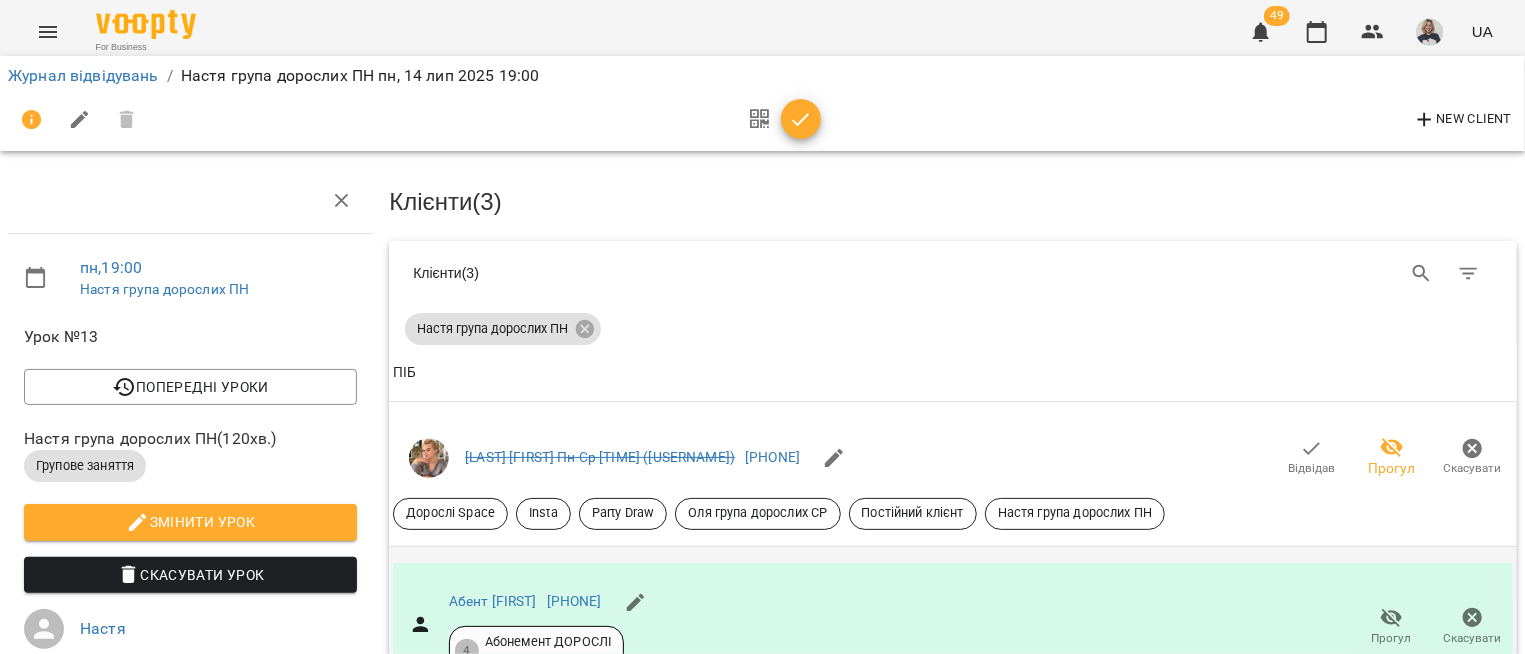 scroll, scrollTop: 603, scrollLeft: 0, axis: vertical 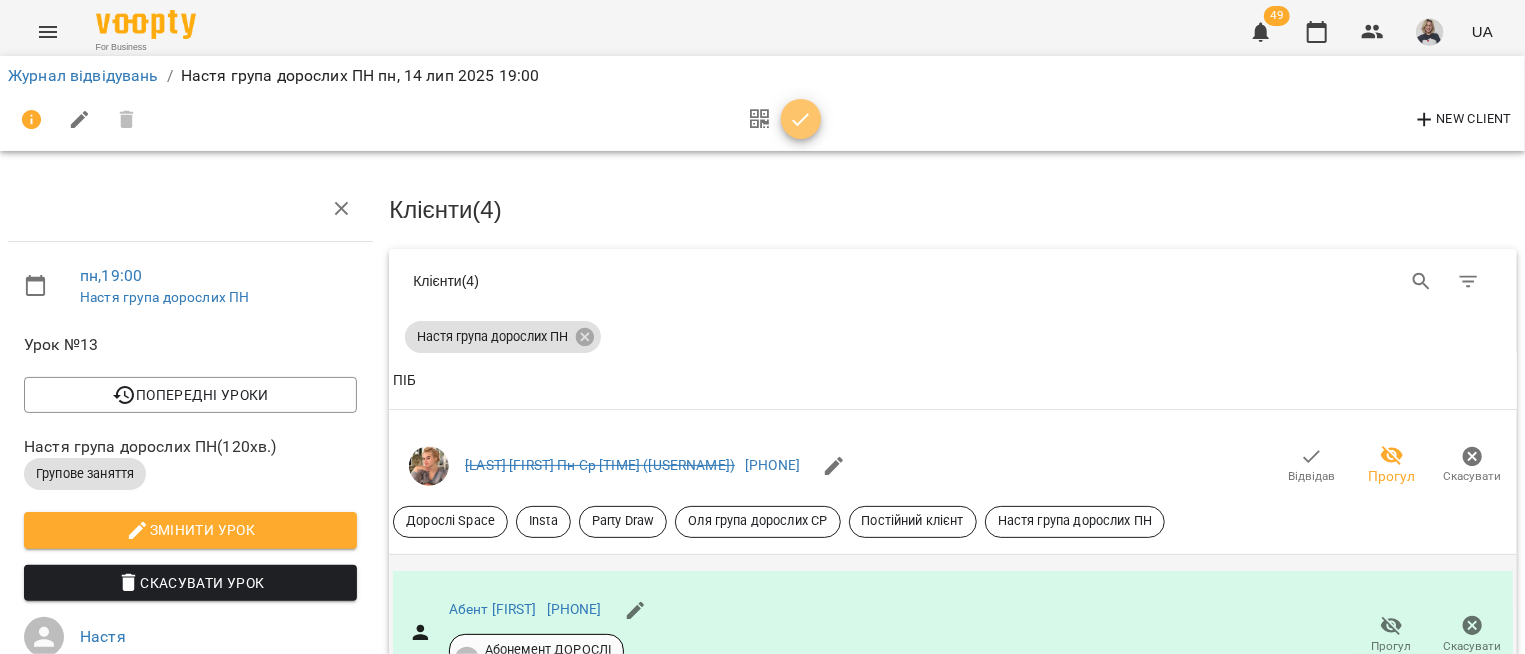 click 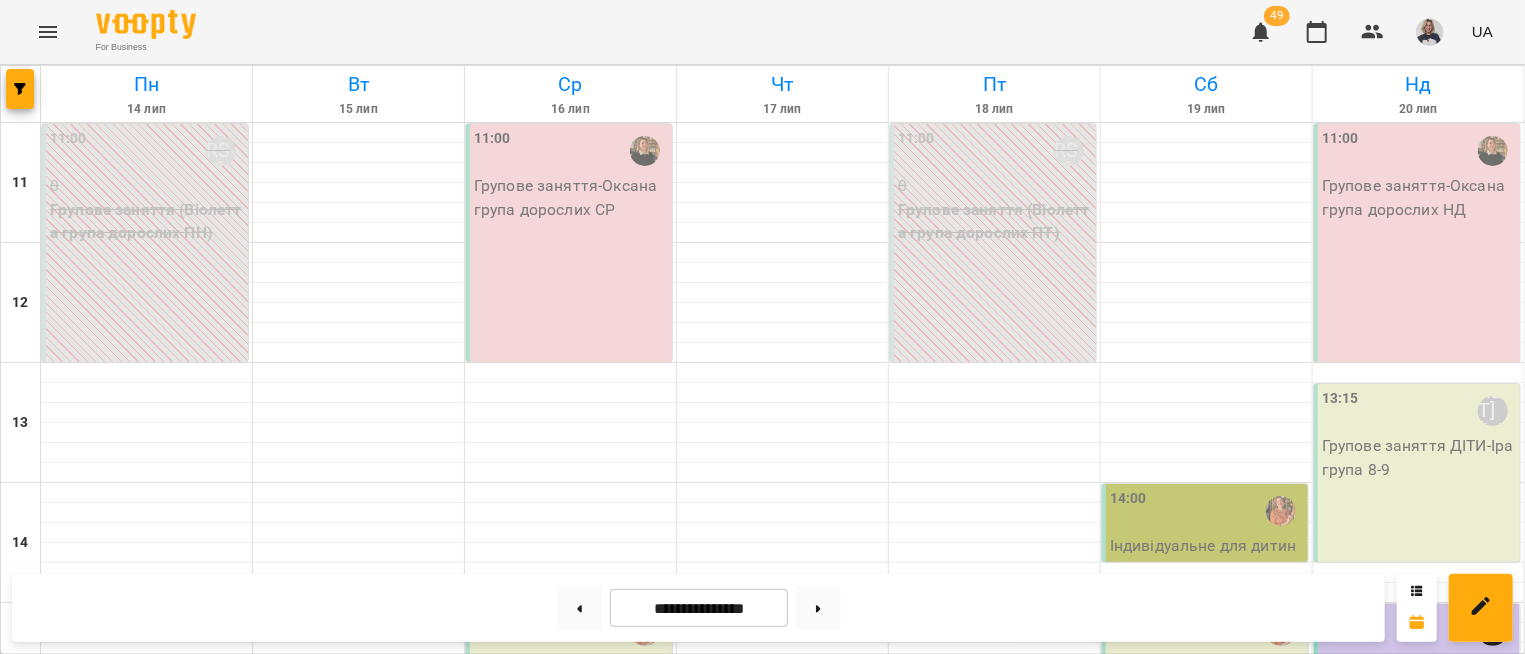 scroll, scrollTop: 639, scrollLeft: 0, axis: vertical 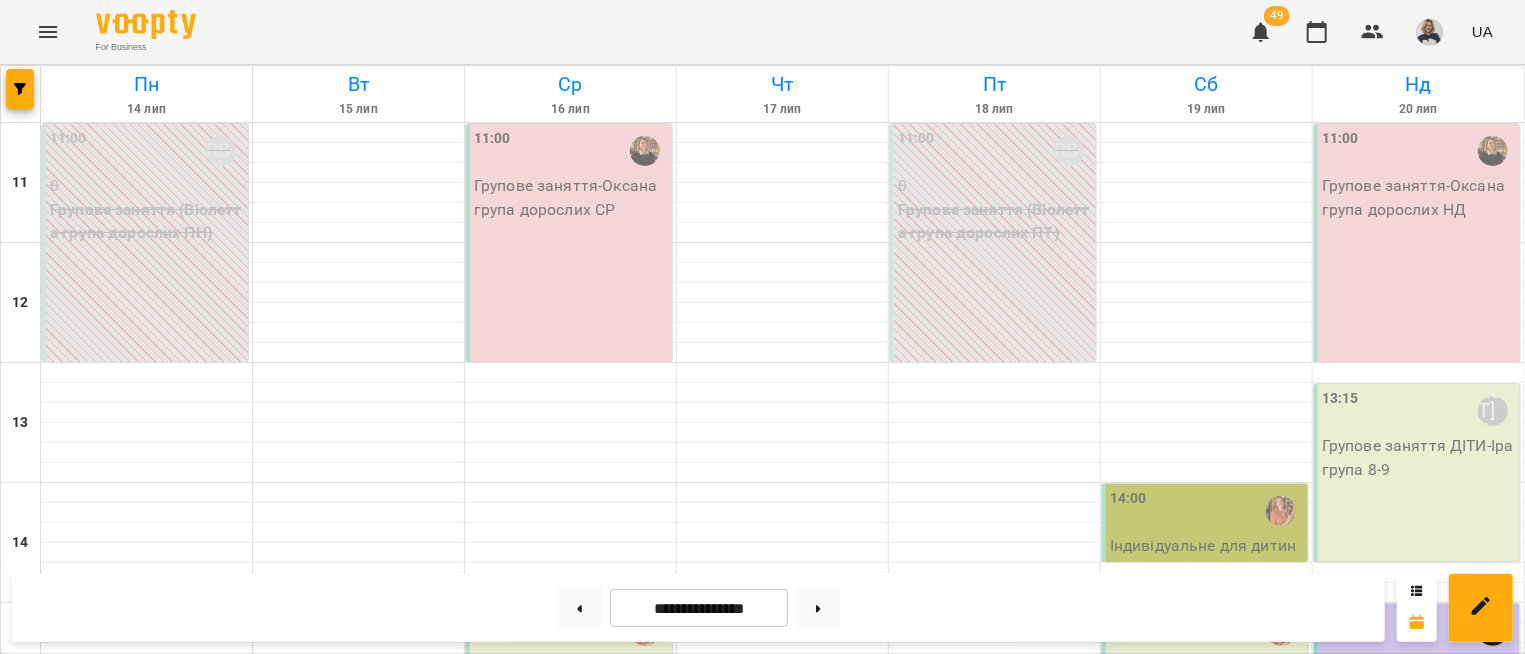 click on "19:00 Настя" at bounding box center [147, 1111] 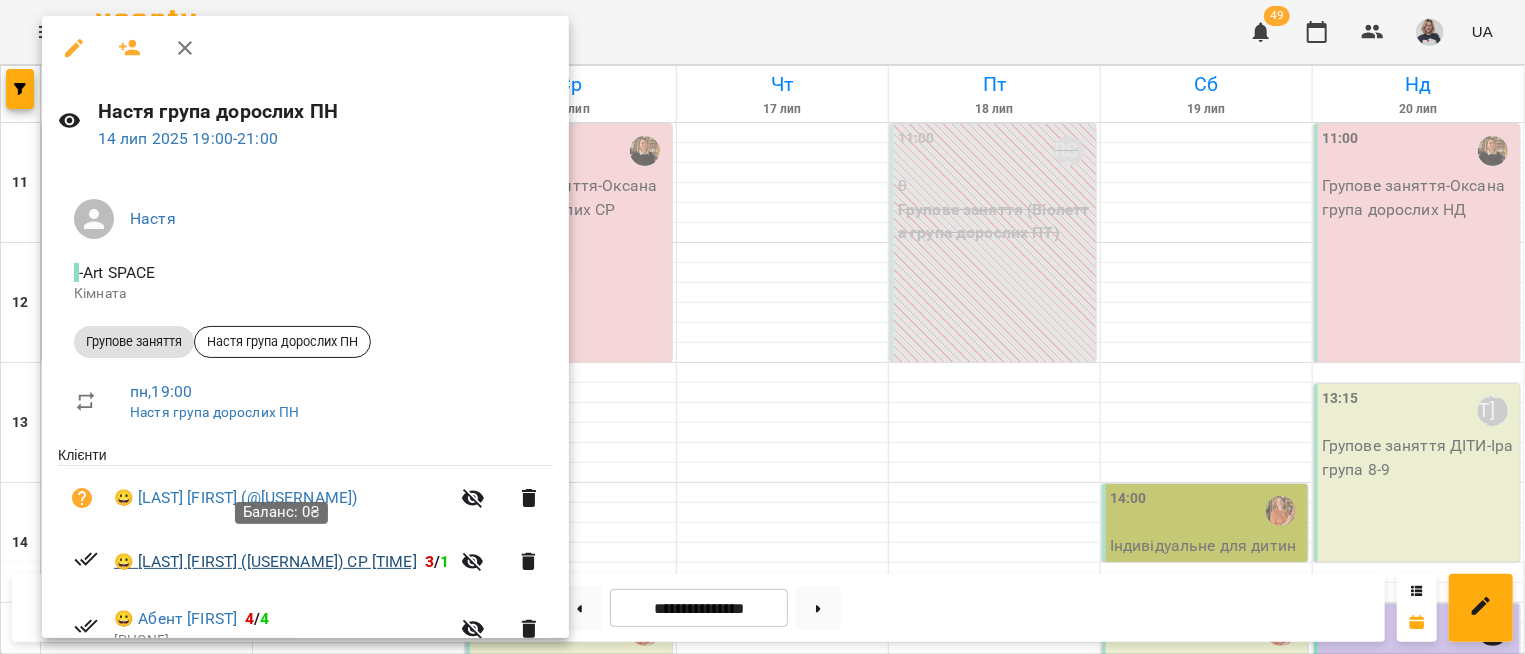 scroll, scrollTop: 121, scrollLeft: 0, axis: vertical 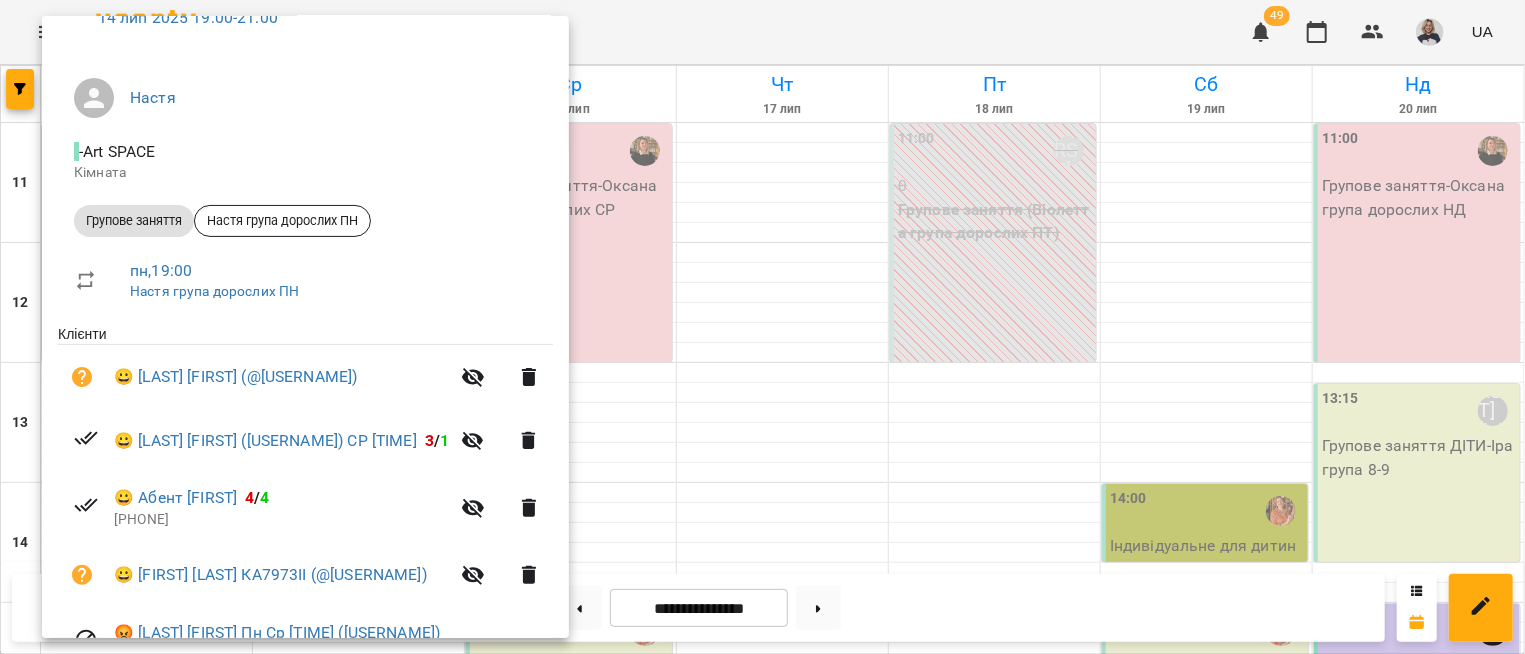 click at bounding box center (762, 327) 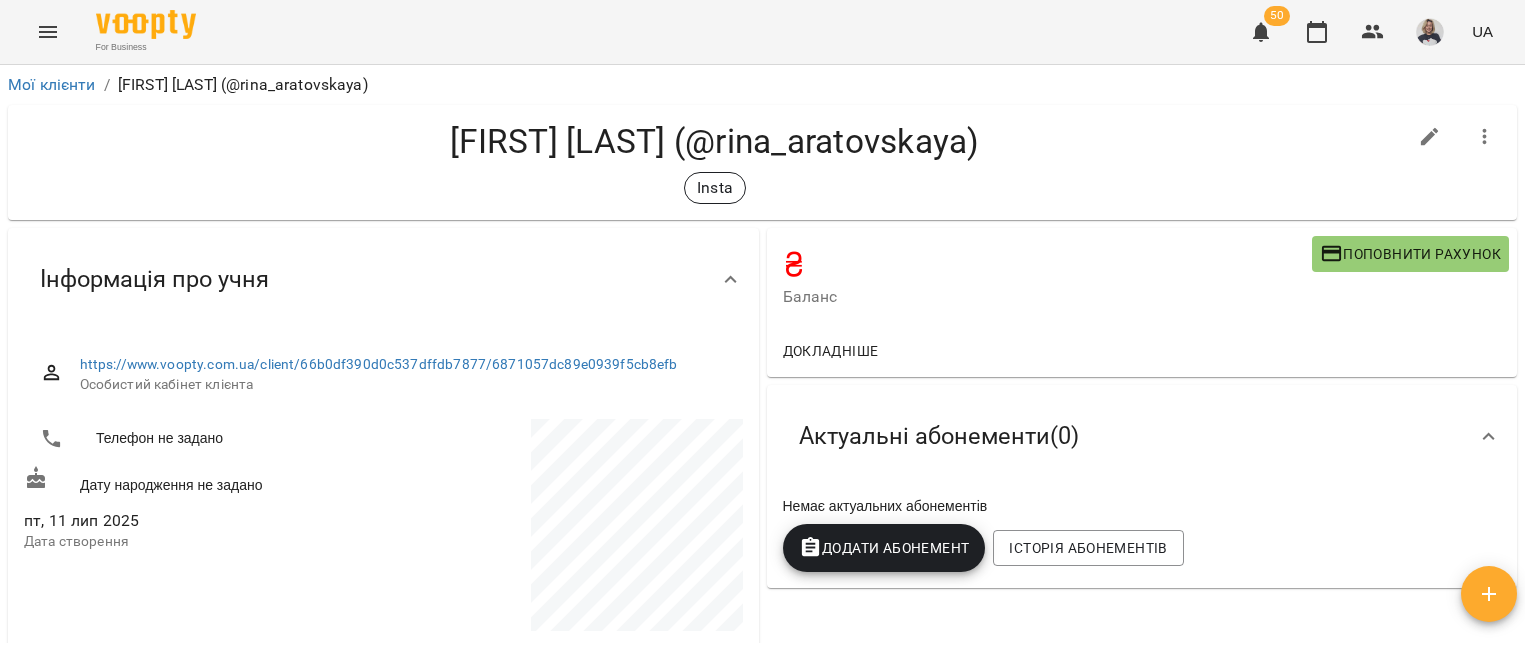 scroll, scrollTop: 0, scrollLeft: 0, axis: both 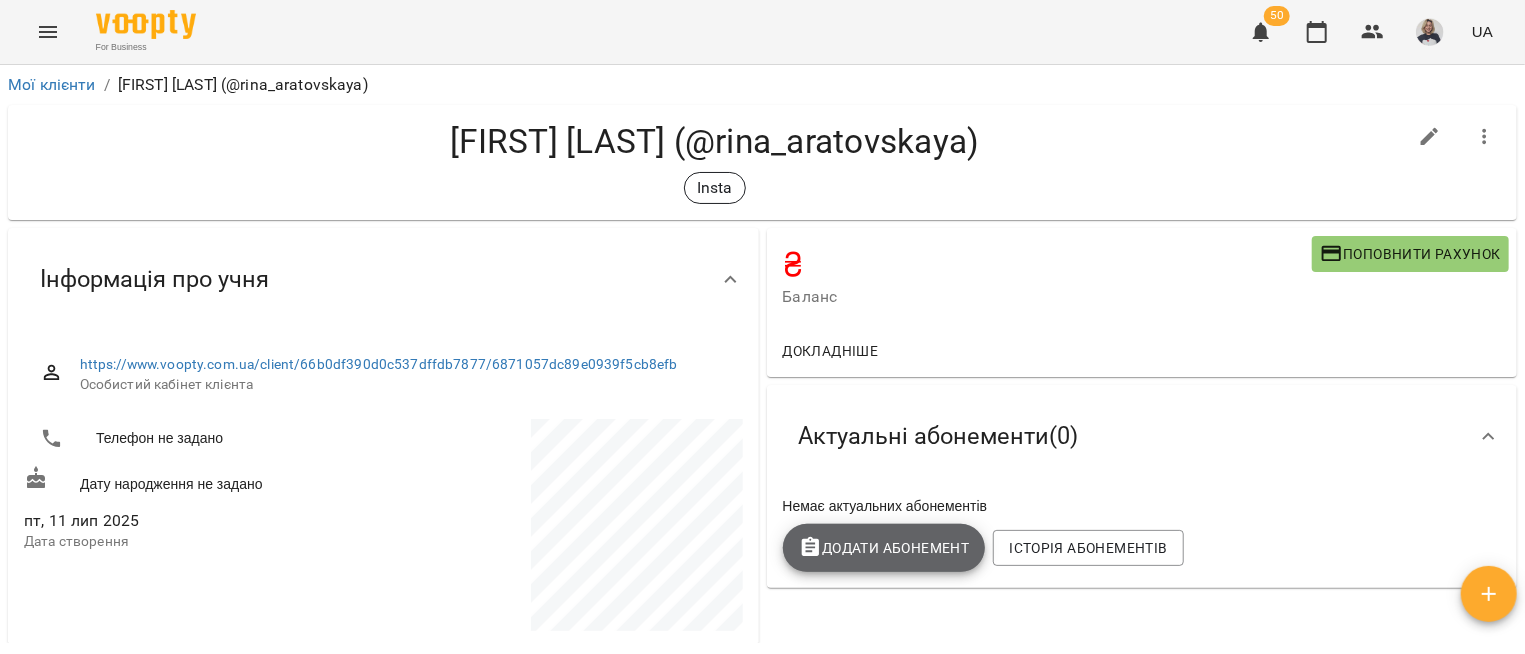 click on "Додати Абонемент" at bounding box center (884, 548) 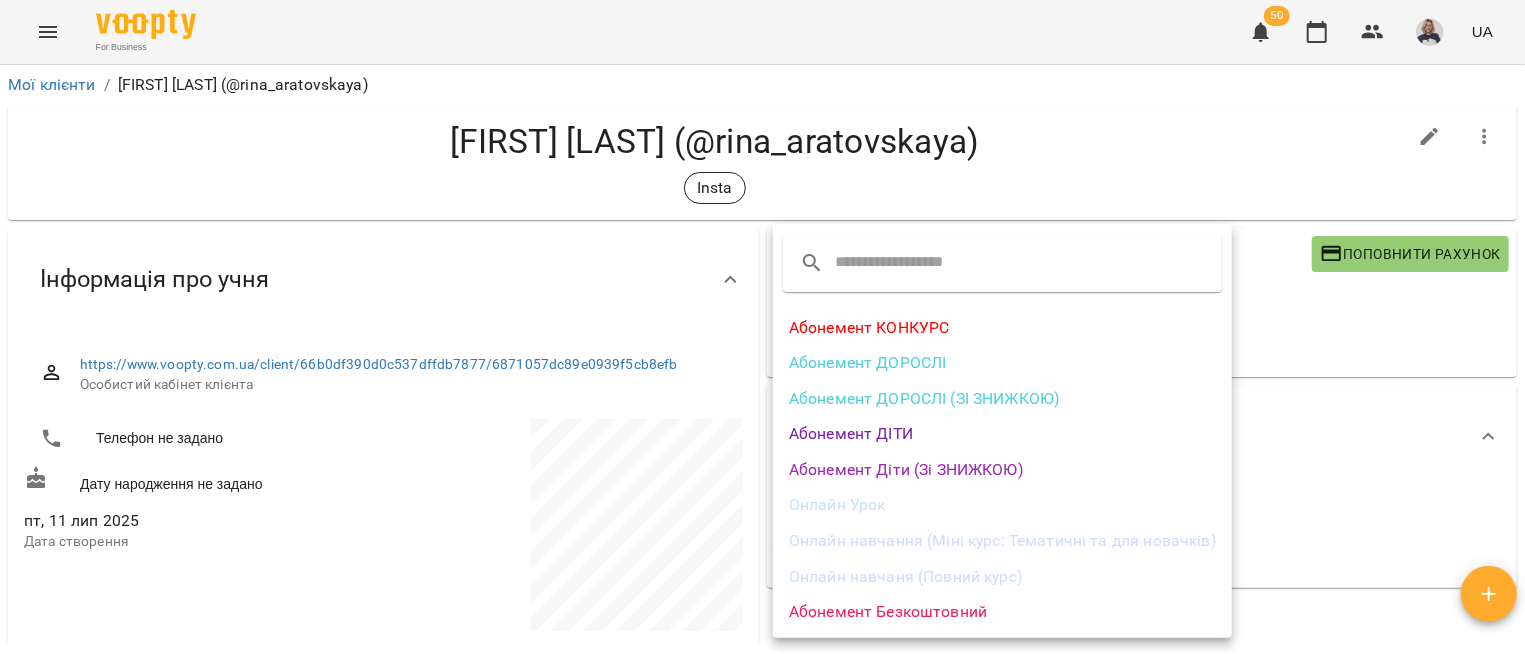 click on "Абонемент ДОРОСЛІ" at bounding box center [1002, 363] 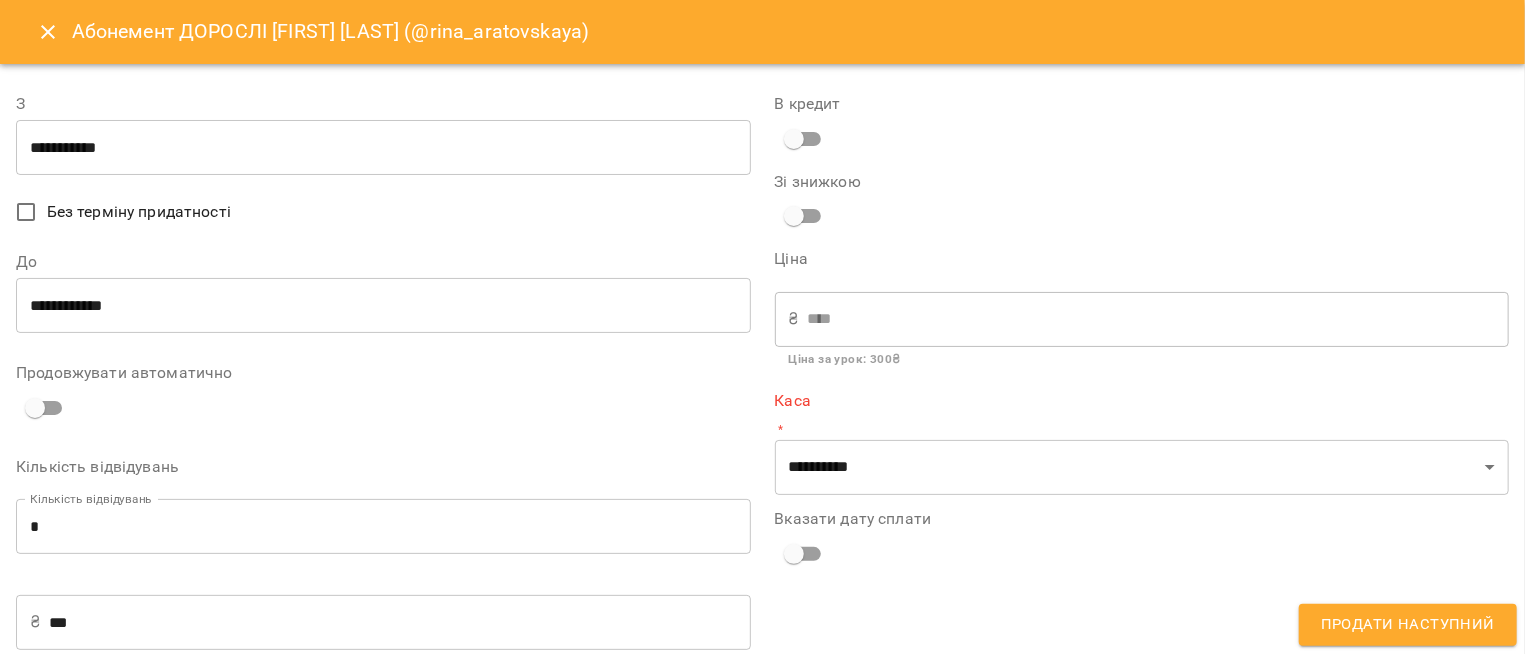 type on "**********" 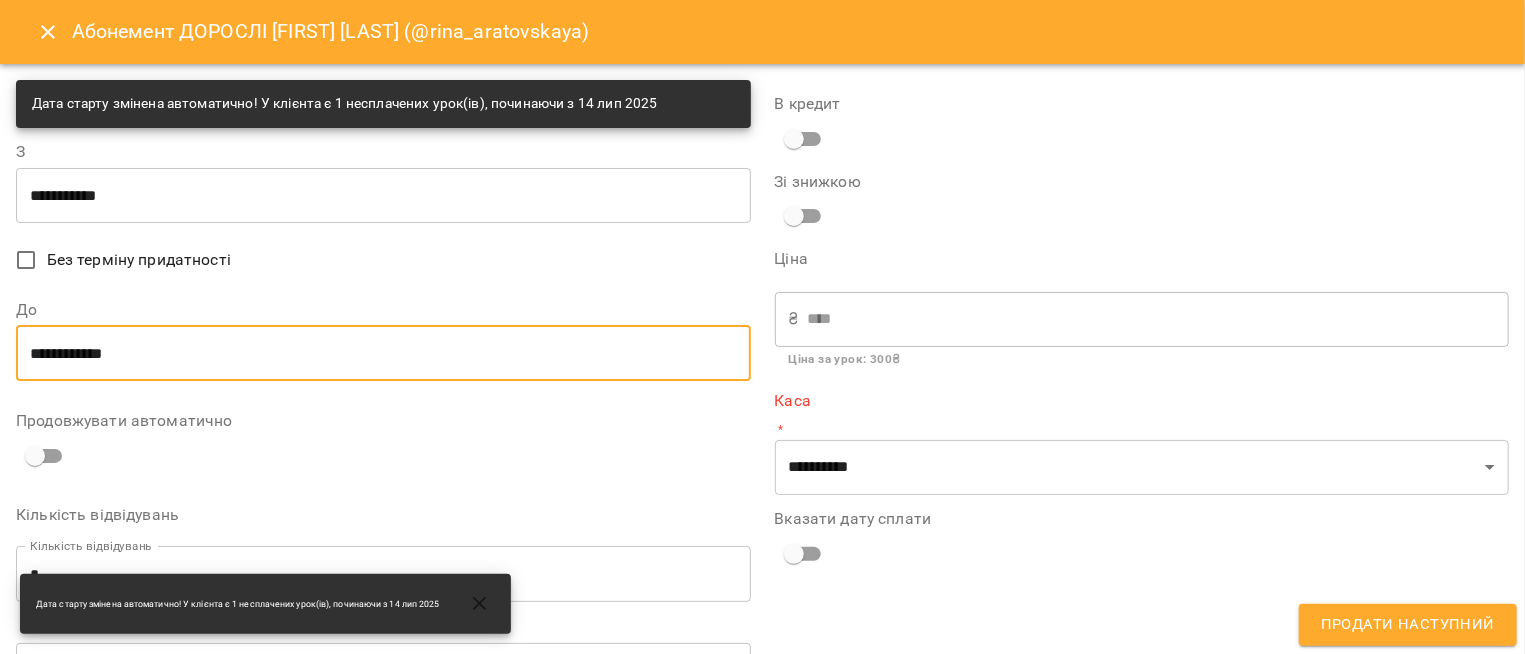 click on "**********" at bounding box center [383, 353] 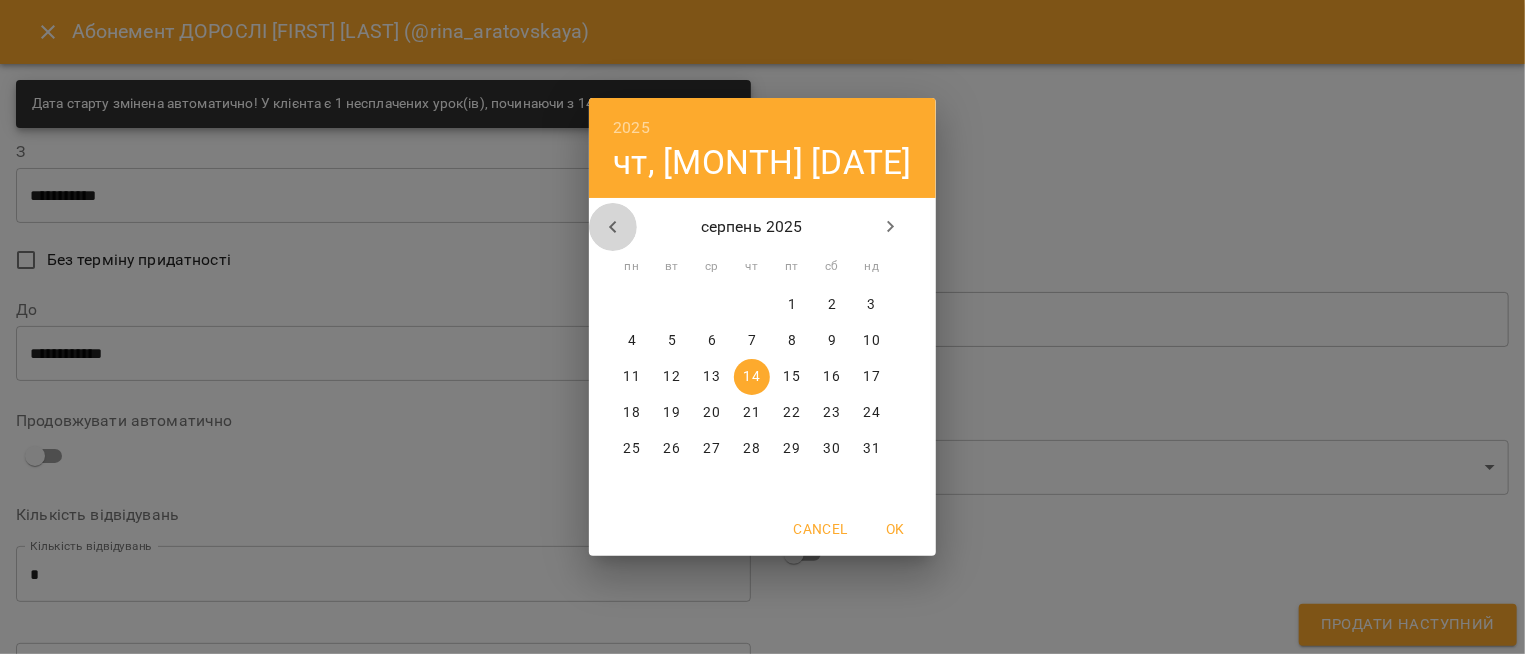 click 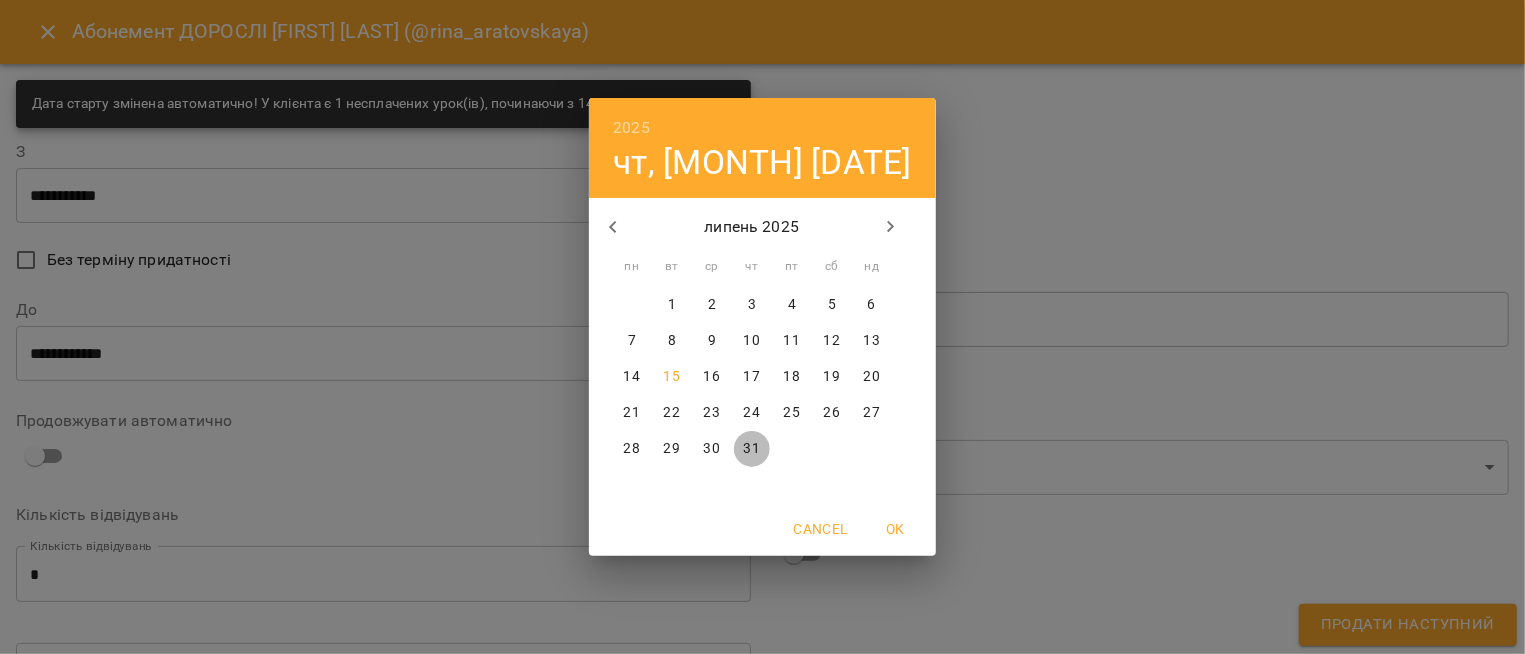 click on "31" at bounding box center [752, 449] 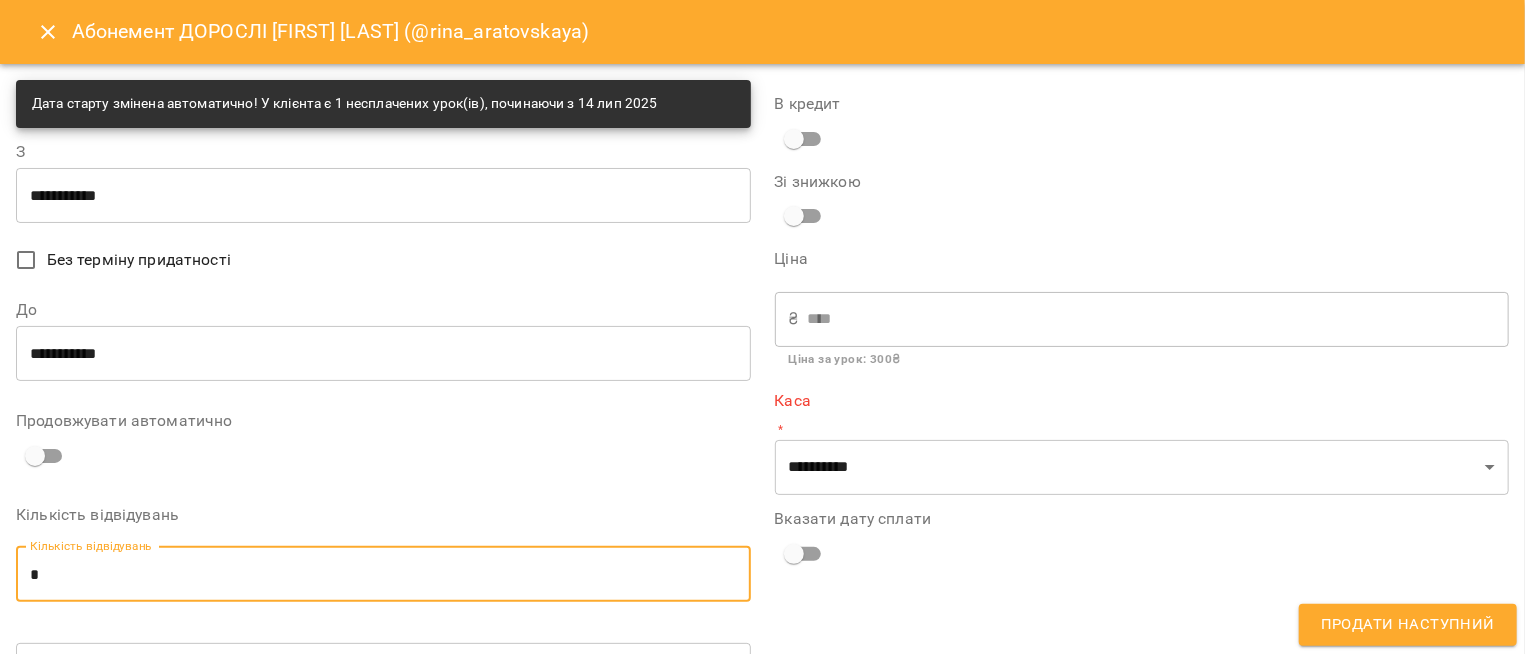 drag, startPoint x: 49, startPoint y: 574, endPoint x: 13, endPoint y: 571, distance: 36.124783 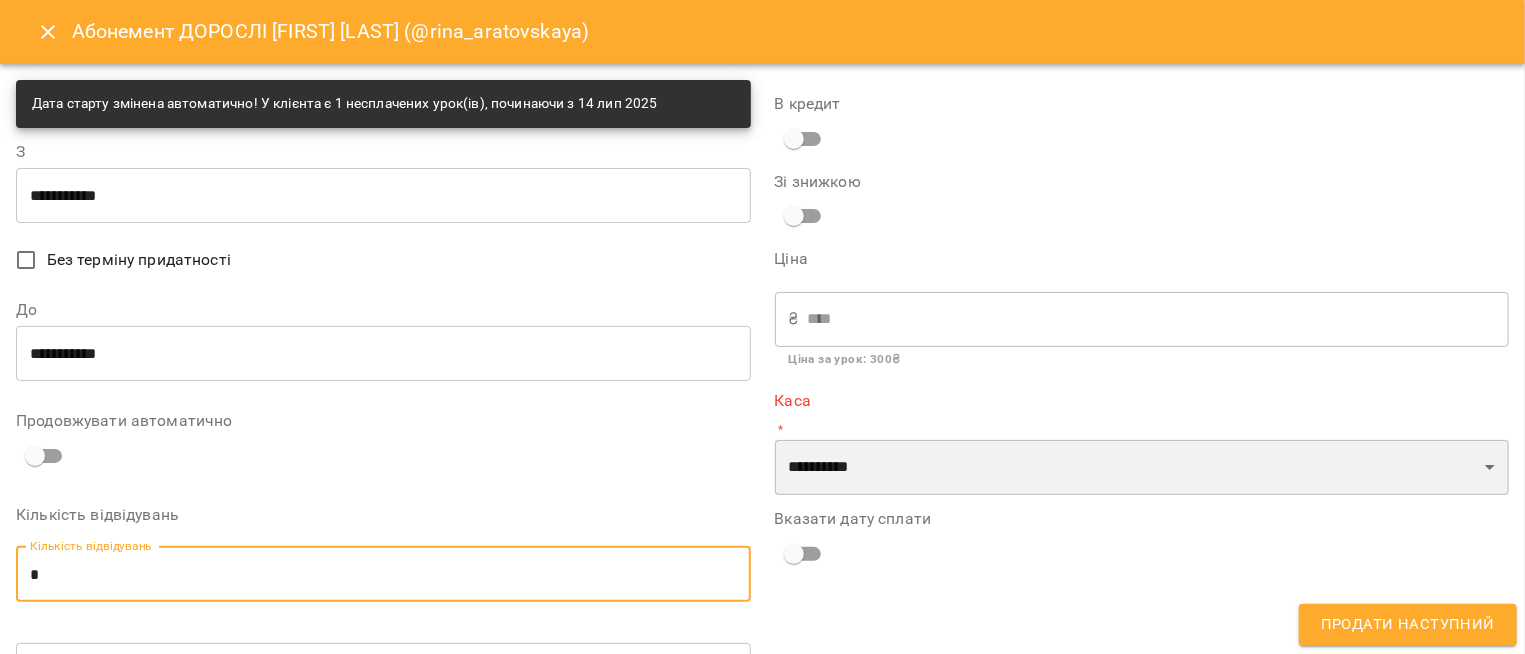 click on "**********" at bounding box center (1142, 468) 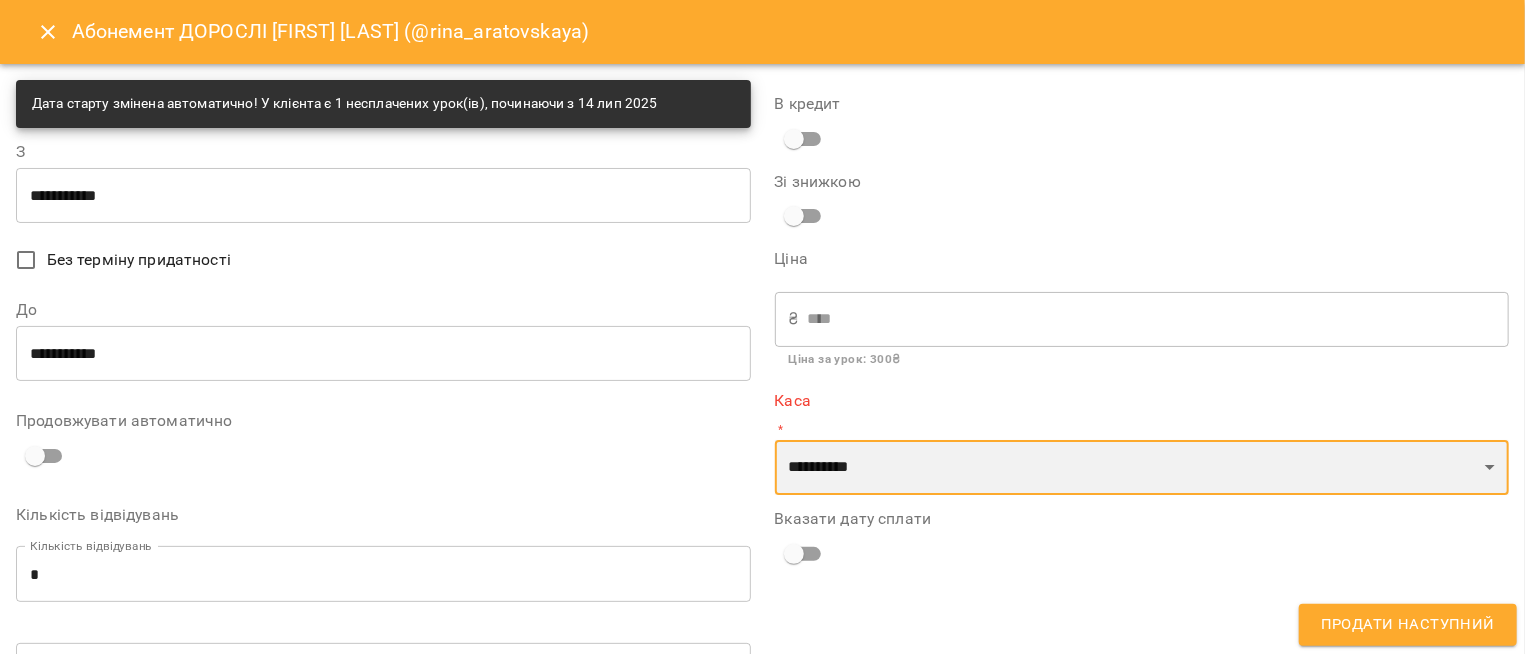 select on "**********" 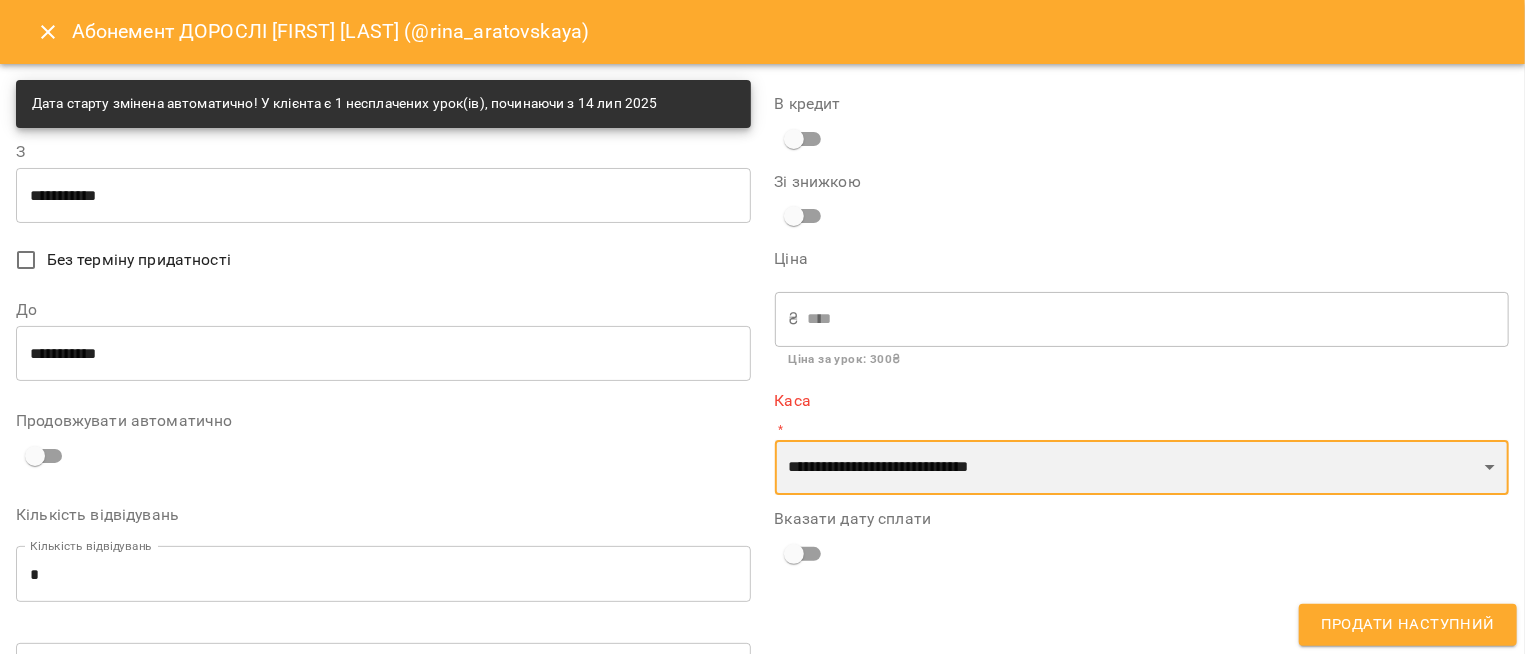 click on "**********" at bounding box center [0, 0] 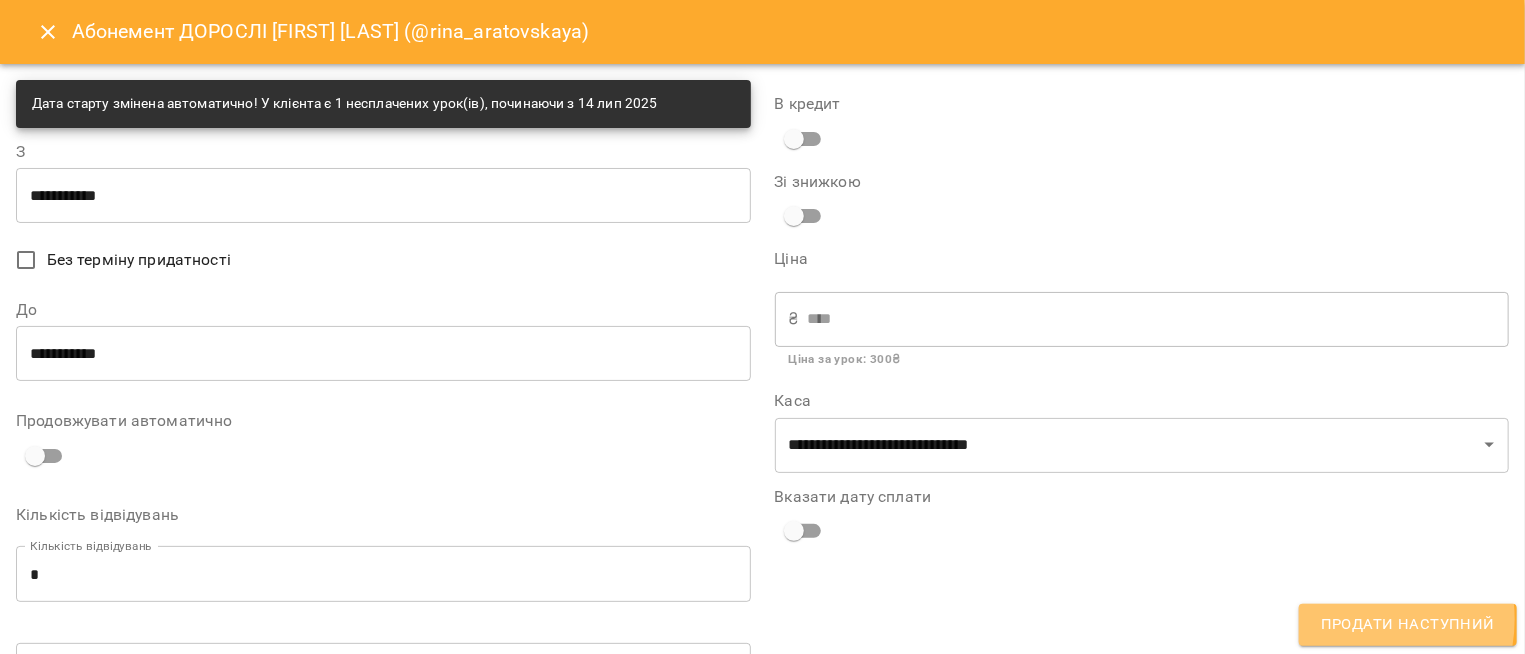 click on "Продати наступний" at bounding box center (1408, 625) 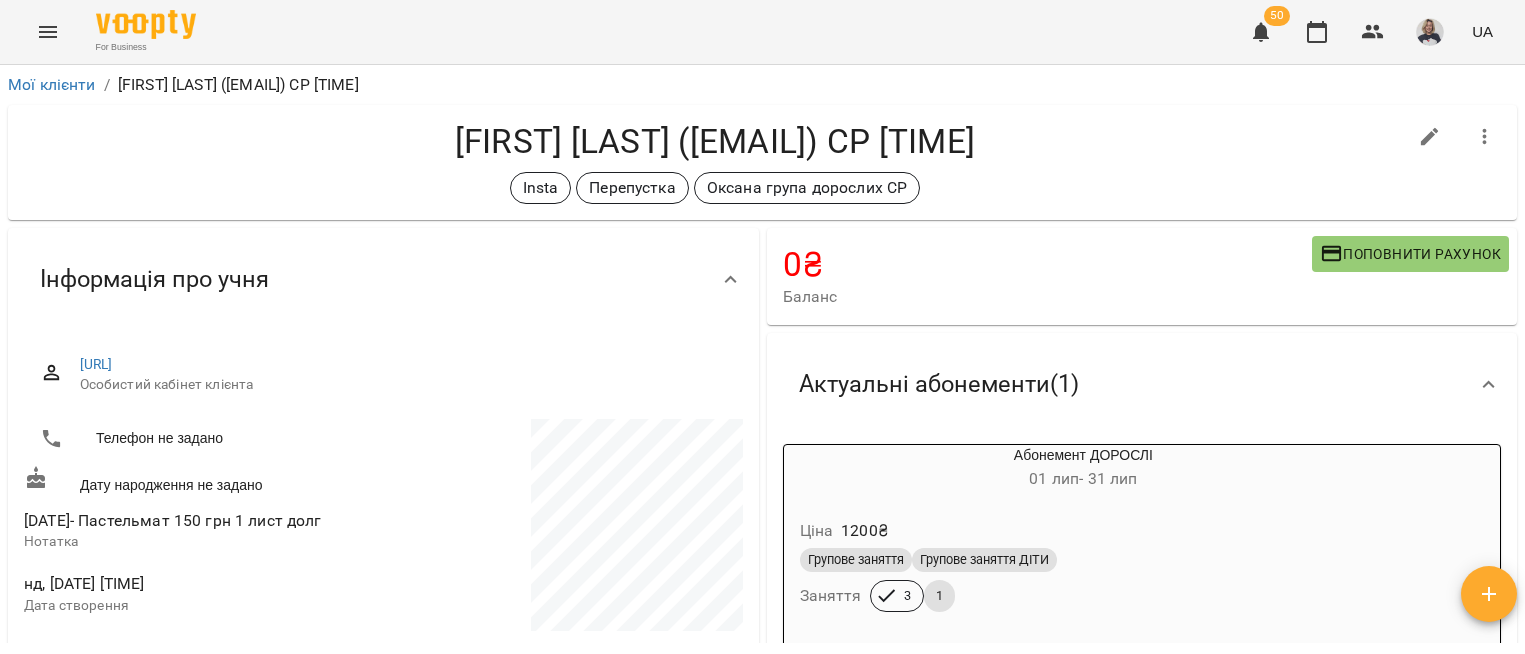 scroll, scrollTop: 0, scrollLeft: 0, axis: both 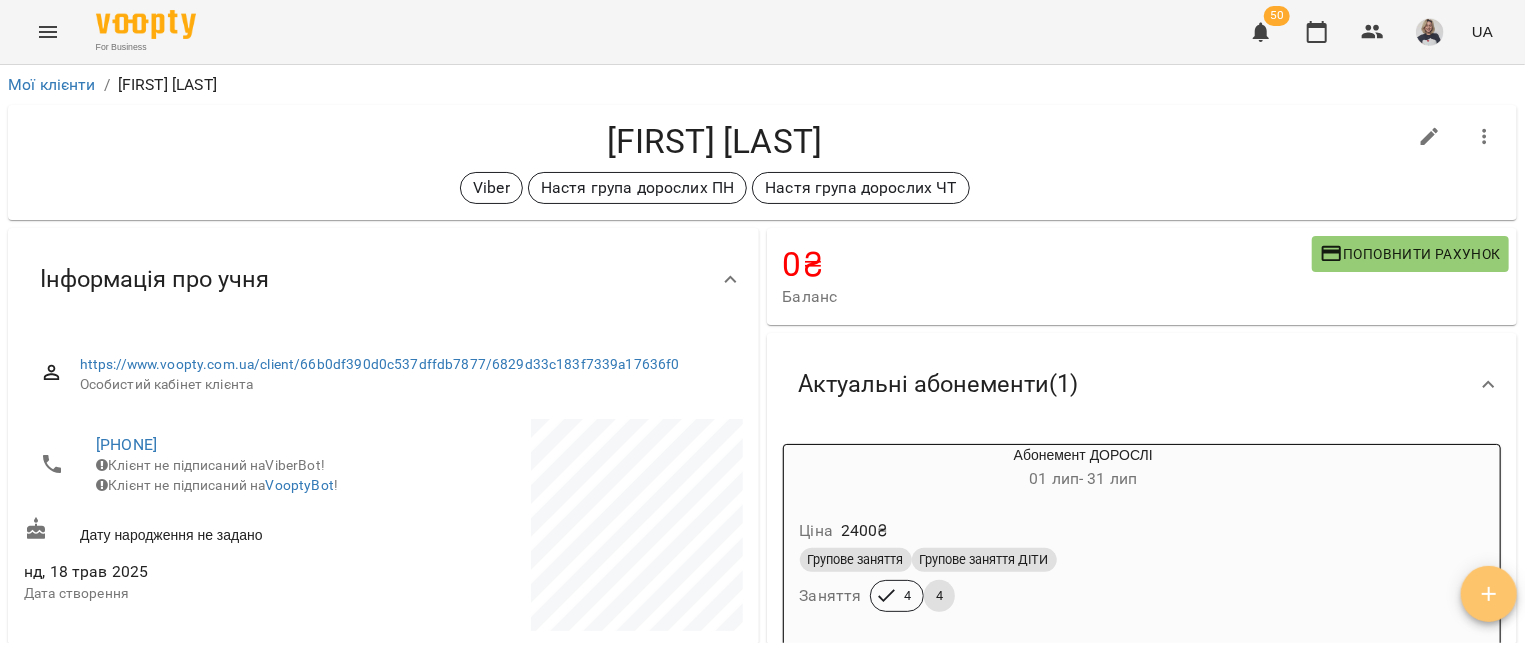 click at bounding box center (1489, 594) 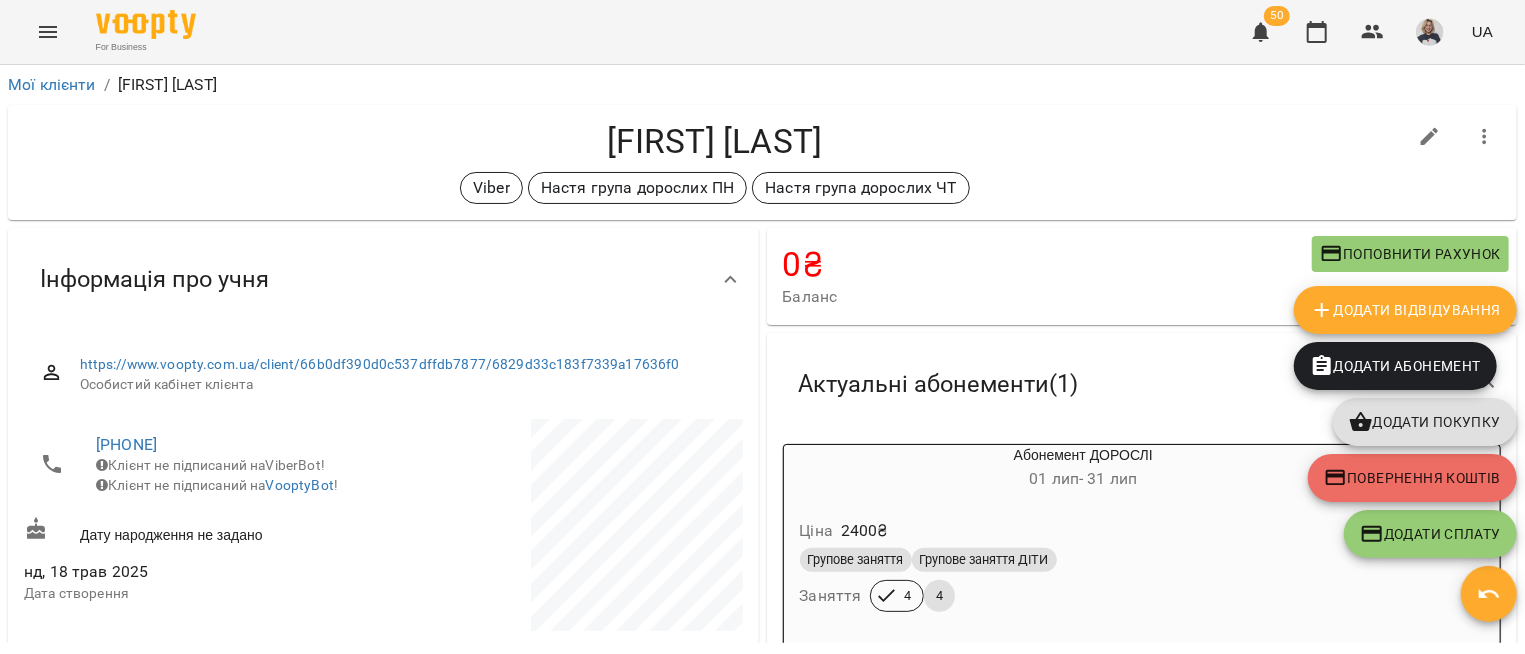 click on "Додати покупку" at bounding box center (1425, 422) 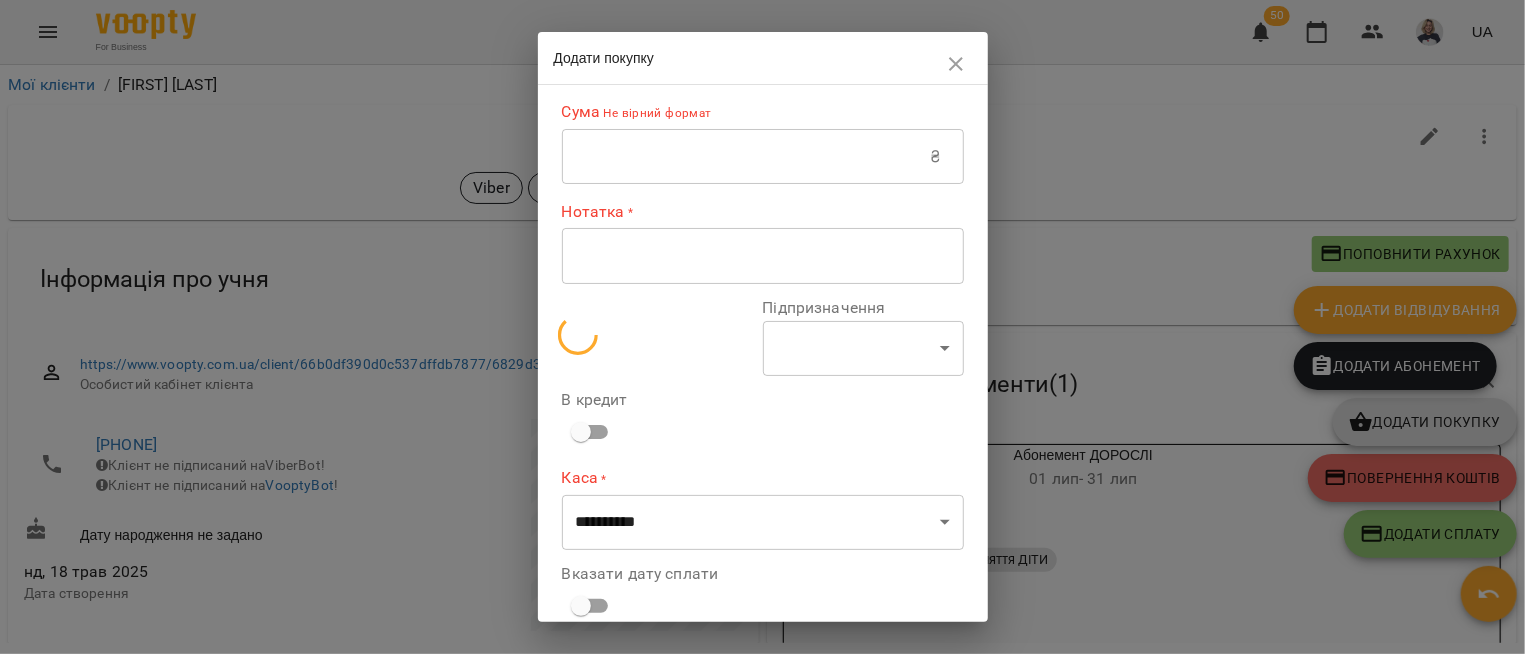 select on "*******" 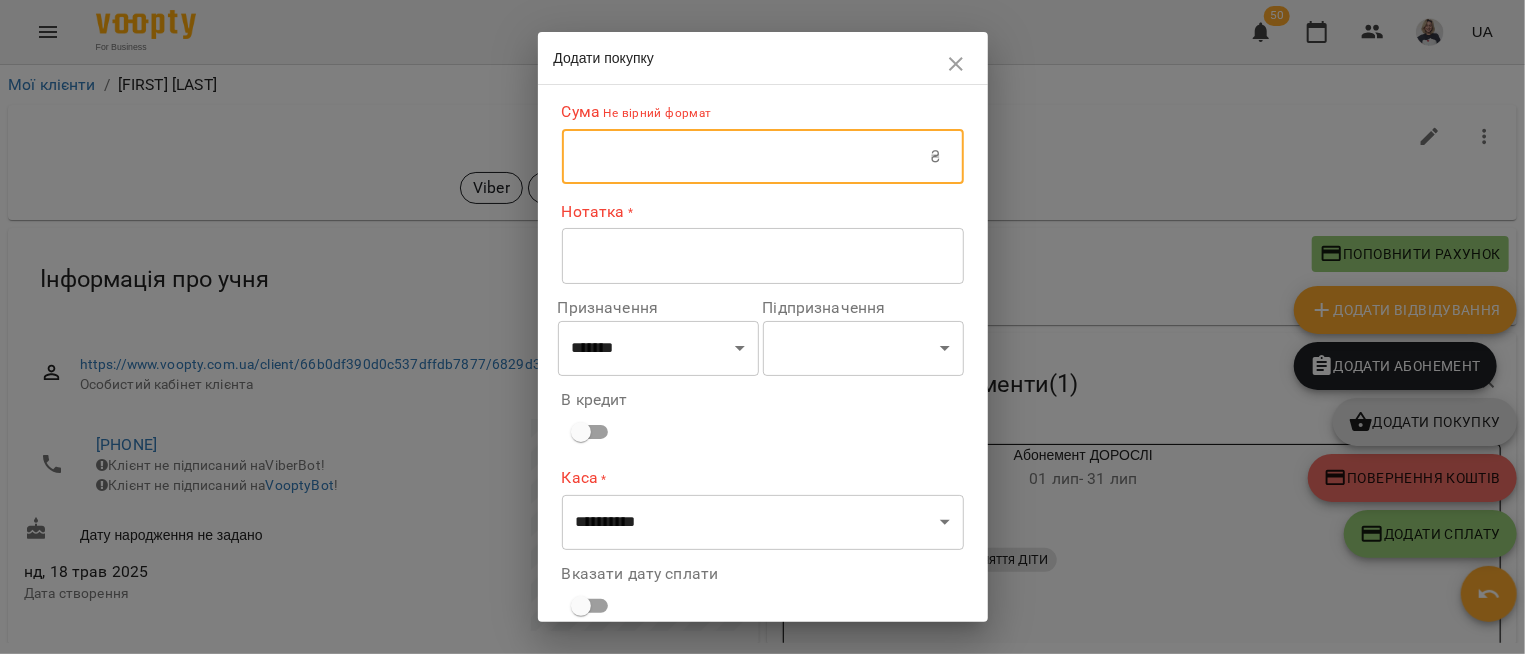 click at bounding box center (746, 157) 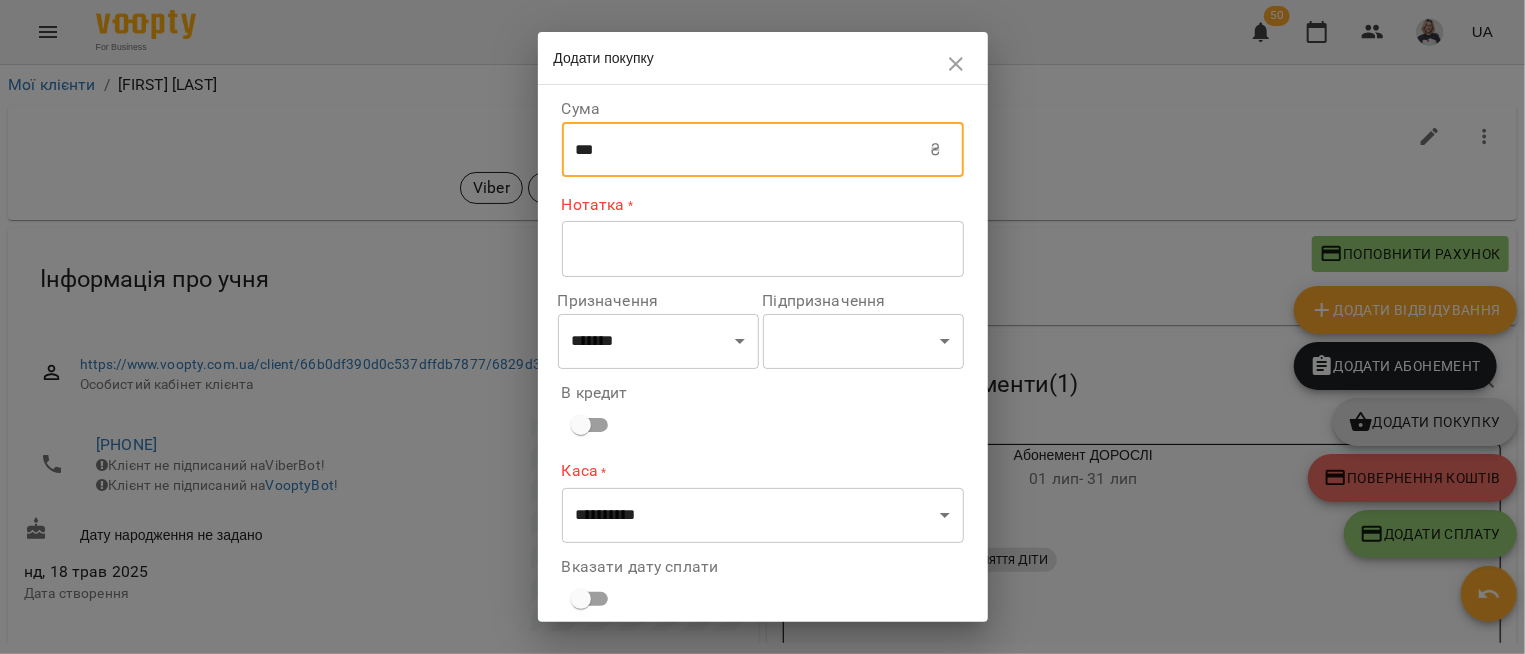 type on "***" 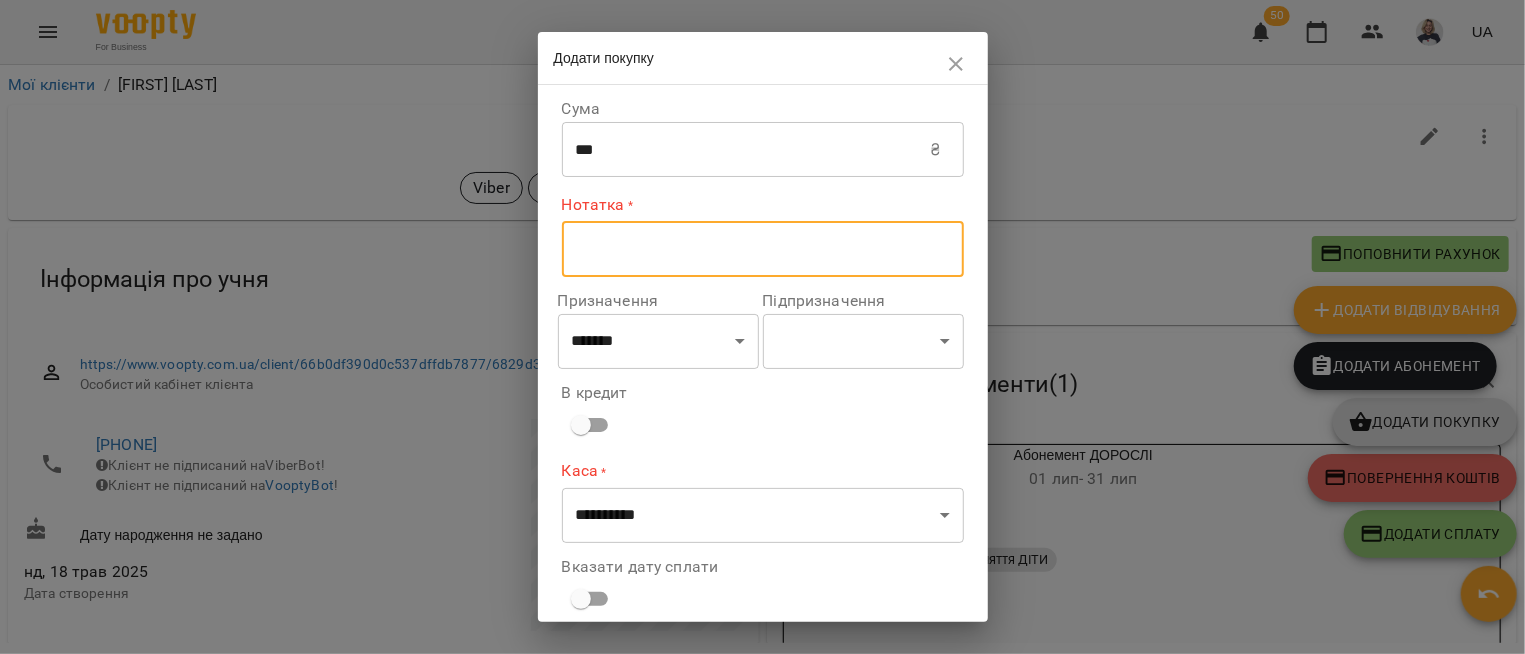 click at bounding box center (763, 248) 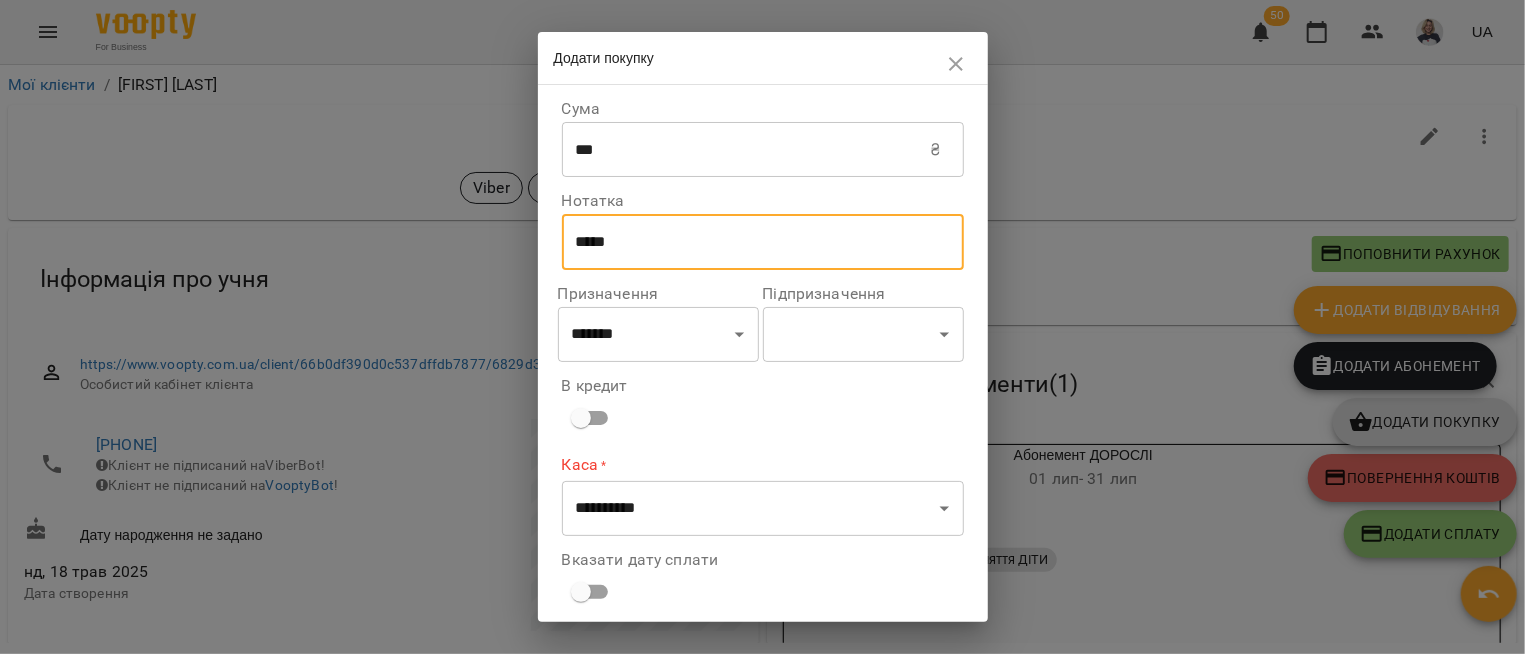 type on "*****" 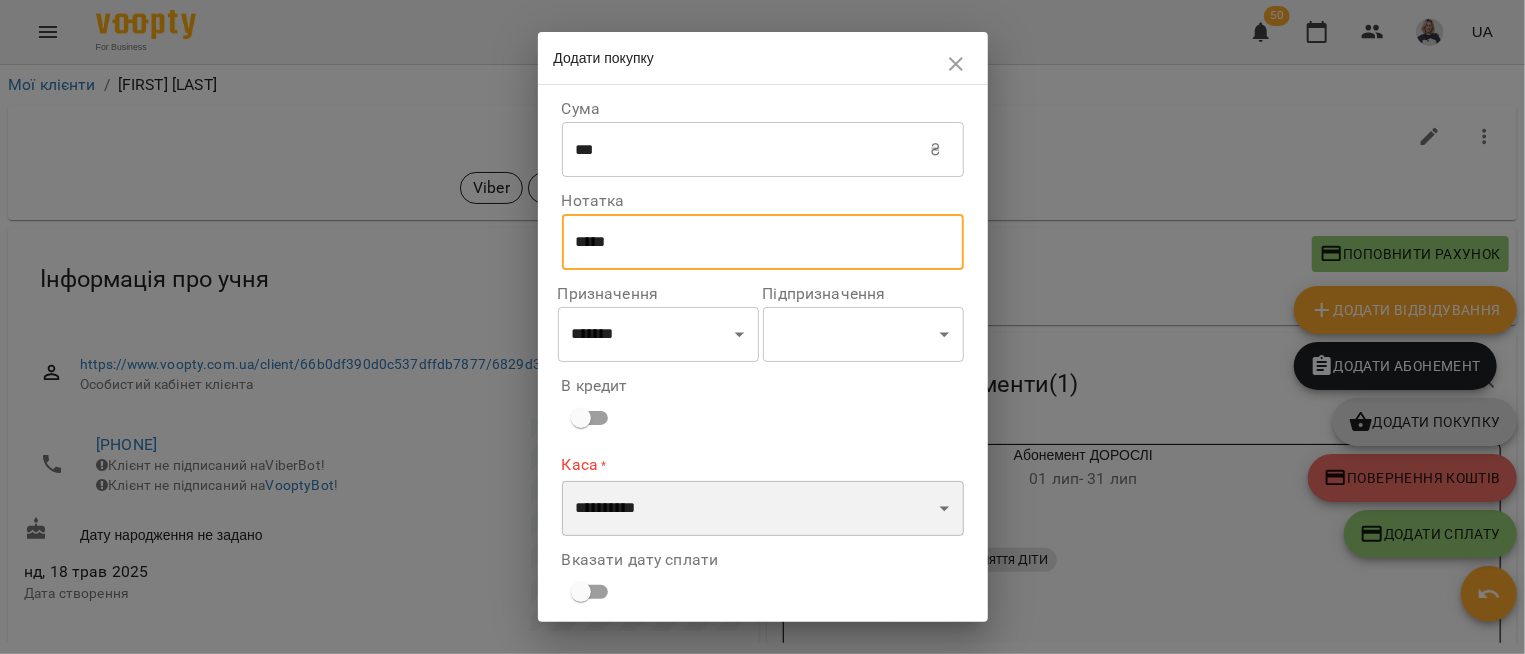click on "**********" at bounding box center (763, 509) 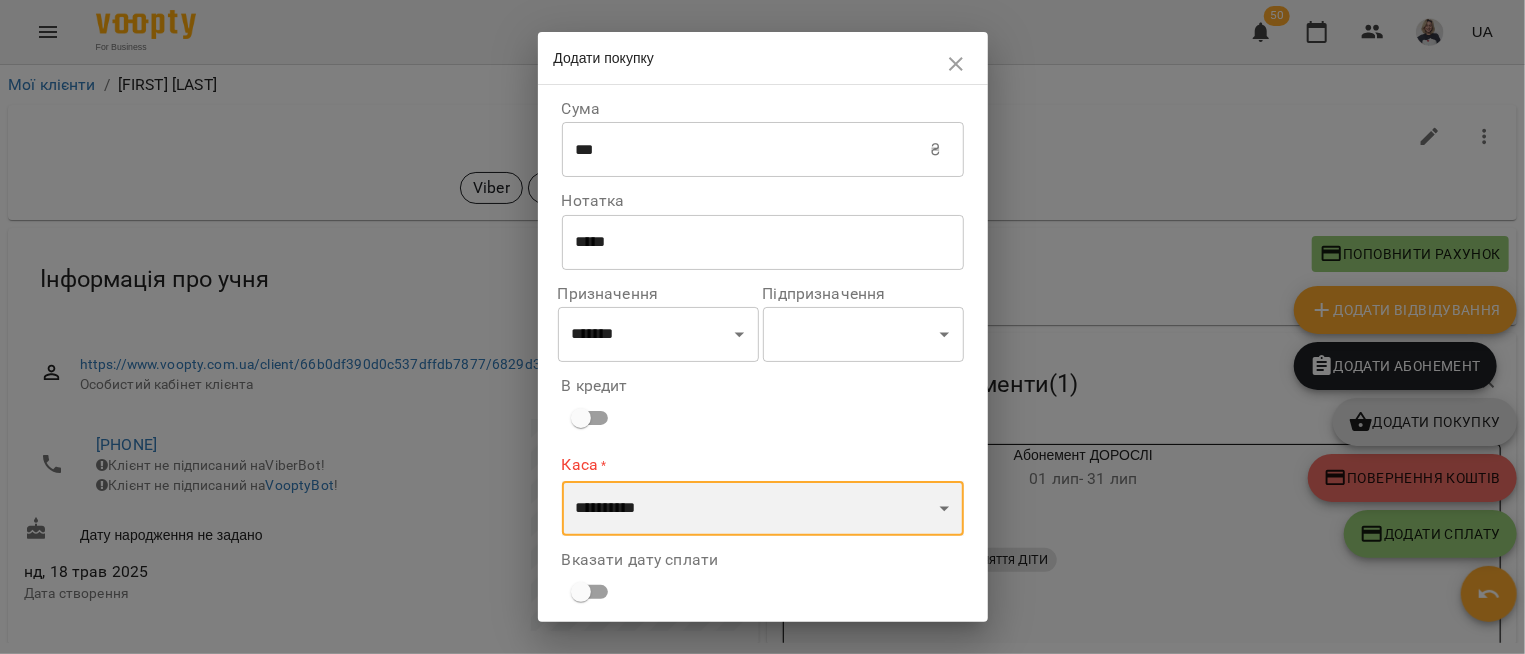 select on "**********" 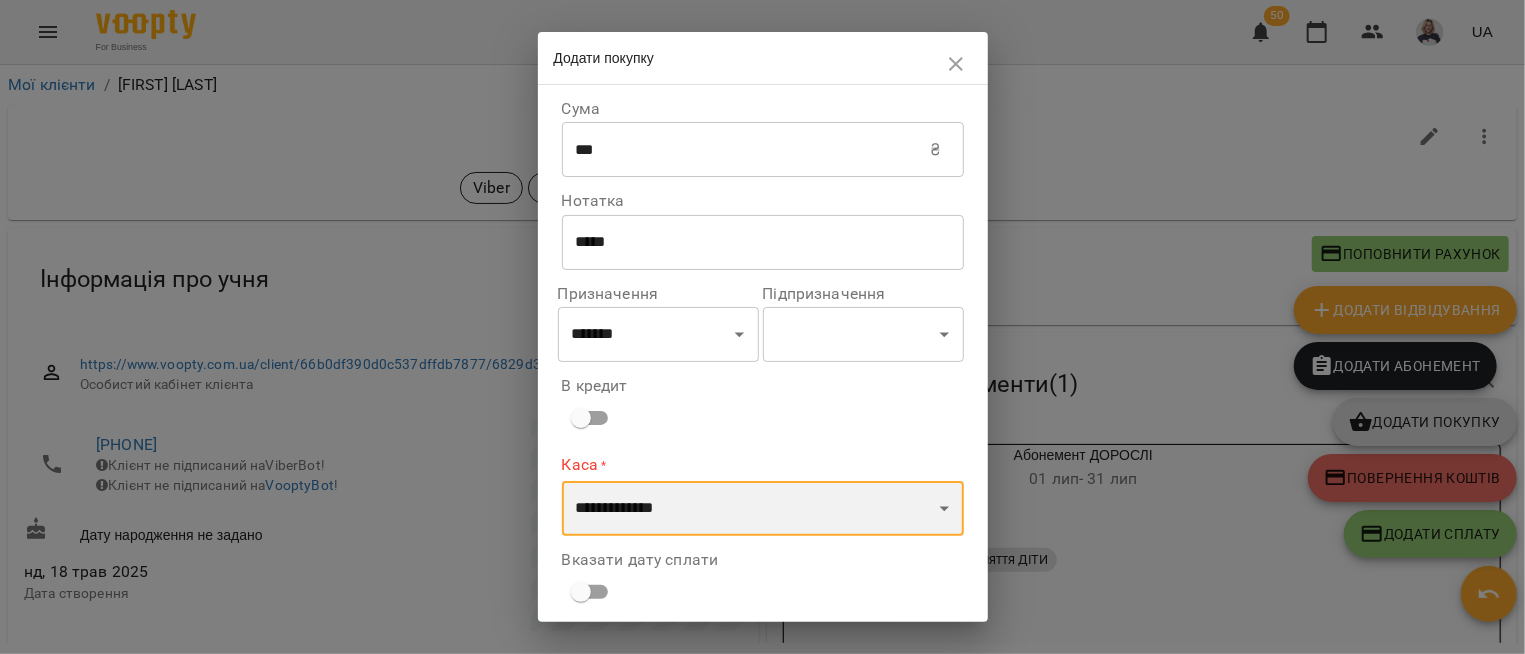 click on "**********" at bounding box center (0, 0) 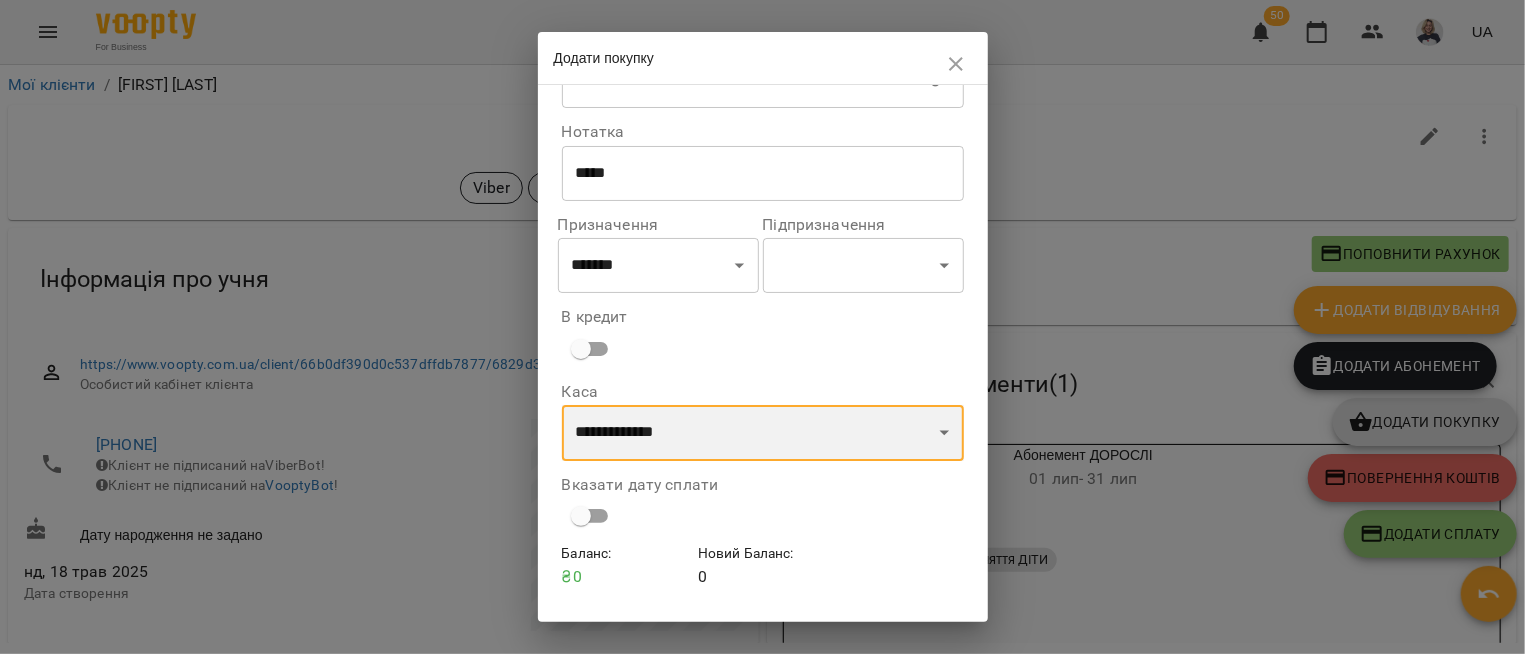 scroll, scrollTop: 123, scrollLeft: 0, axis: vertical 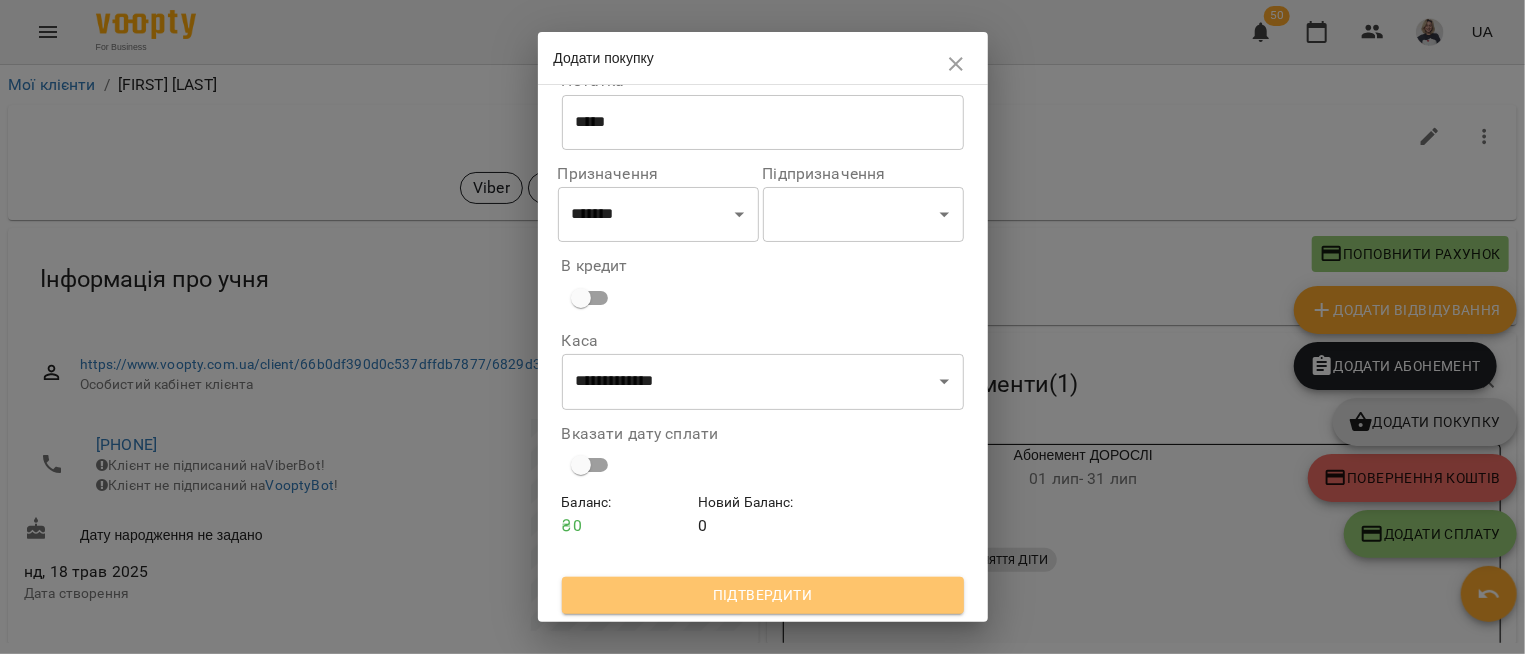 click on "Підтвердити" at bounding box center (763, 595) 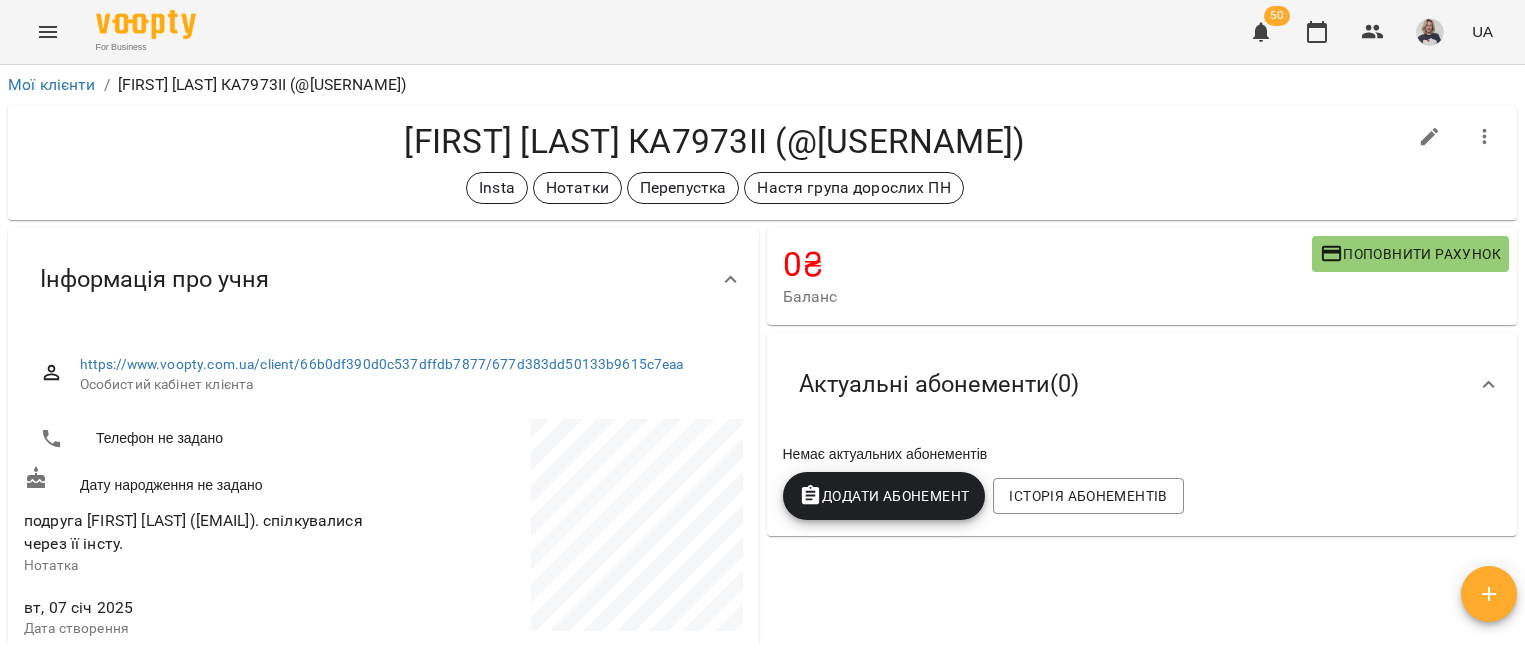 scroll, scrollTop: 0, scrollLeft: 0, axis: both 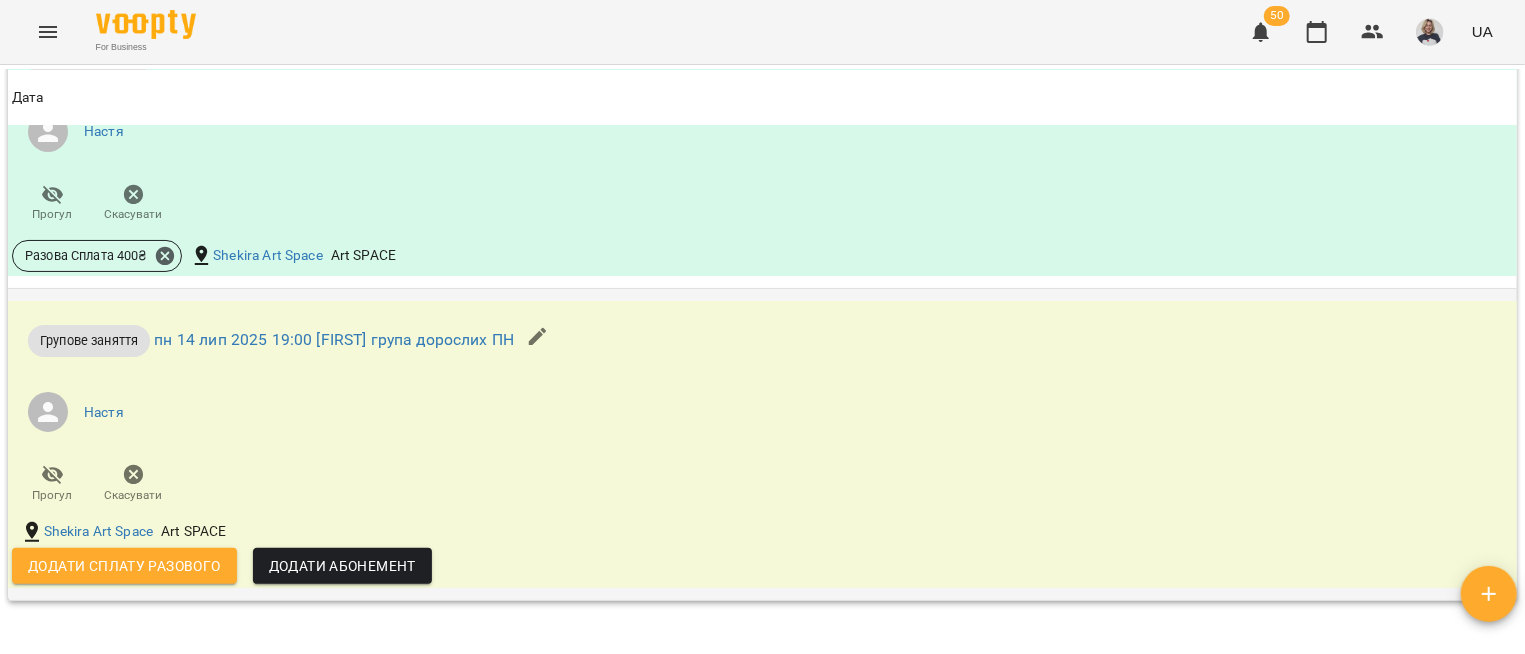 click on "Додати сплату разового" at bounding box center [124, 566] 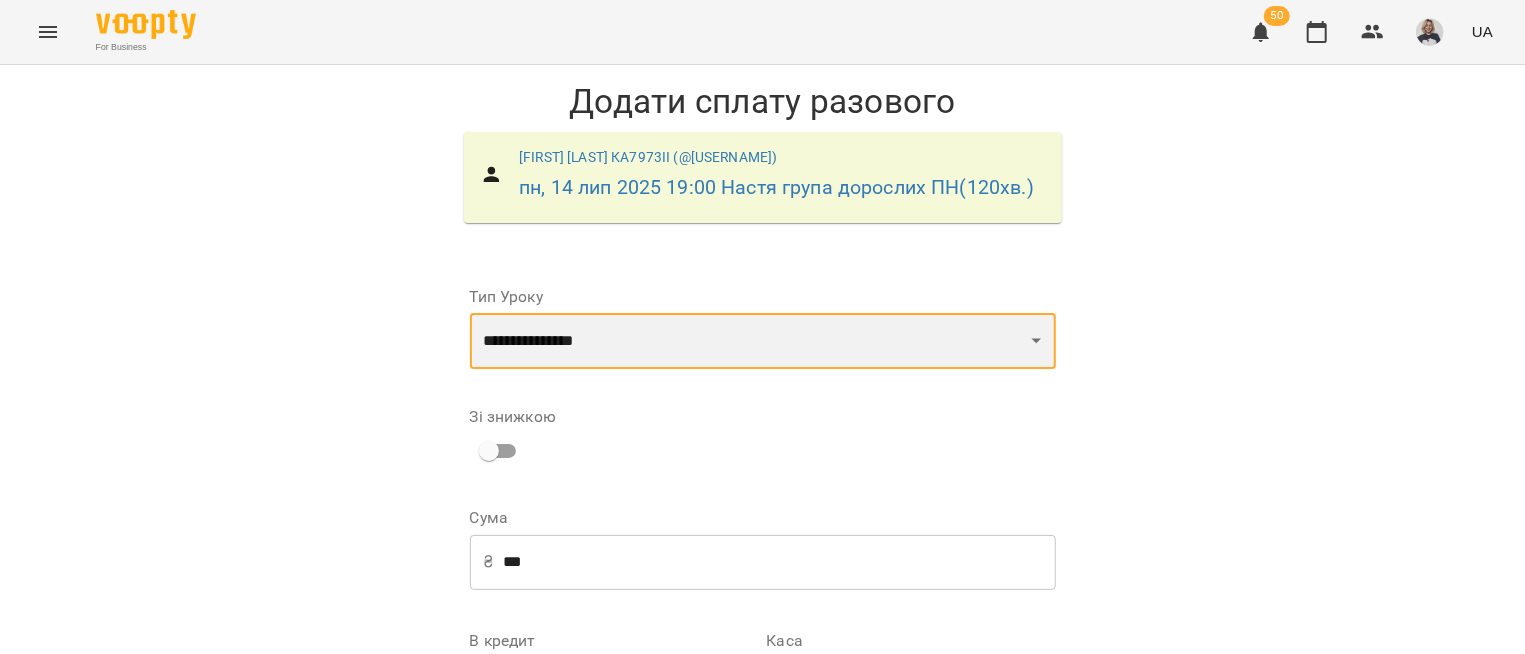 click on "**********" at bounding box center [763, 341] 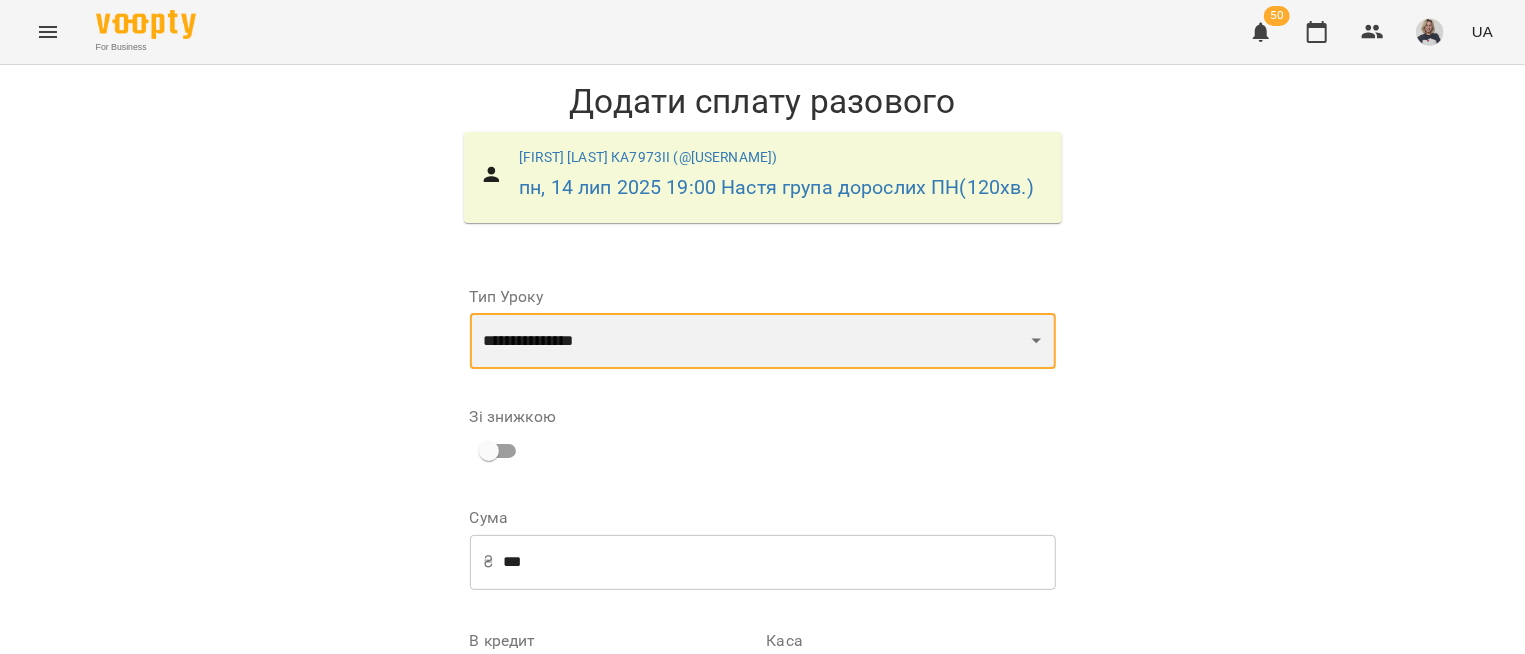 select on "**********" 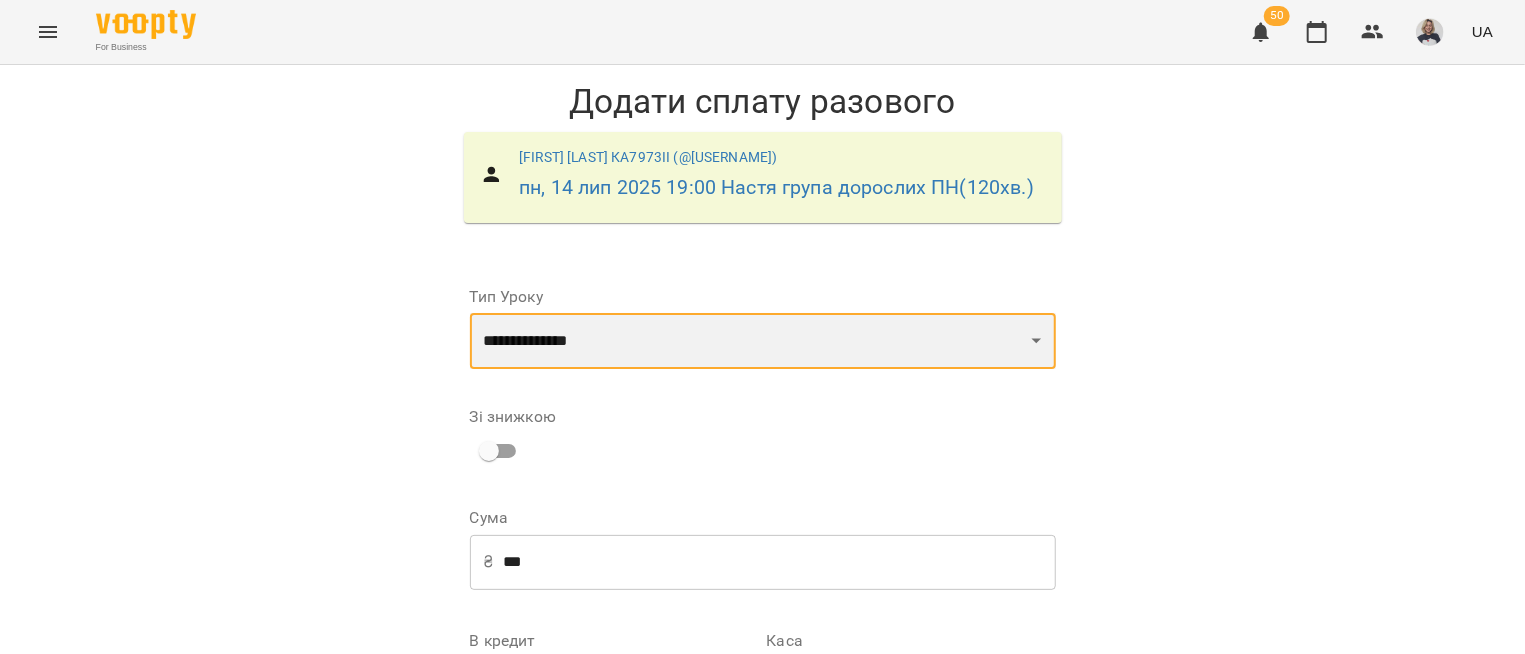 click on "**********" at bounding box center (0, 0) 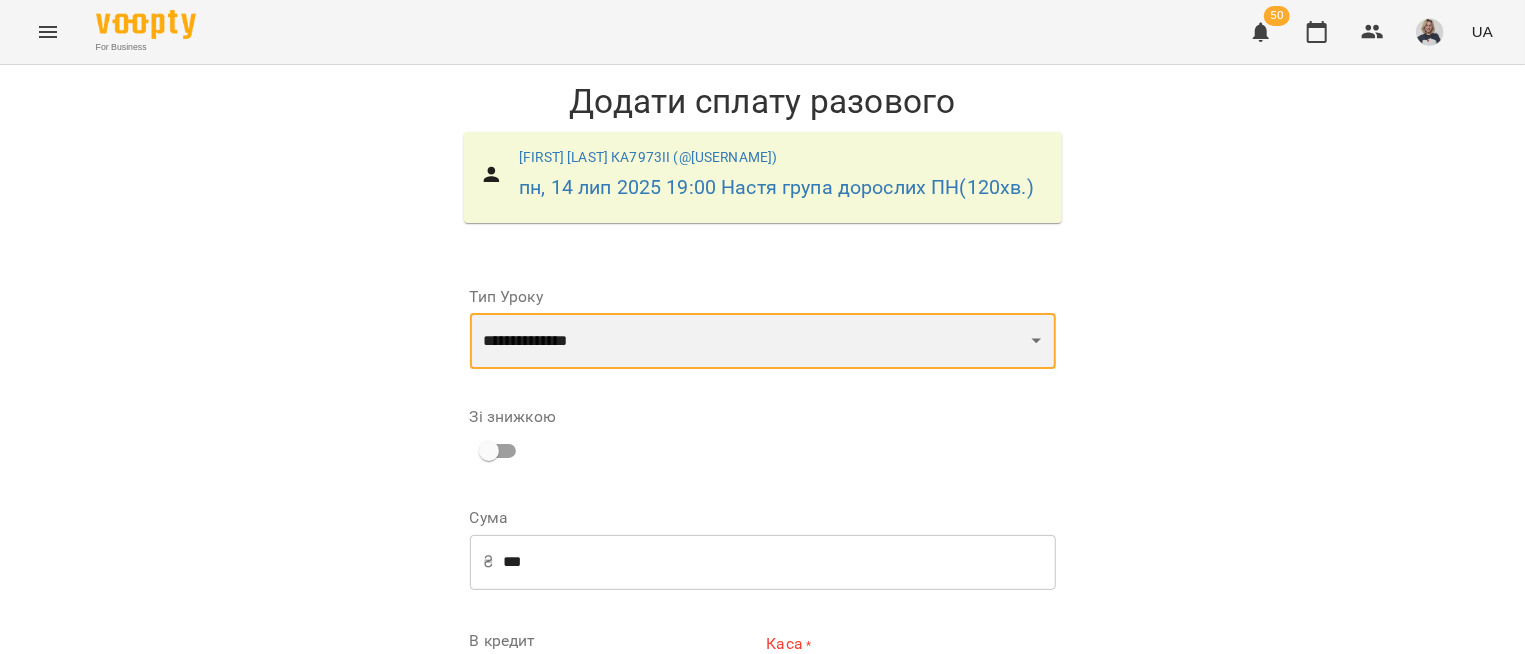 scroll, scrollTop: 241, scrollLeft: 0, axis: vertical 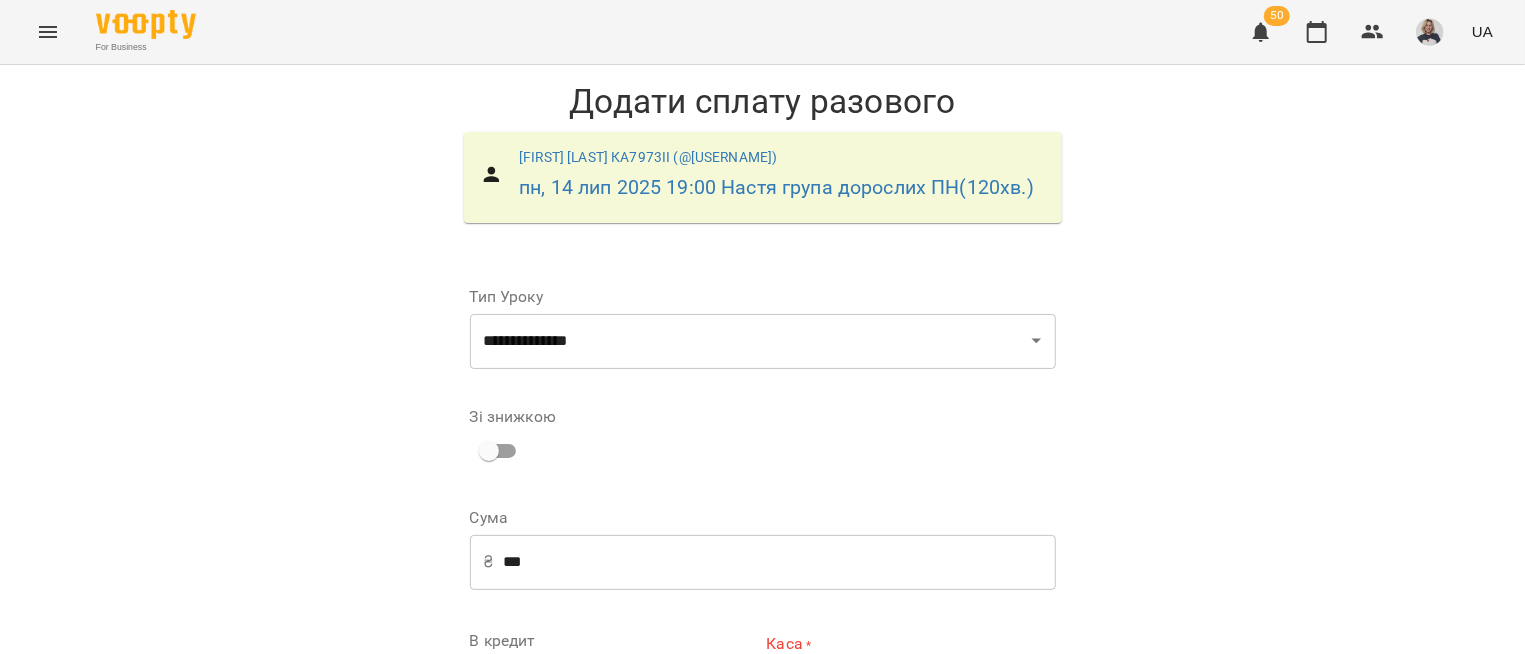 click on "**********" at bounding box center [911, 691] 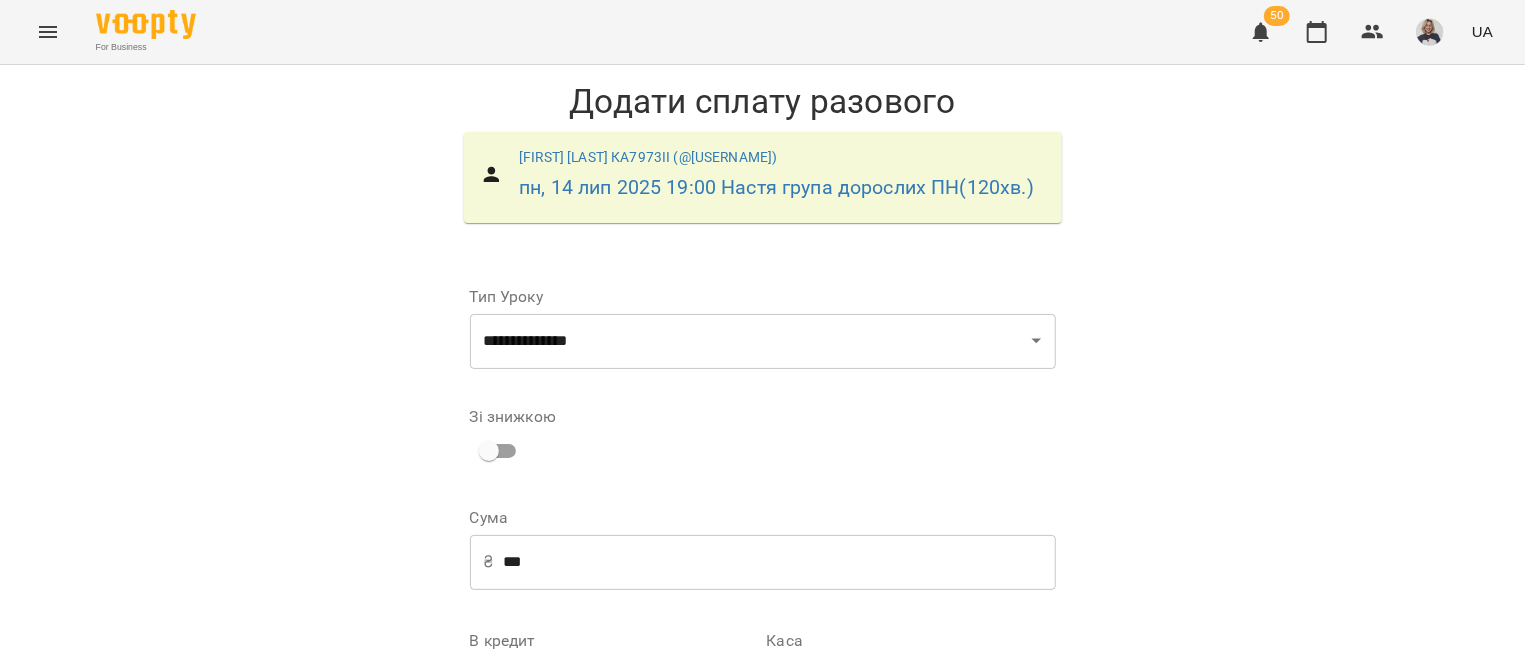 click on "Додати сплату разового" at bounding box center (928, 859) 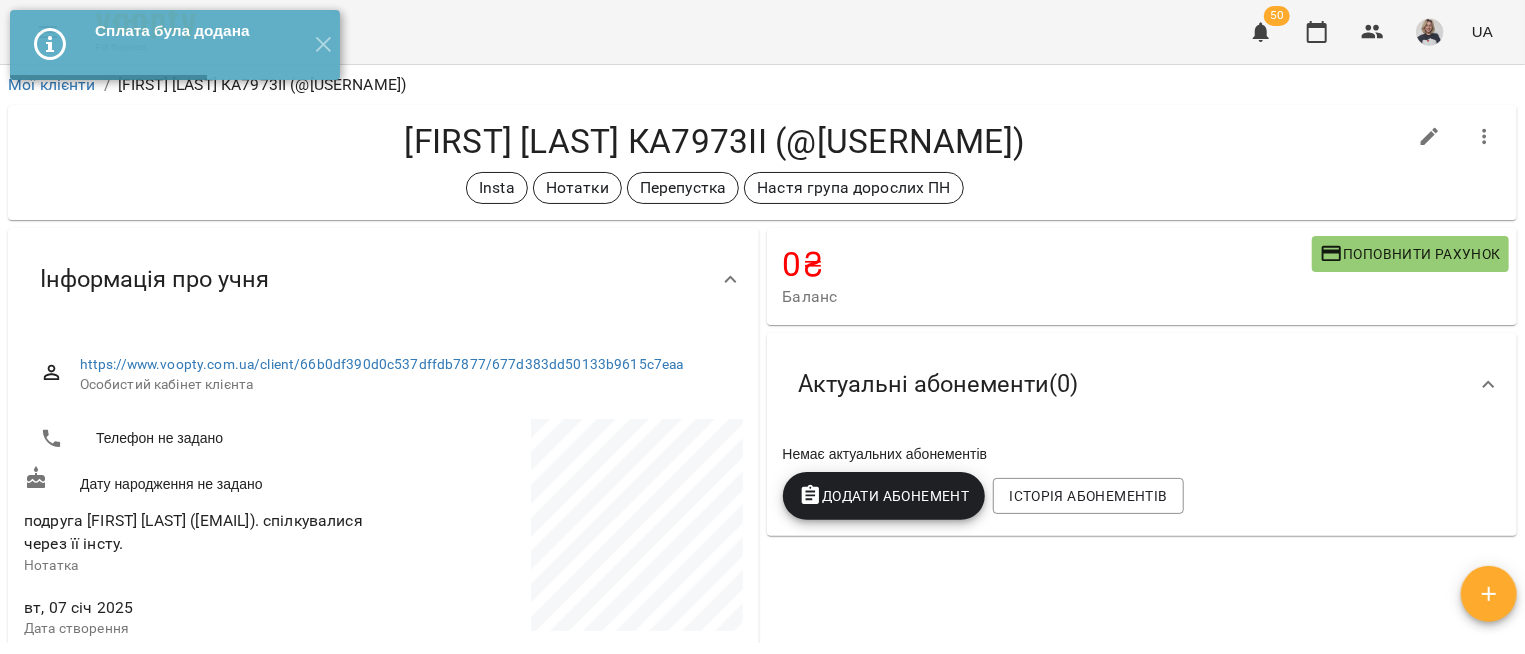 click 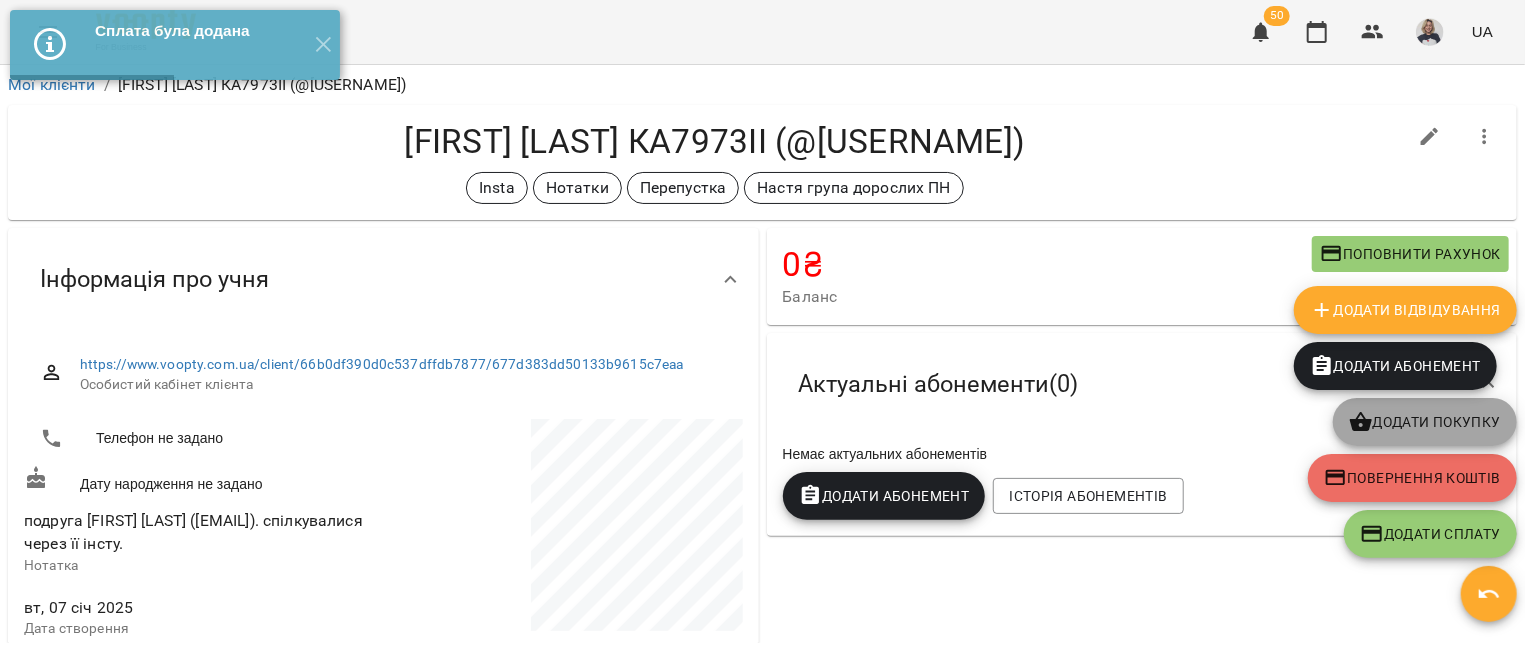 click on "Додати покупку" at bounding box center (1425, 422) 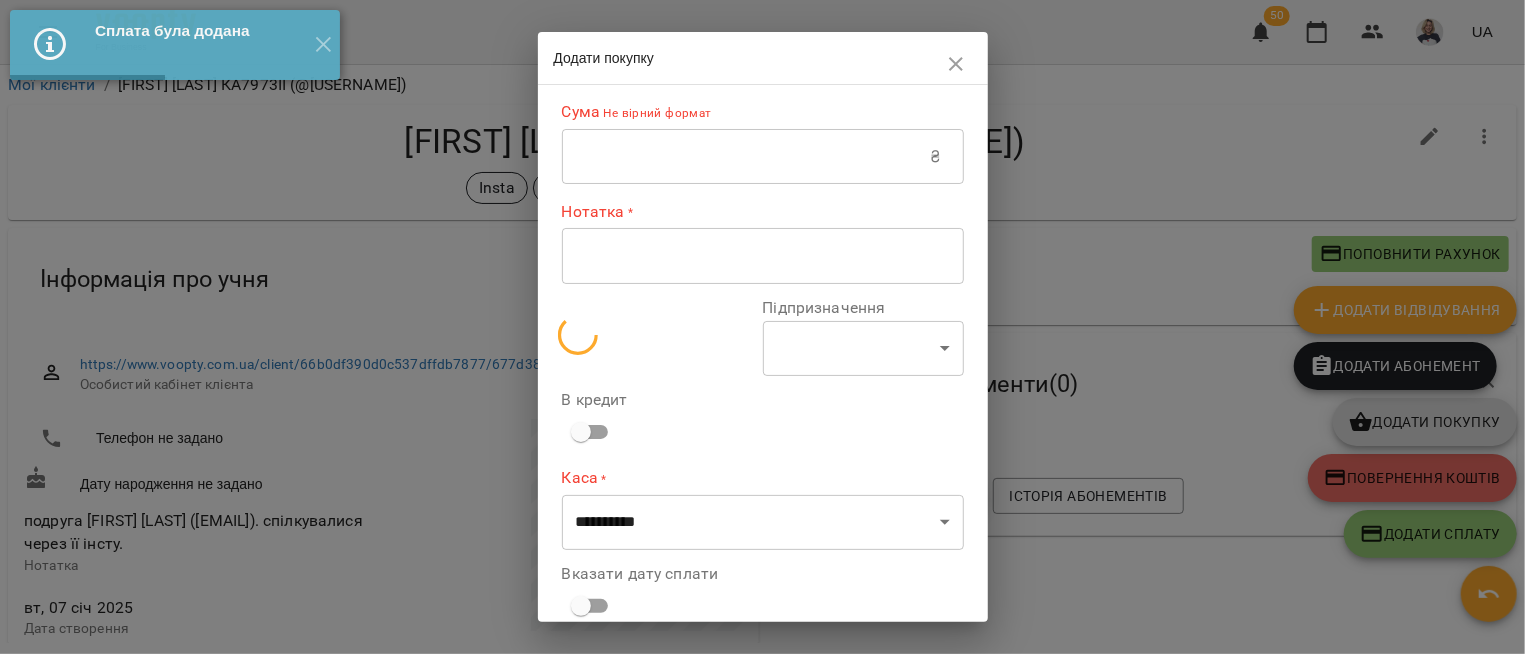 select on "*******" 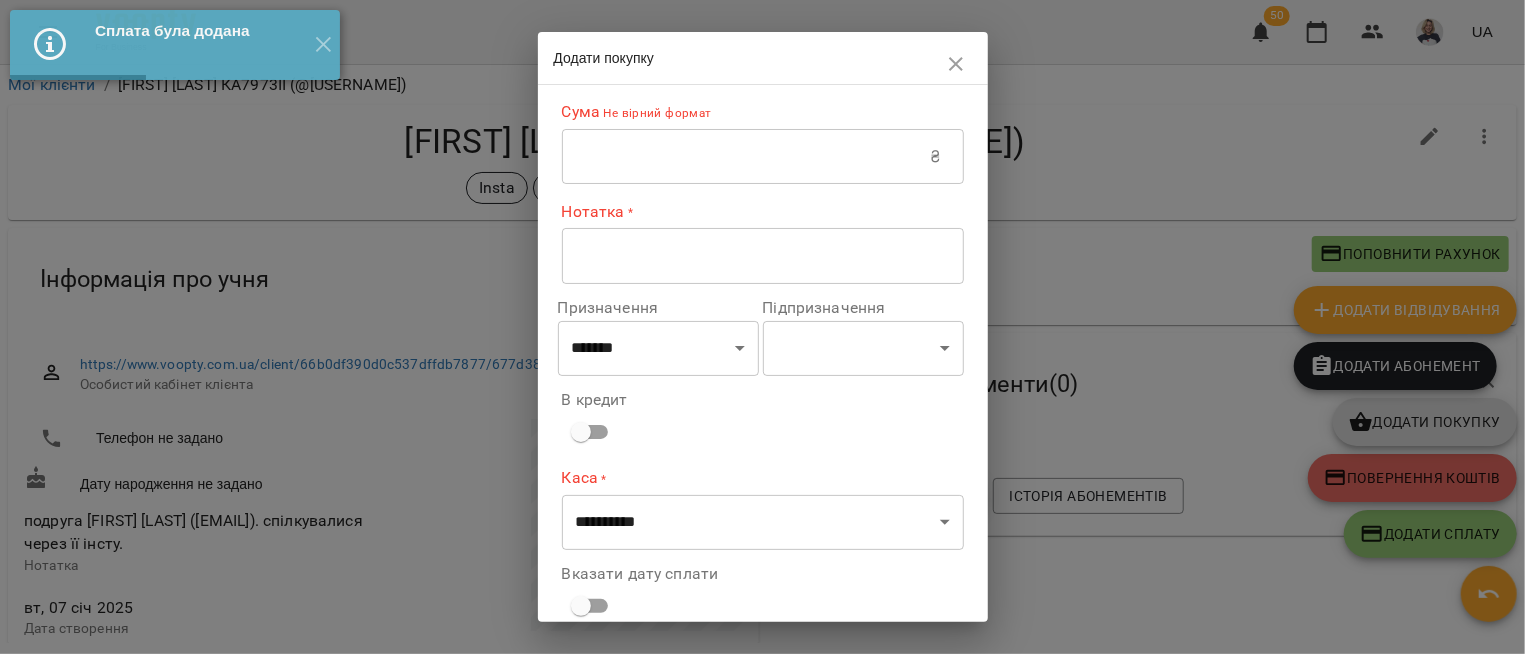click at bounding box center (746, 157) 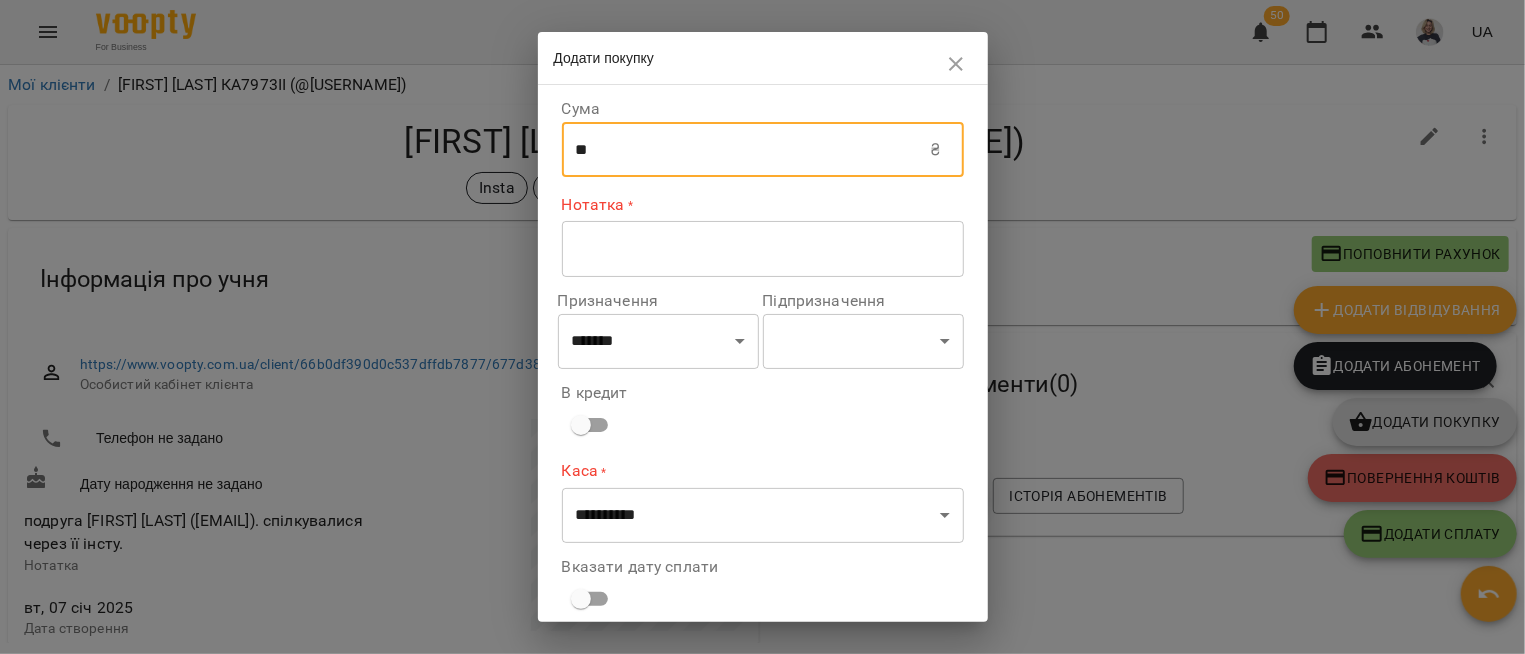 type on "**" 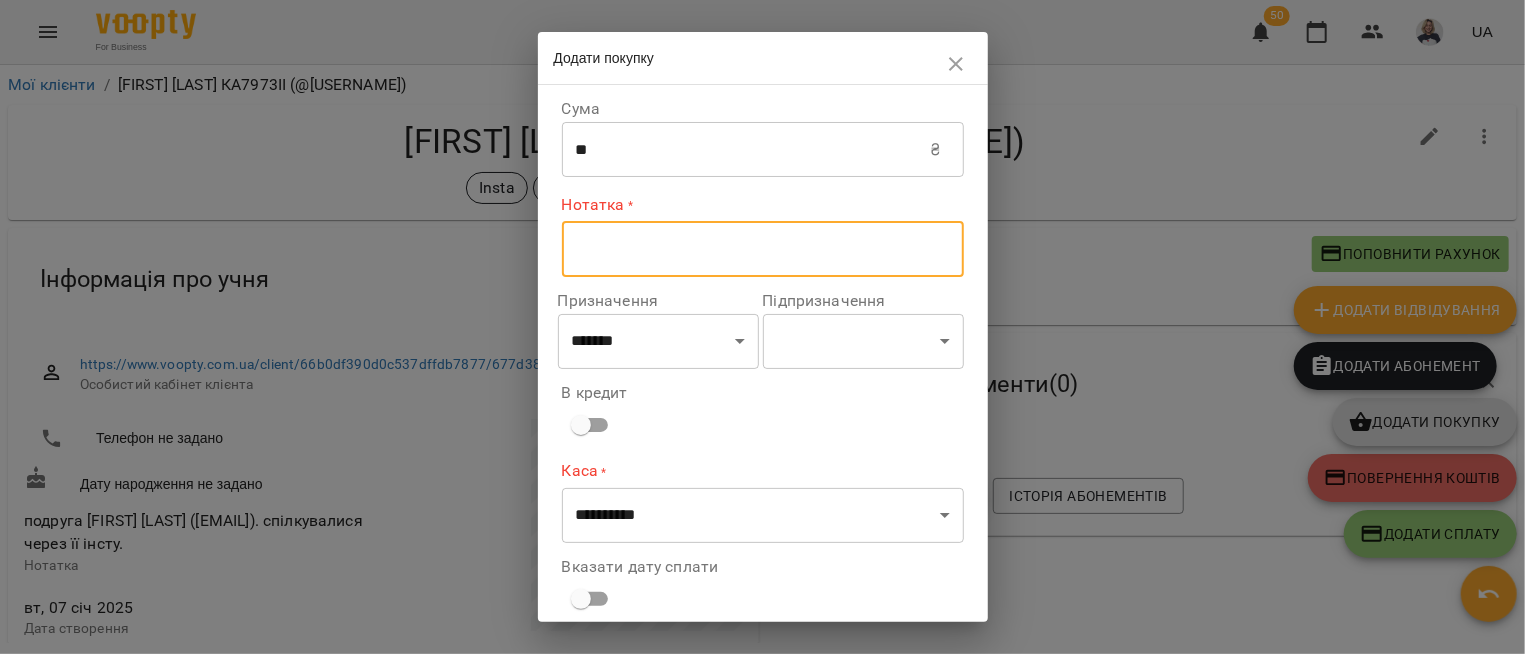 click at bounding box center [763, 248] 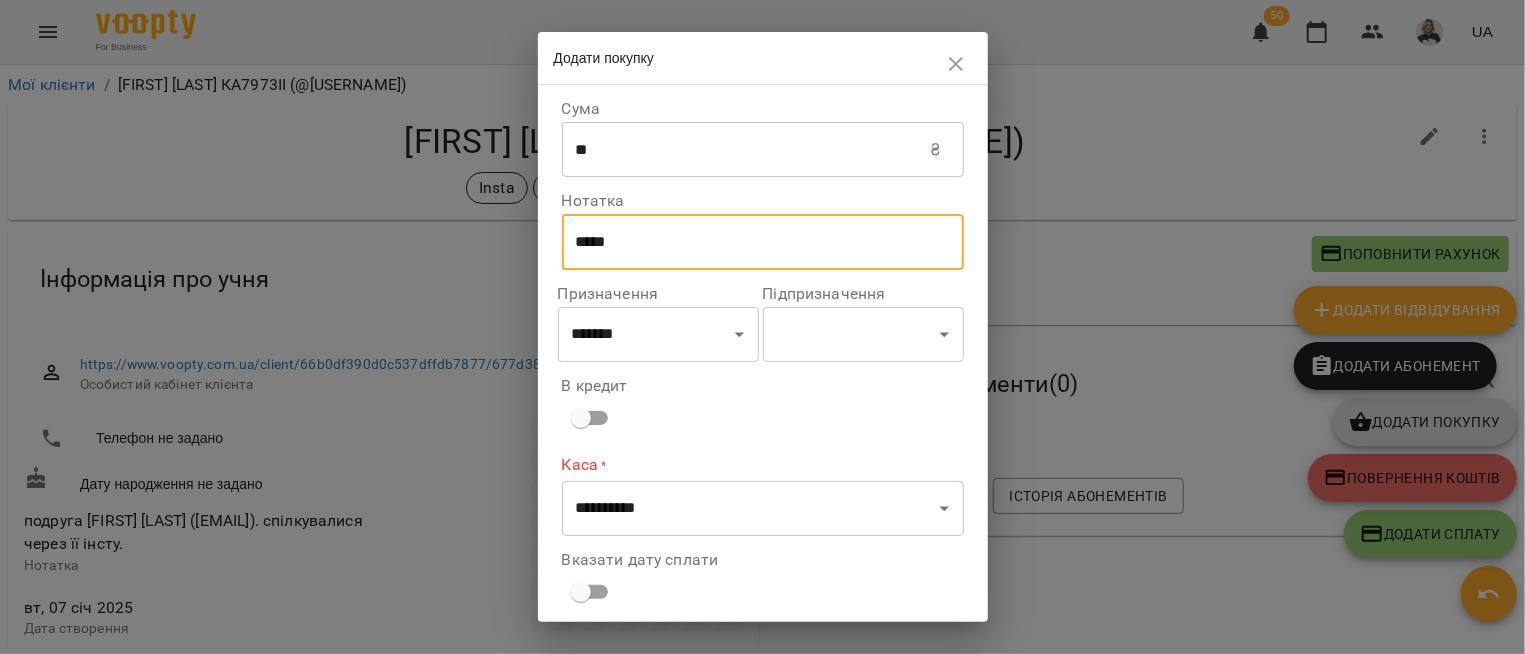 type on "*****" 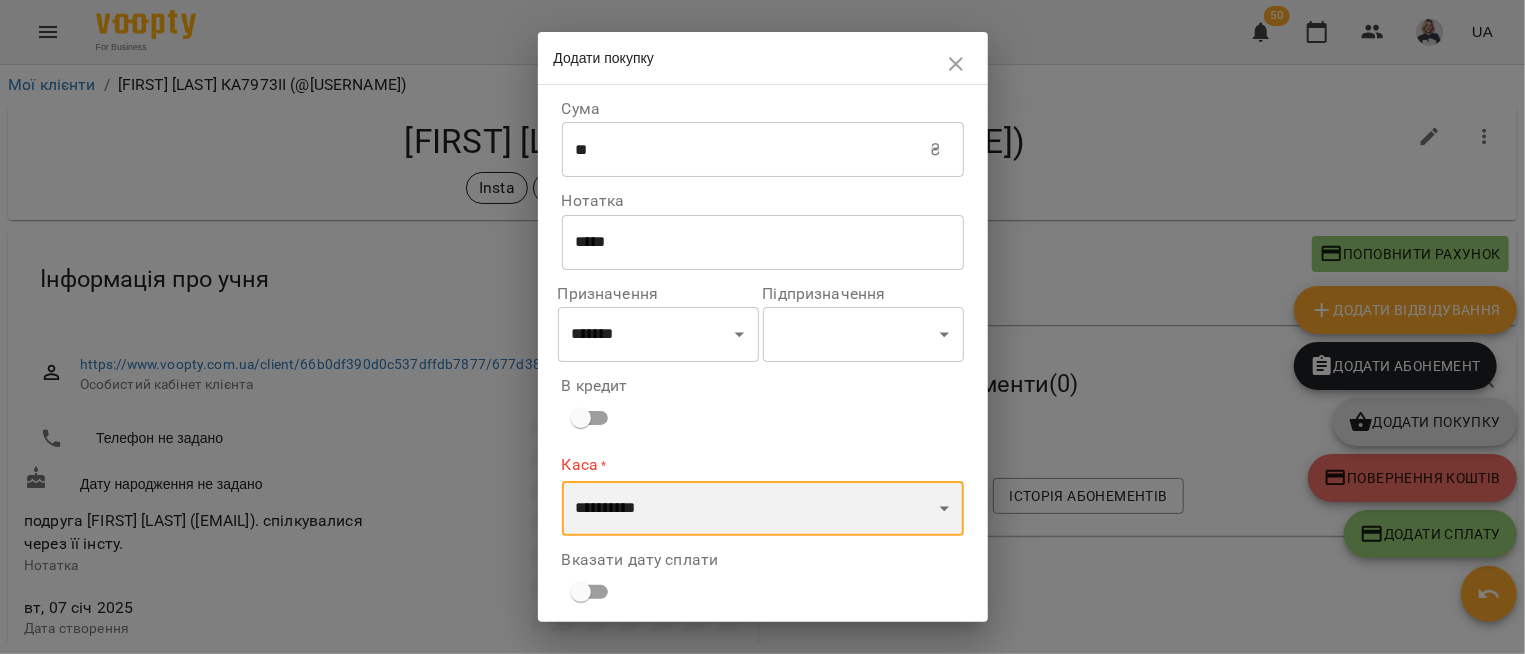 click on "**********" at bounding box center [763, 509] 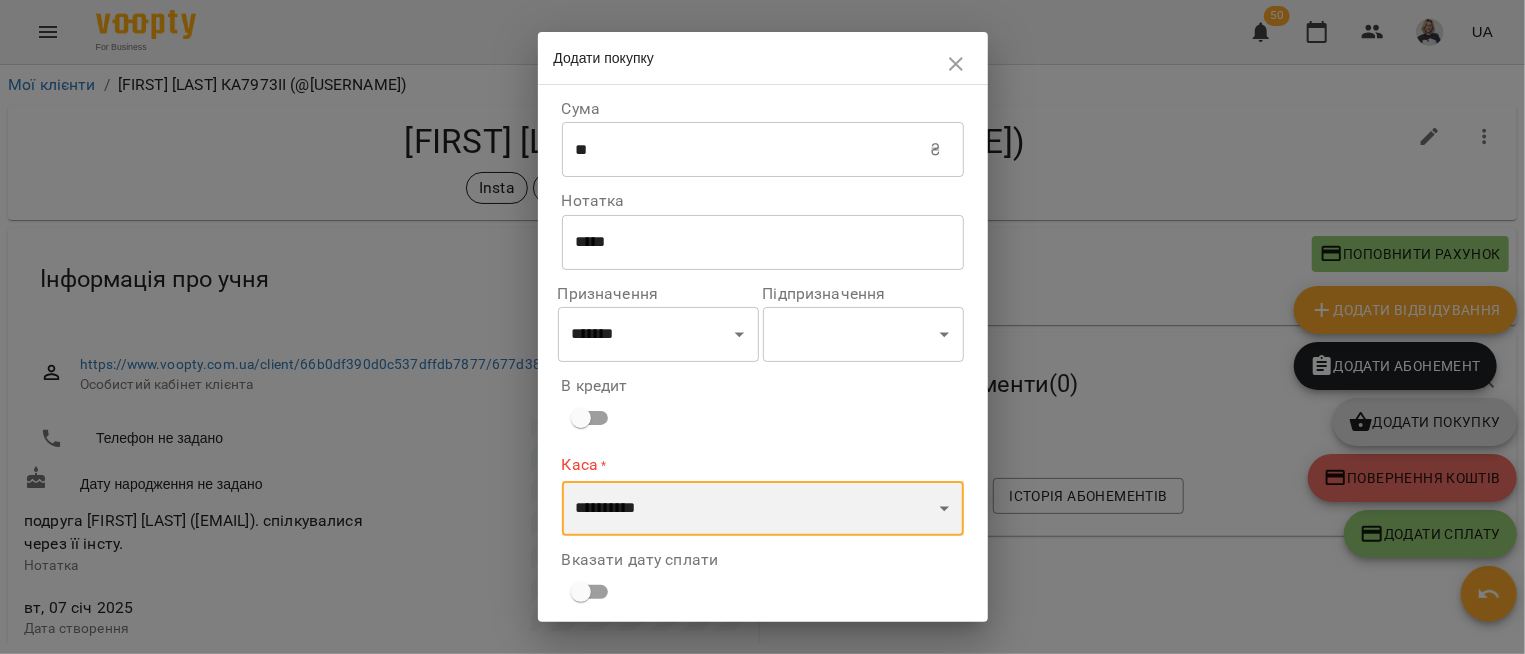 select on "**********" 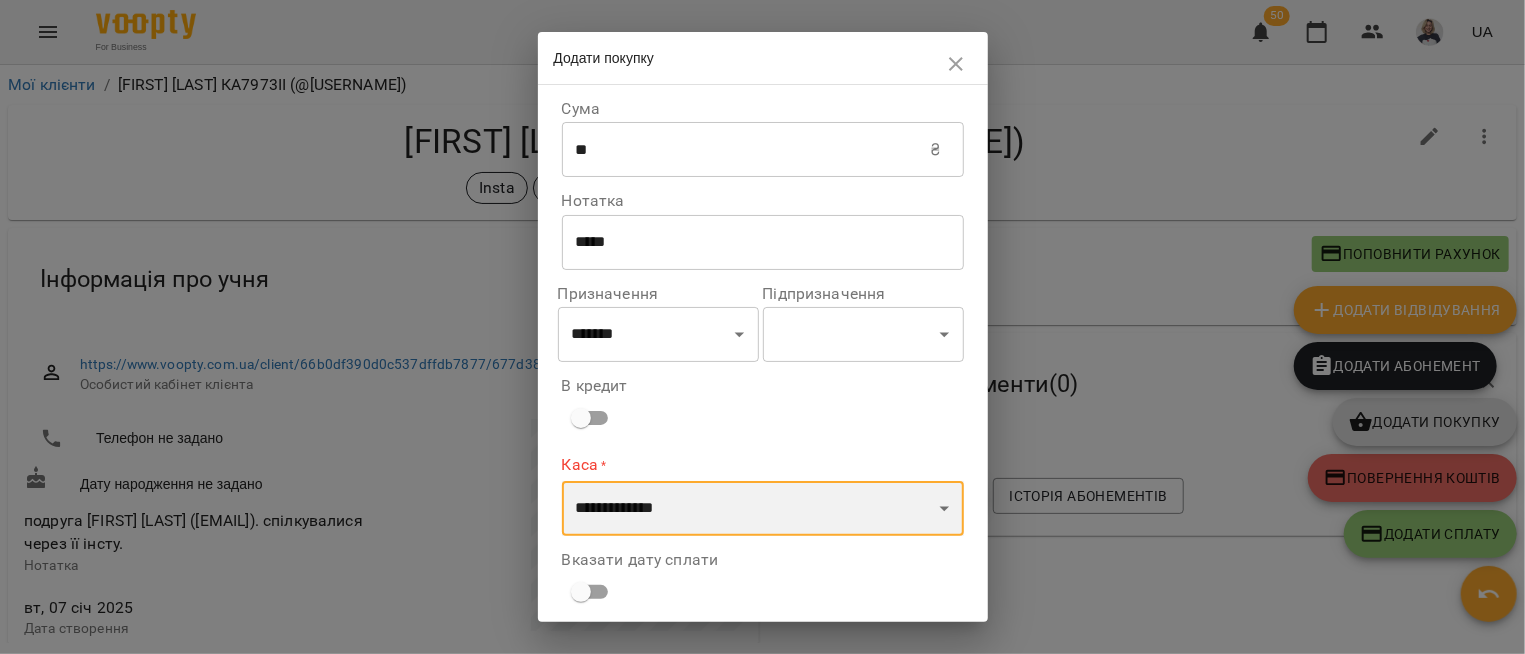 click on "**********" at bounding box center [0, 0] 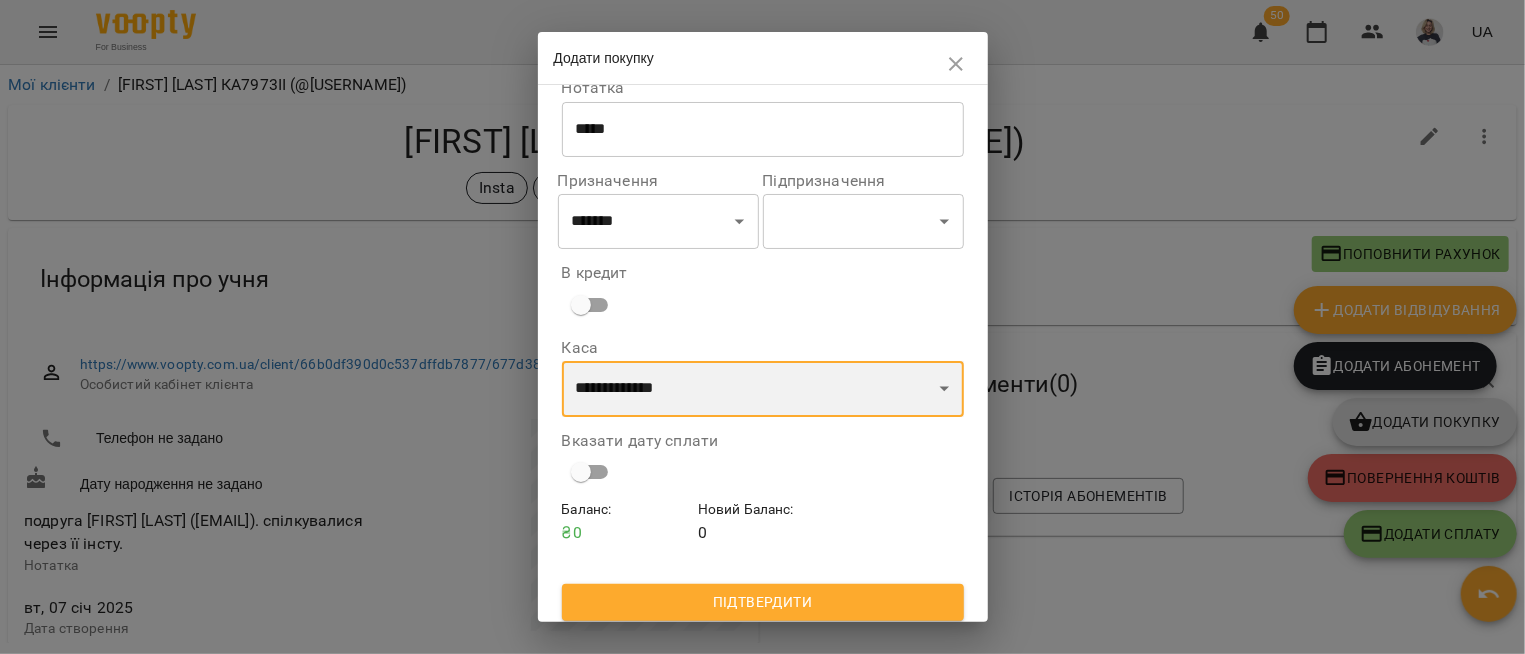 scroll, scrollTop: 123, scrollLeft: 0, axis: vertical 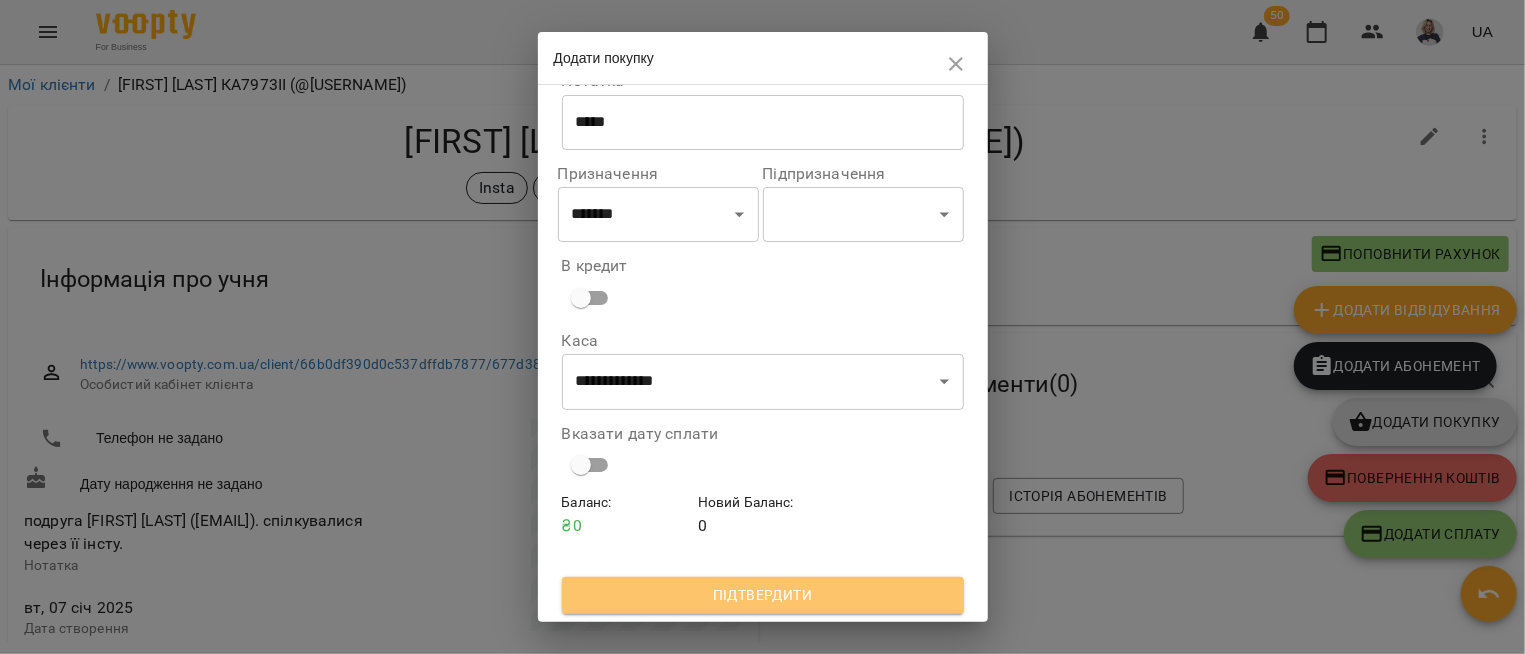 click on "Підтвердити" at bounding box center [763, 595] 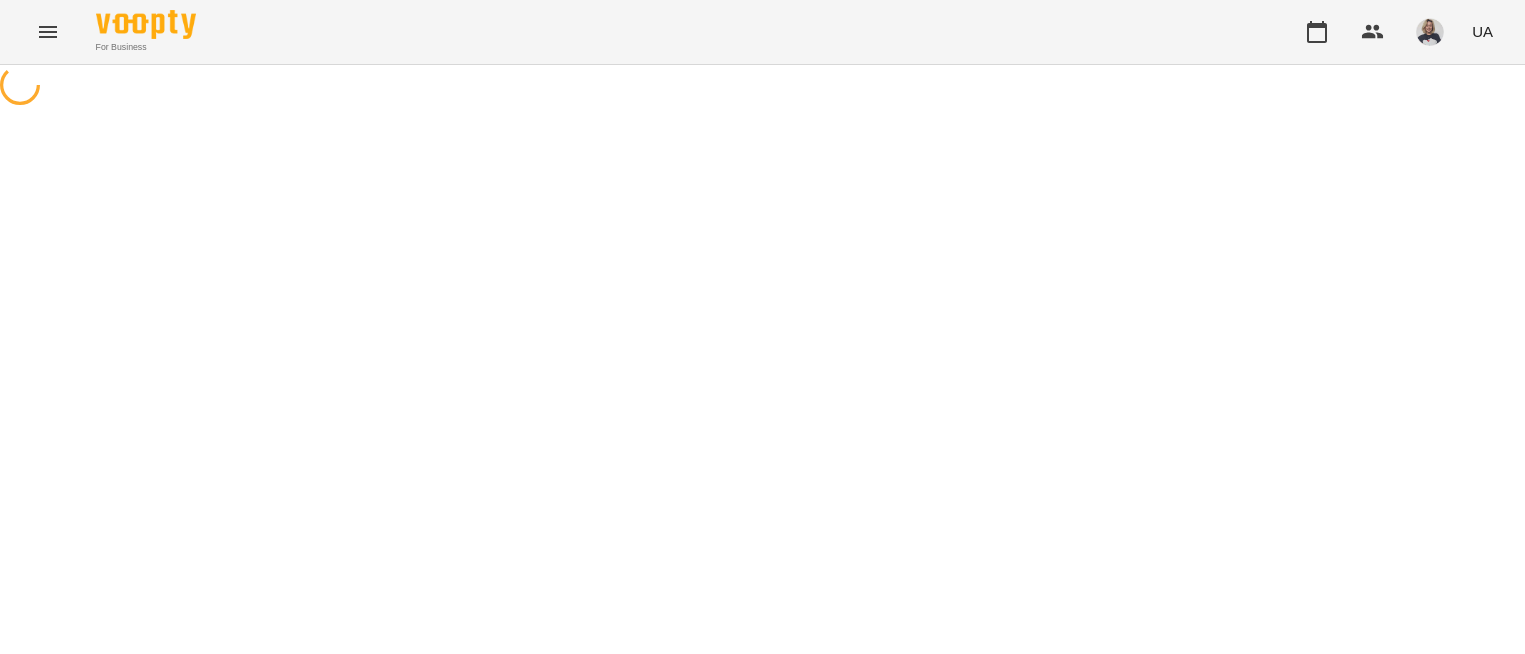 scroll, scrollTop: 0, scrollLeft: 0, axis: both 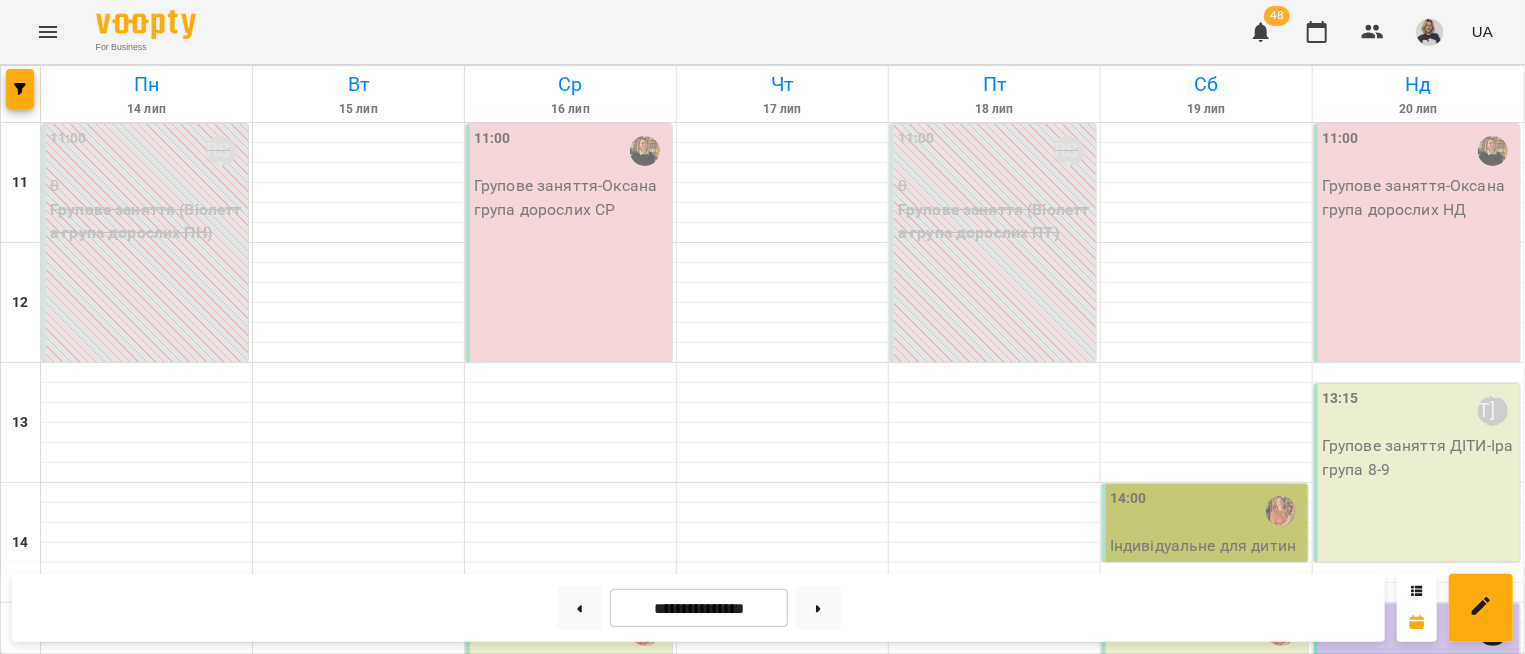 click on "4" at bounding box center (147, 1146) 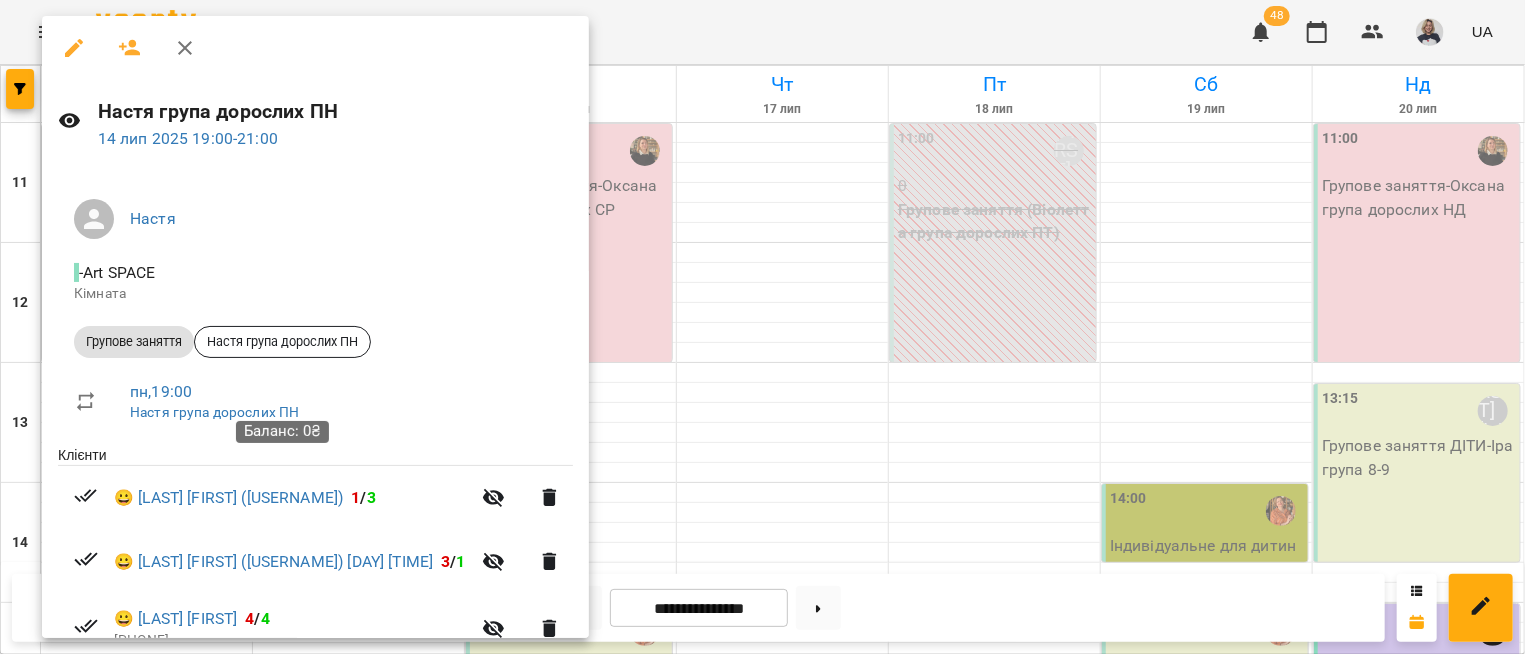 scroll, scrollTop: 239, scrollLeft: 0, axis: vertical 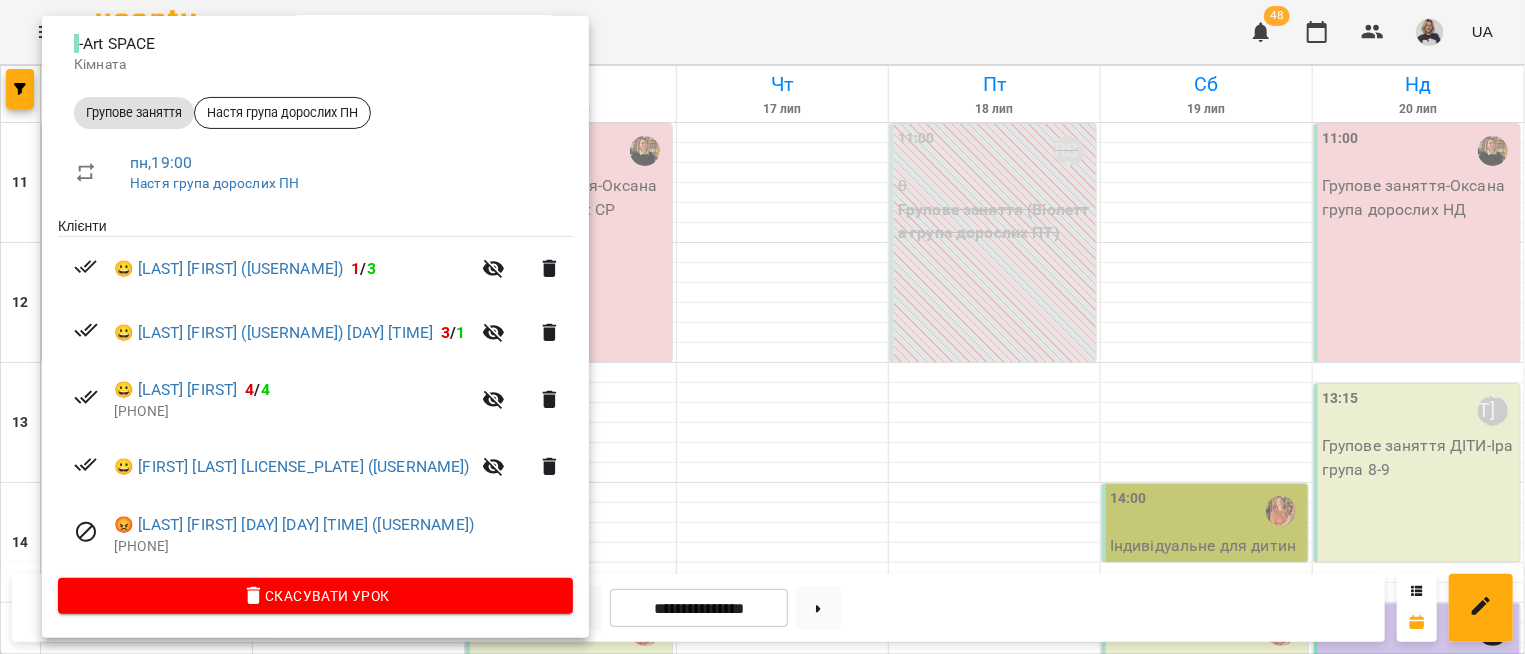 click at bounding box center (762, 327) 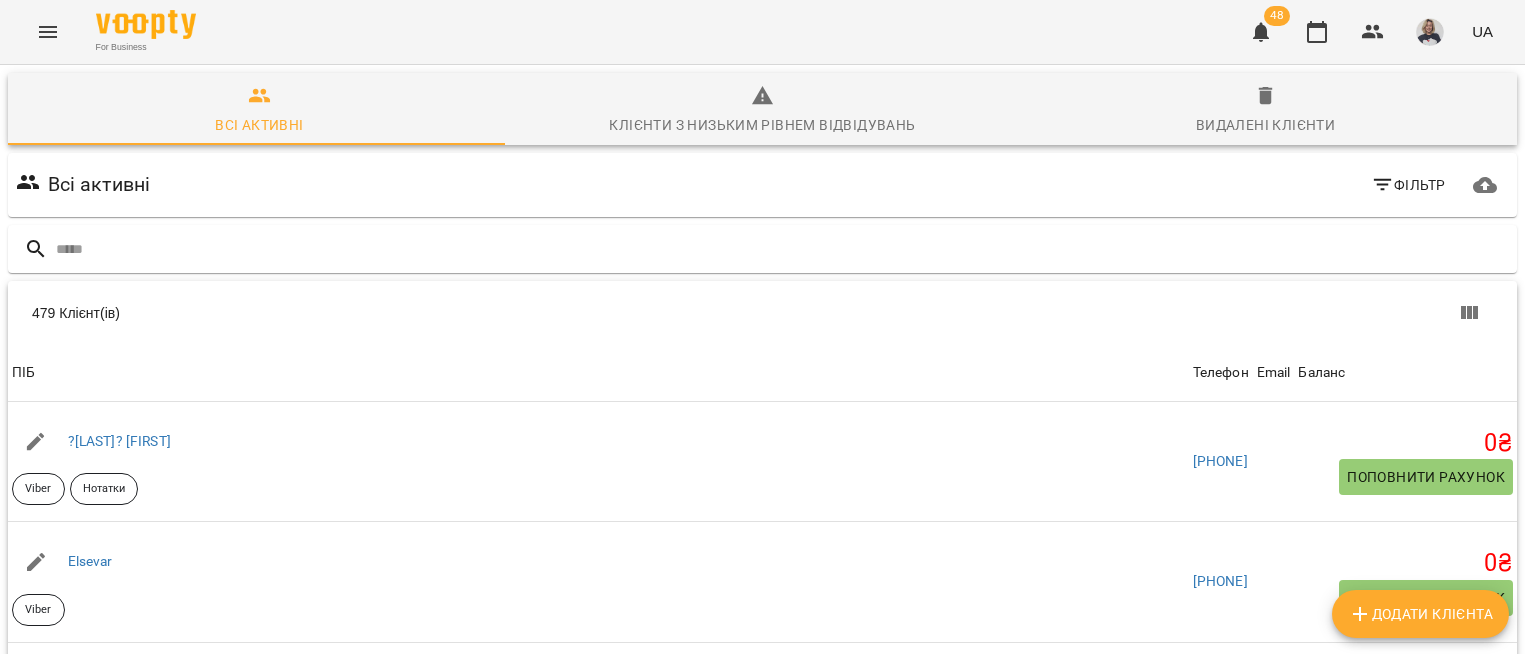 scroll, scrollTop: 0, scrollLeft: 0, axis: both 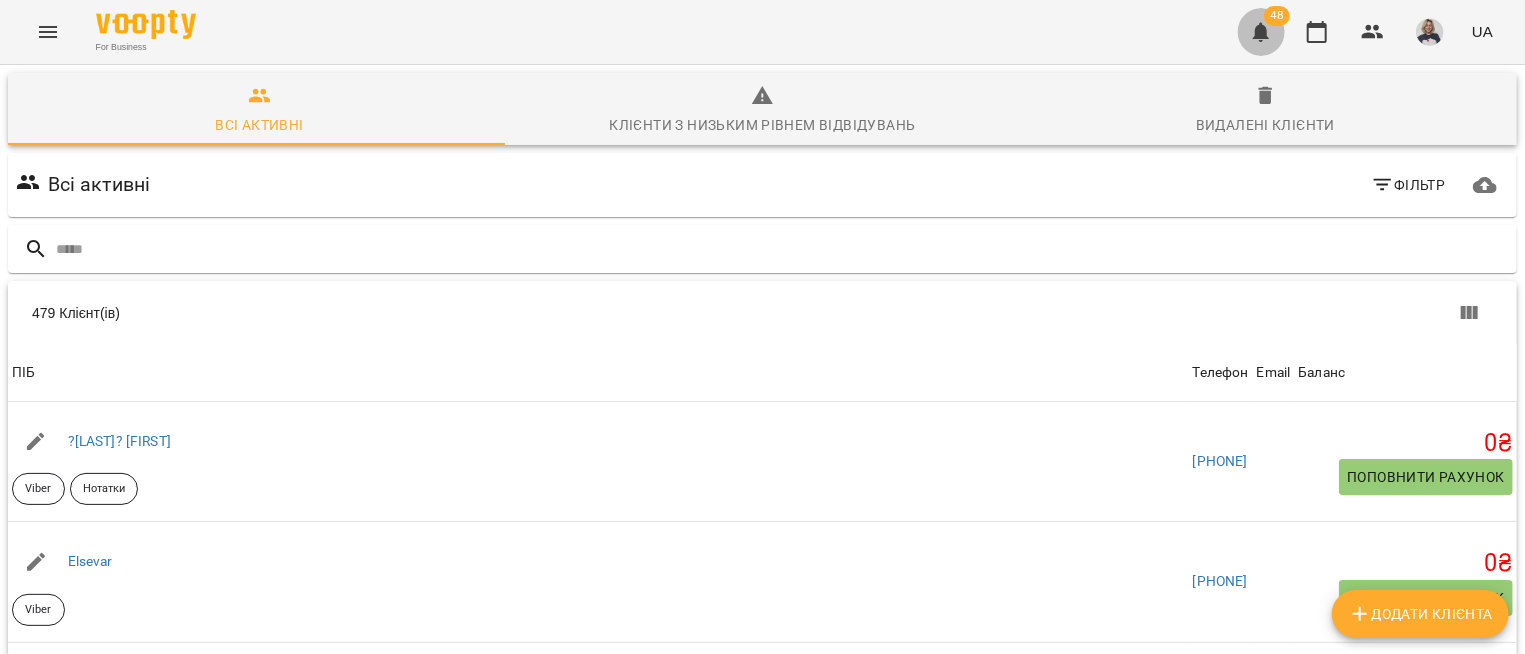 click 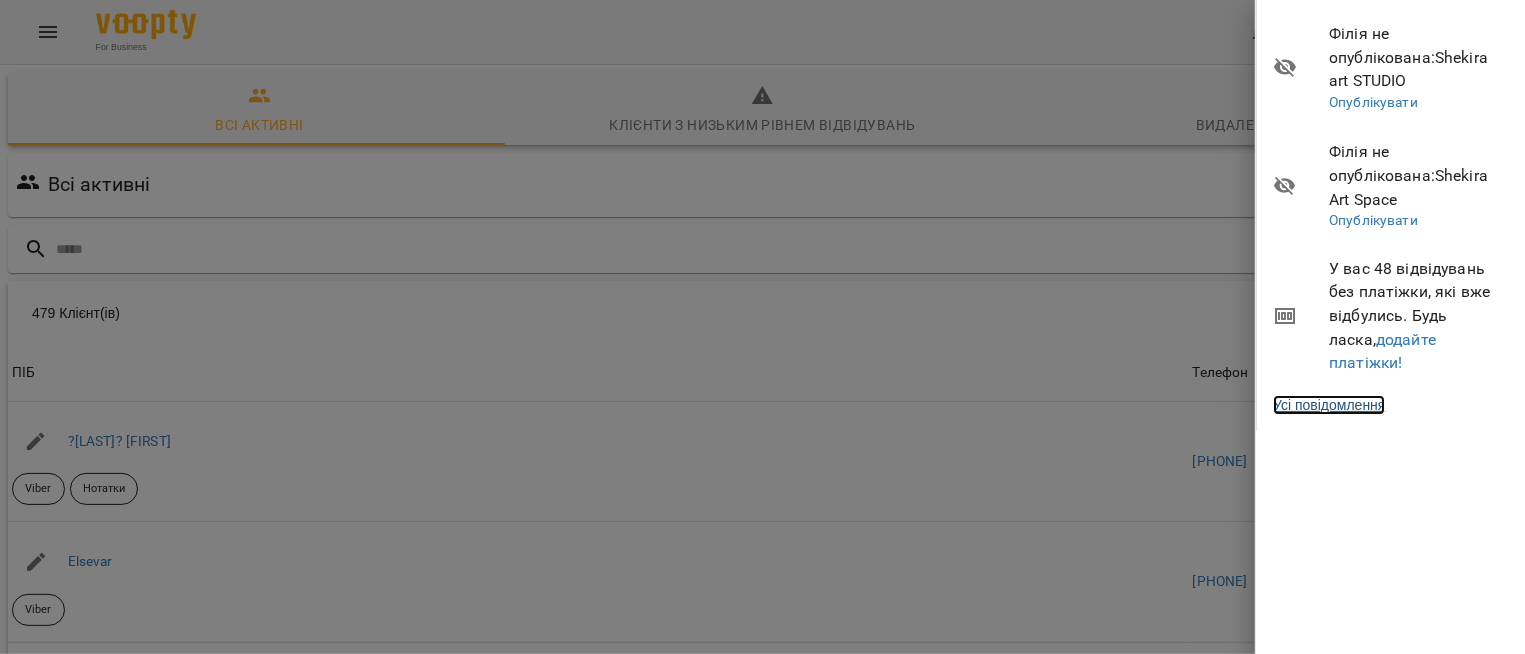 click on "Усі повідомлення" at bounding box center [1329, 405] 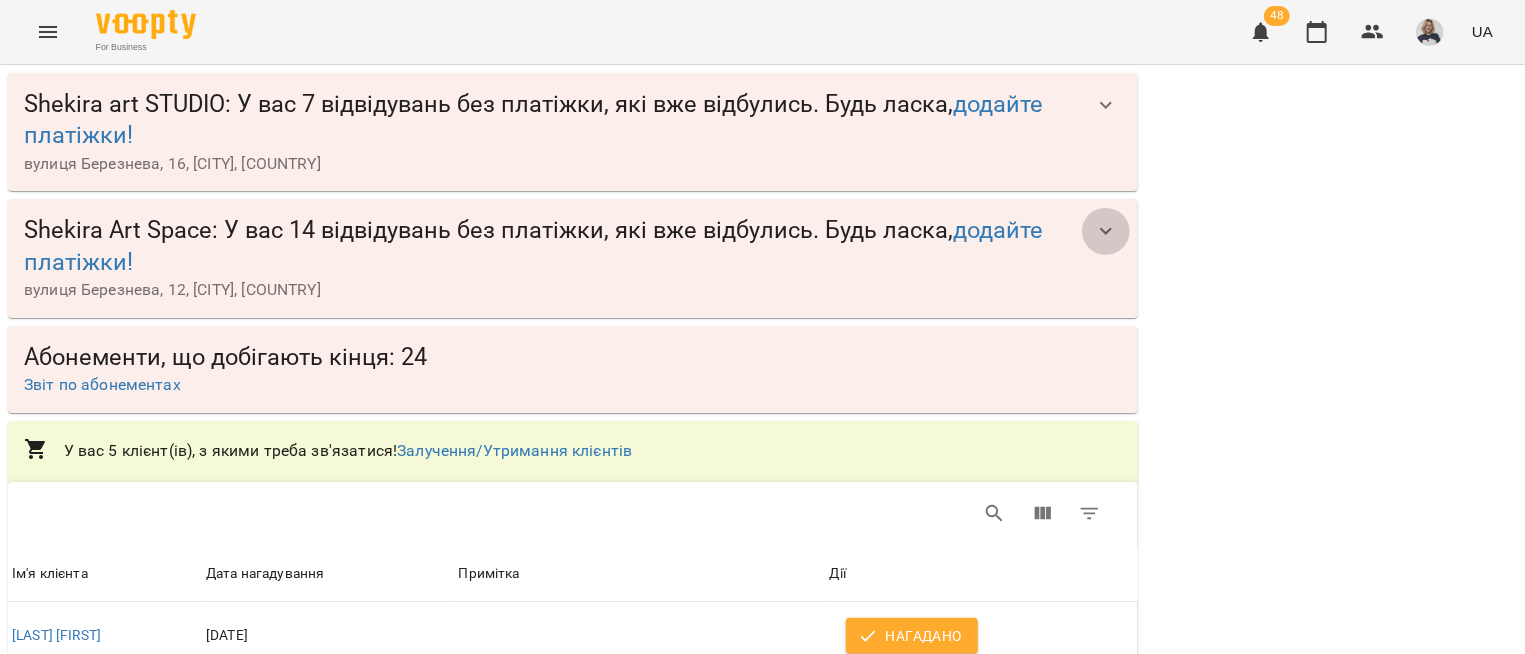 click 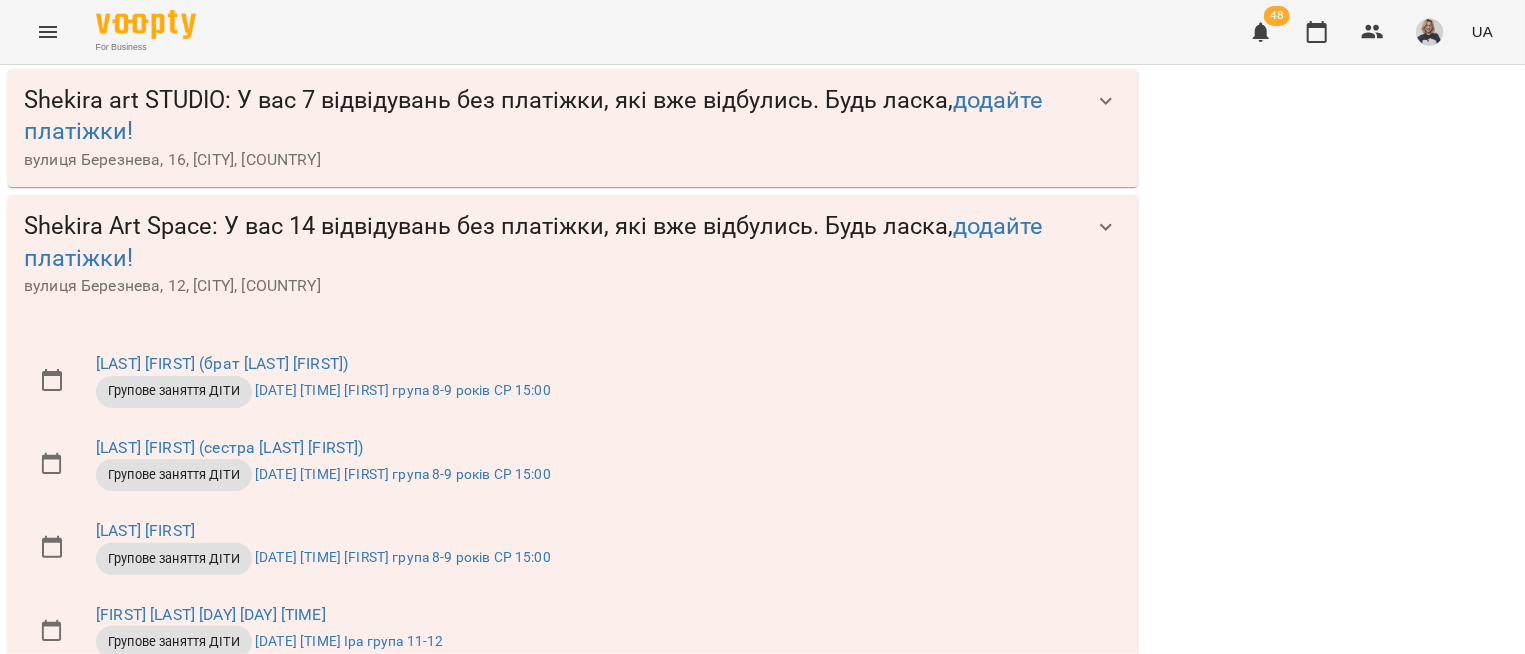 scroll, scrollTop: 1206, scrollLeft: 0, axis: vertical 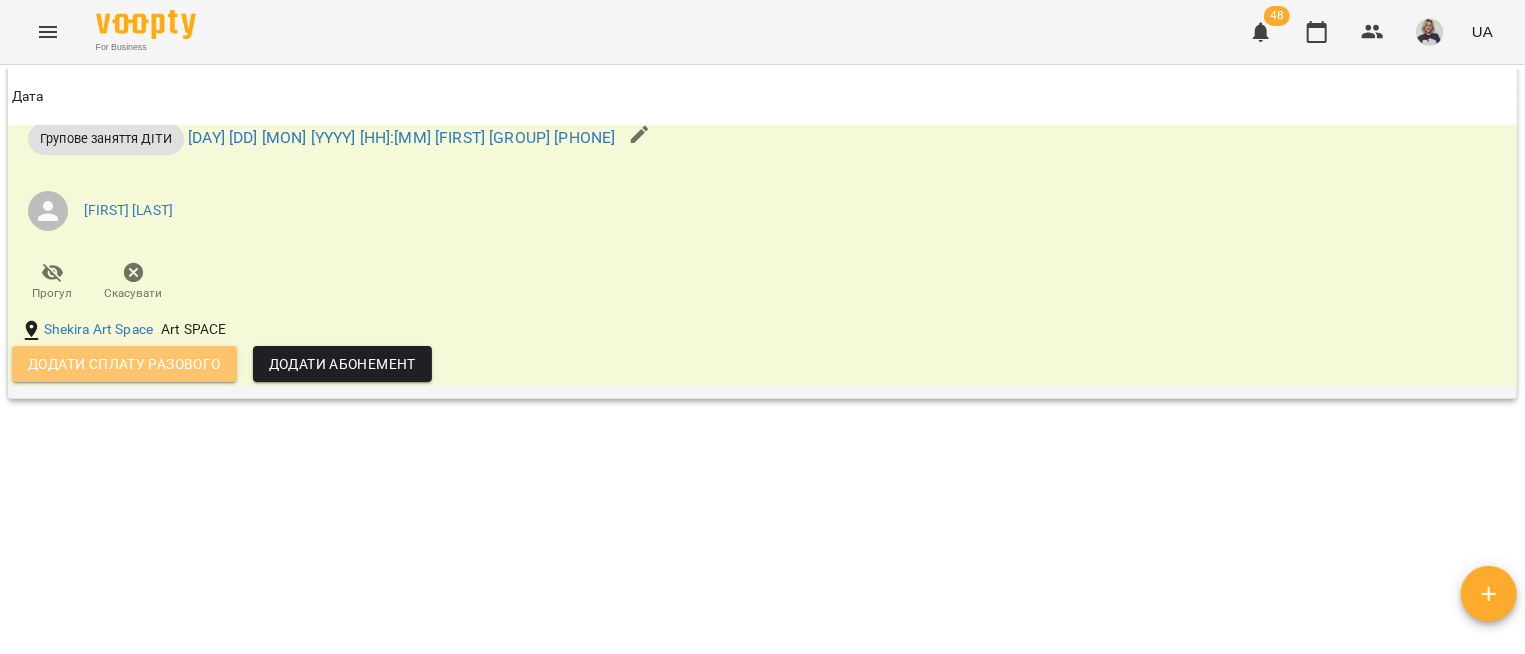 click on "Додати сплату разового" at bounding box center (124, 364) 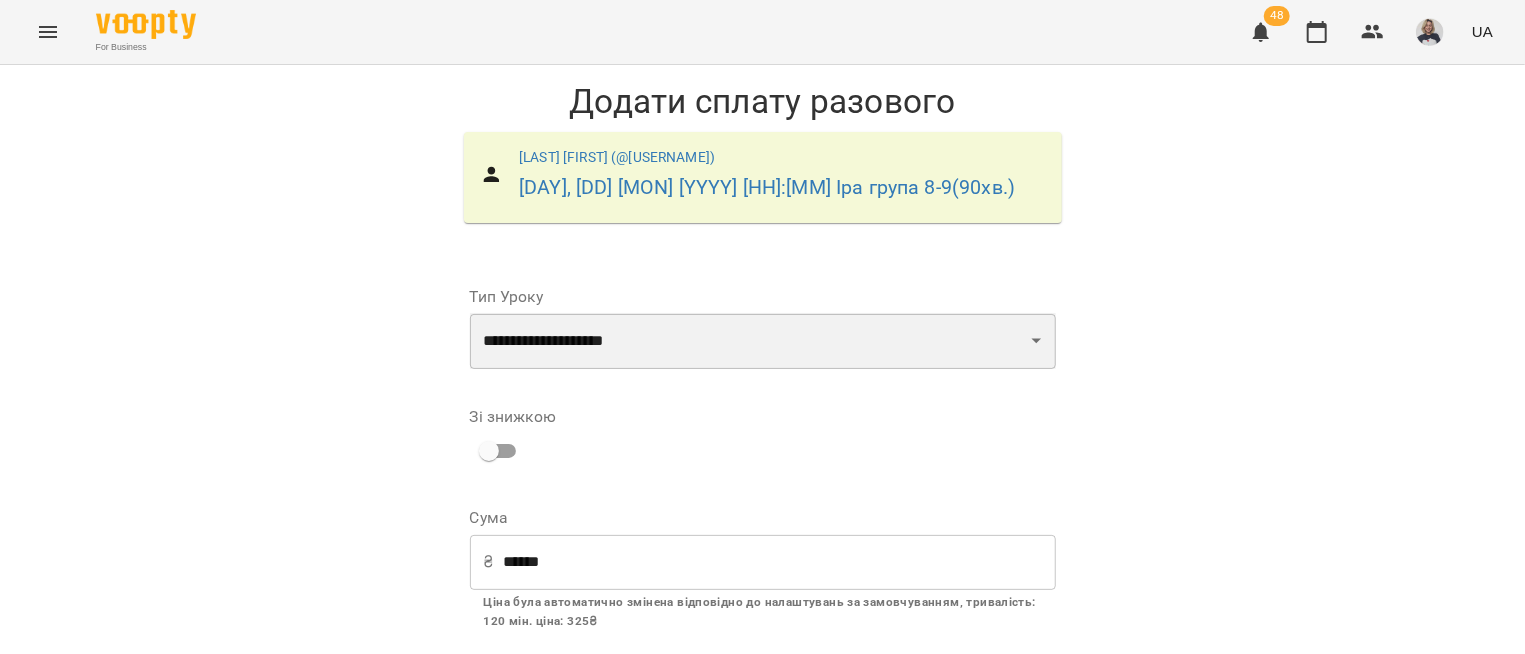 click on "**********" at bounding box center [763, 341] 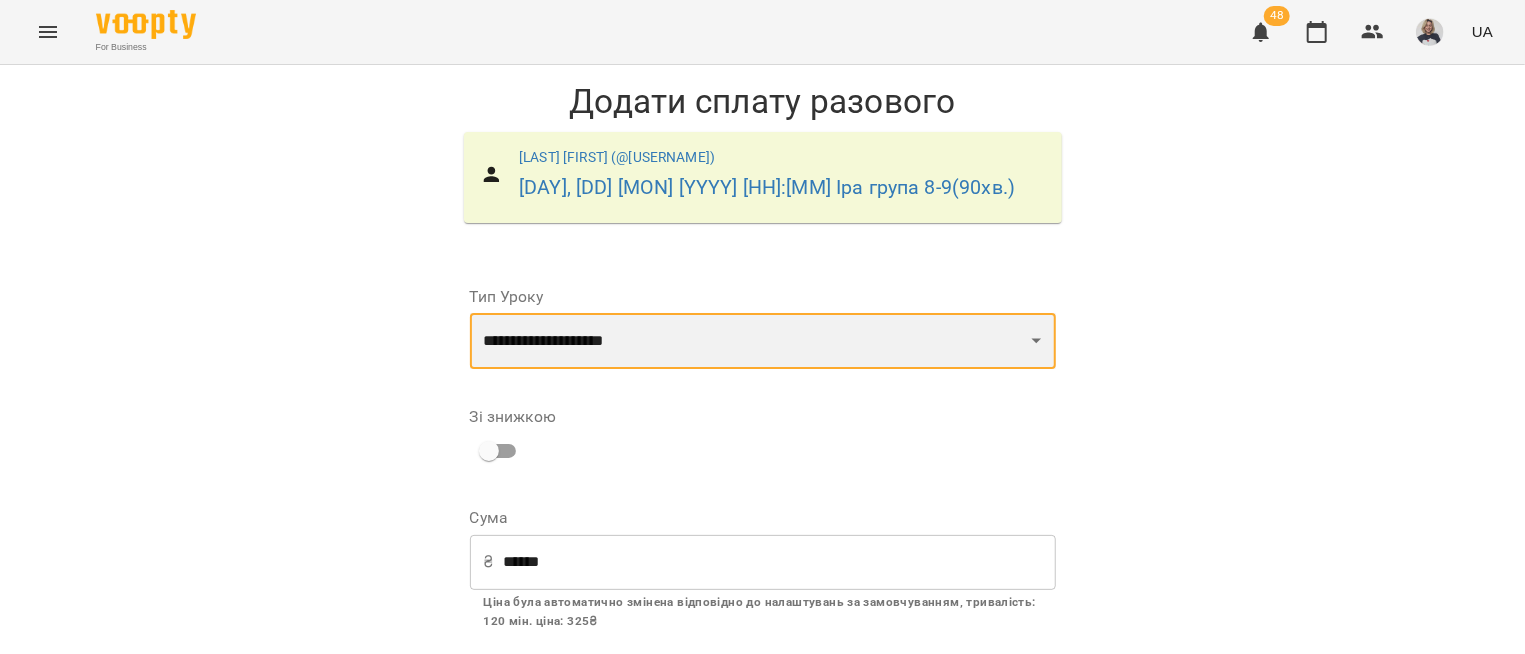 select on "**********" 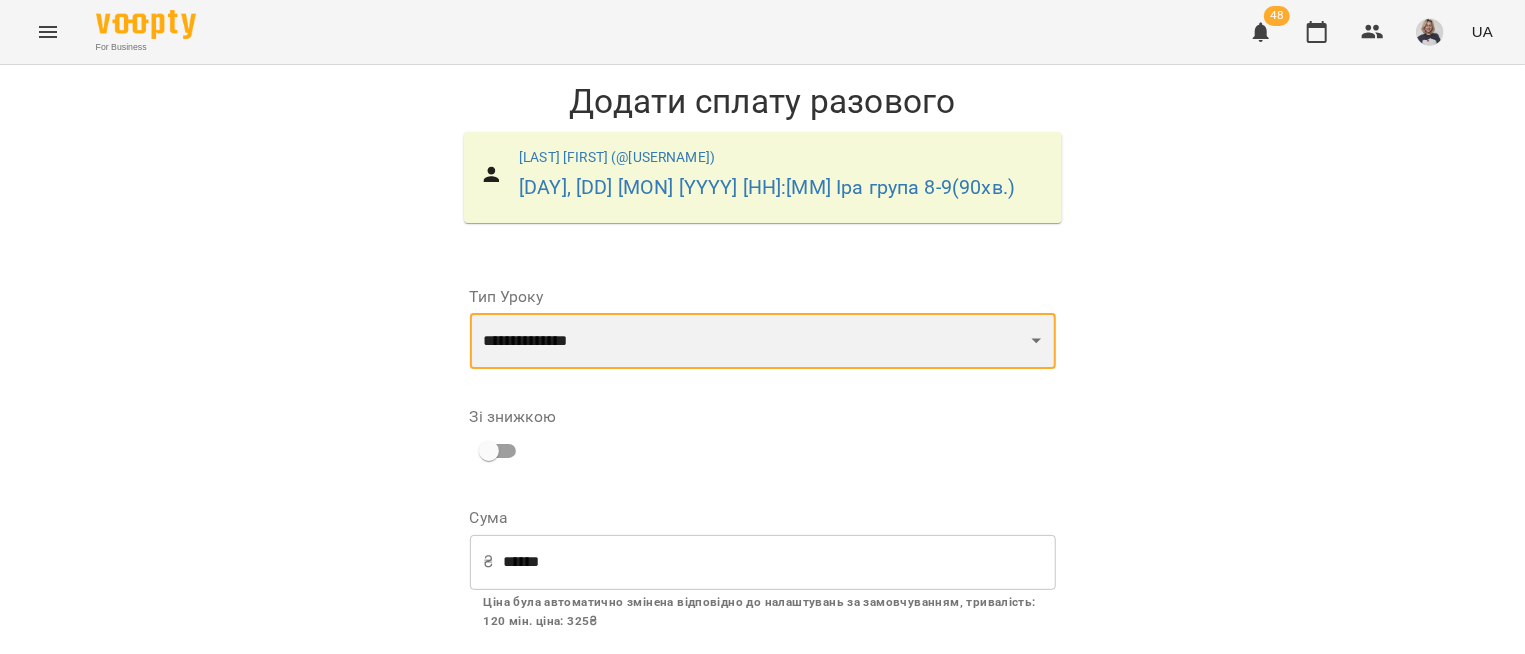 click on "**********" at bounding box center [0, 0] 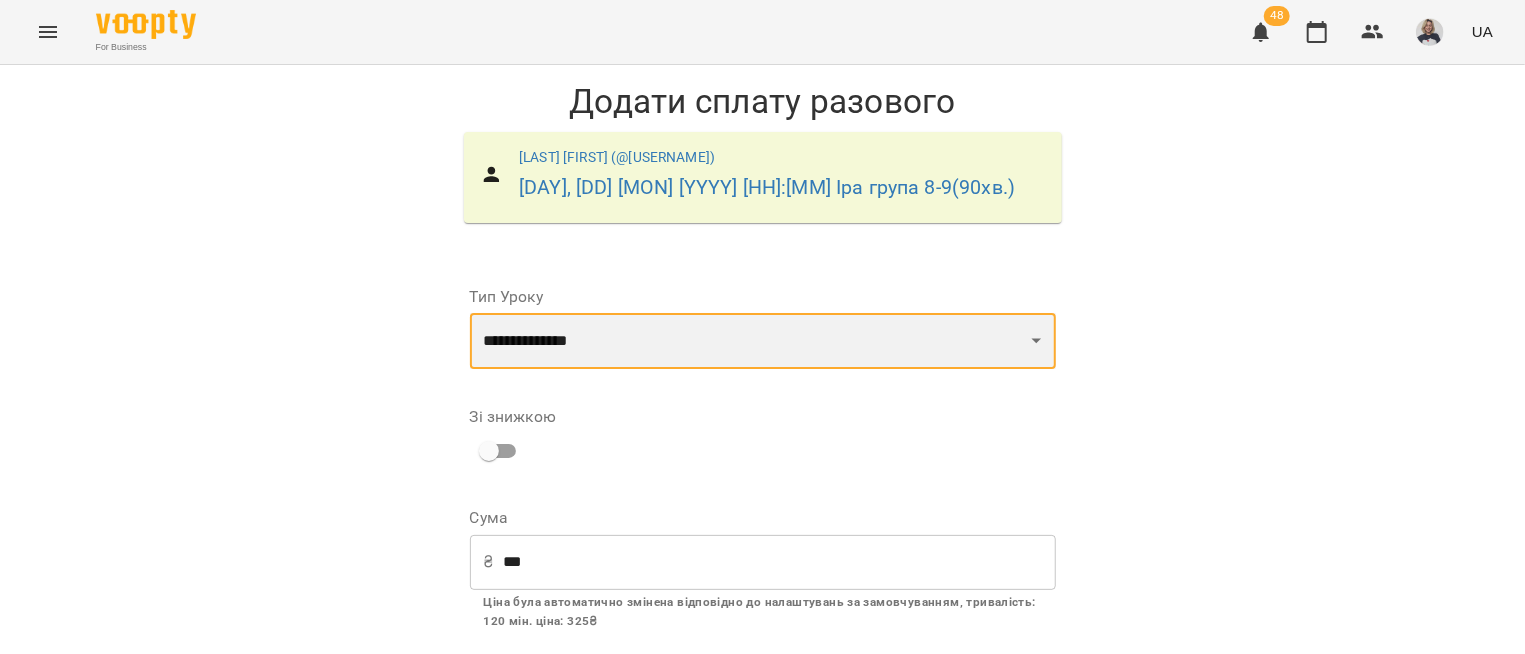 scroll, scrollTop: 241, scrollLeft: 0, axis: vertical 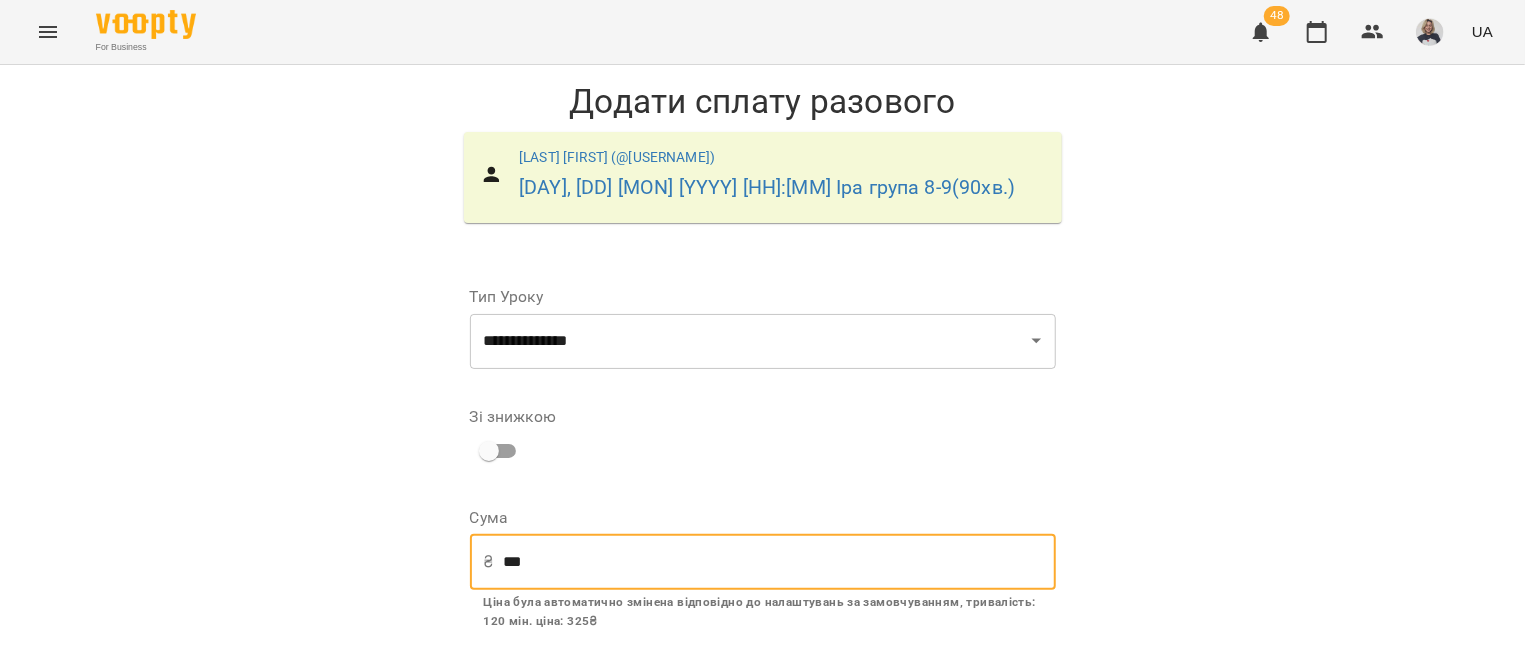 drag, startPoint x: 529, startPoint y: 341, endPoint x: 482, endPoint y: 323, distance: 50.32892 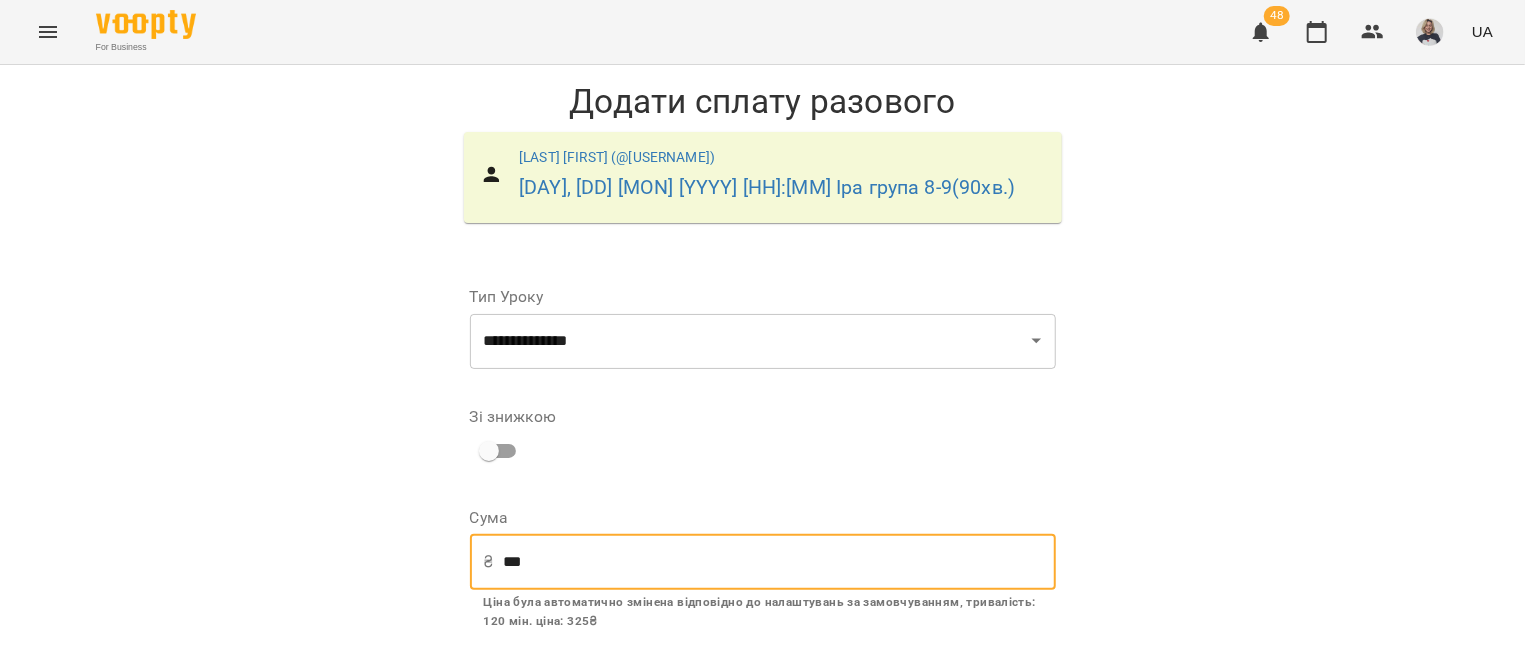 type on "***" 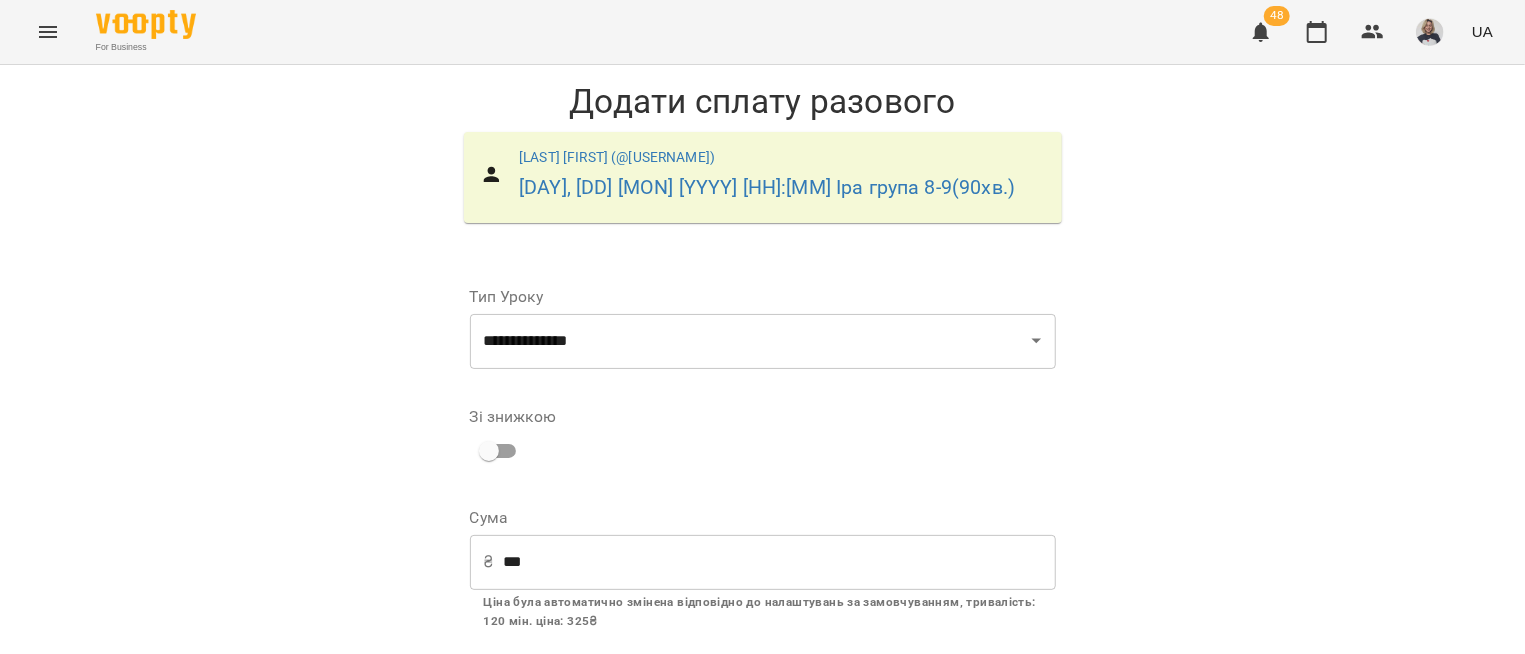 select on "**********" 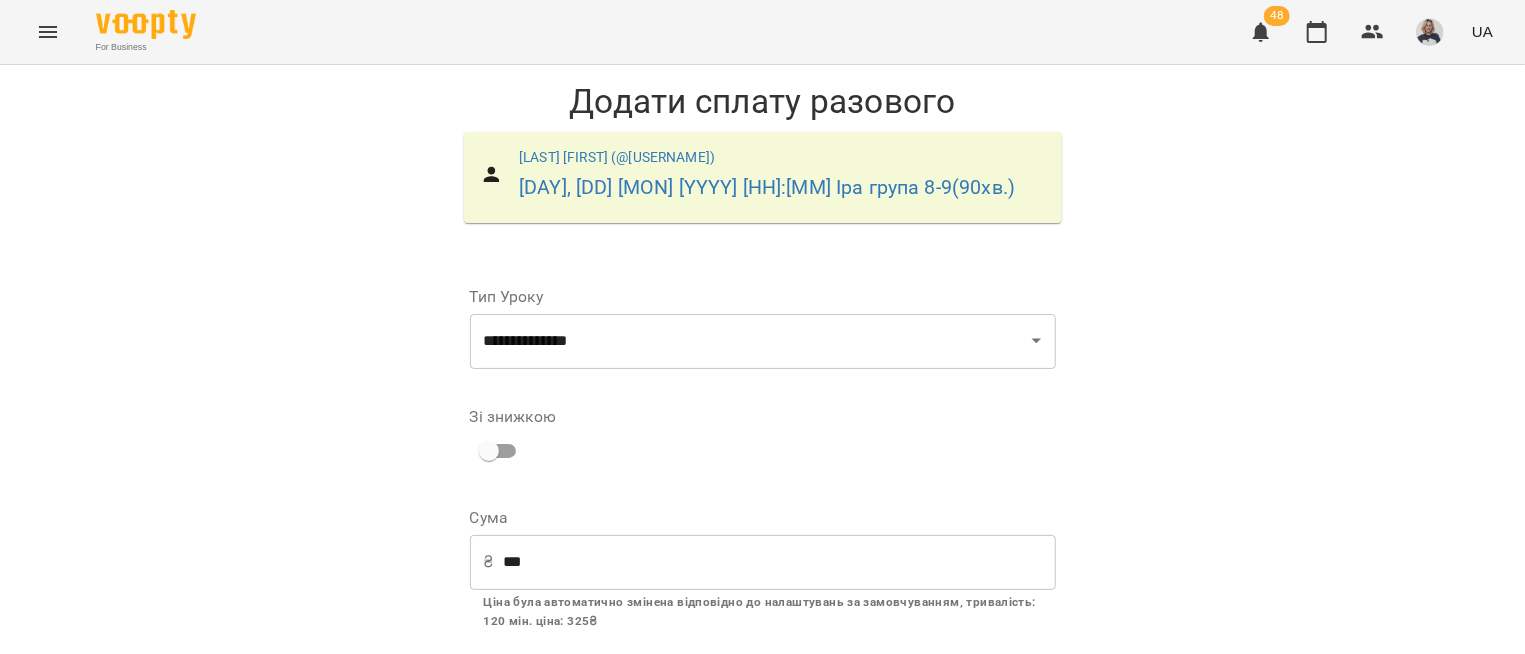 scroll, scrollTop: 344, scrollLeft: 0, axis: vertical 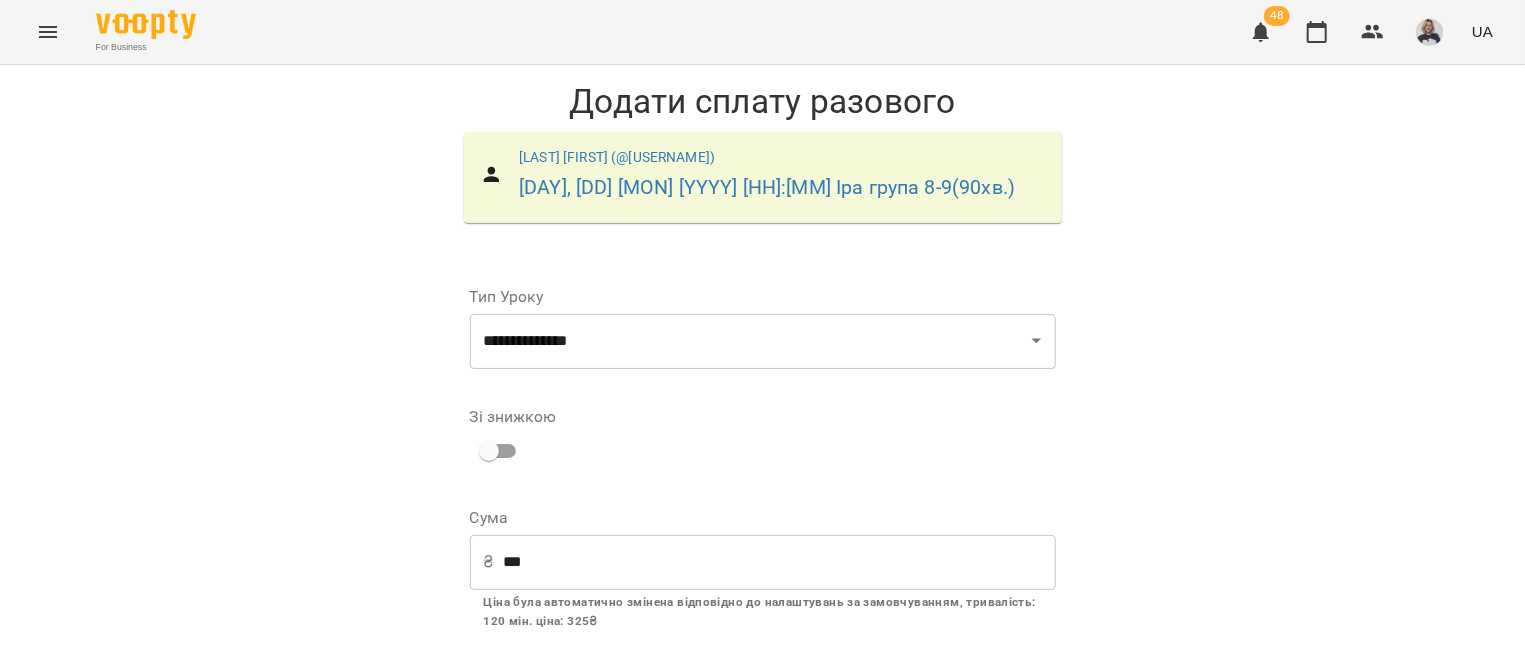 click on "**********" at bounding box center [911, 843] 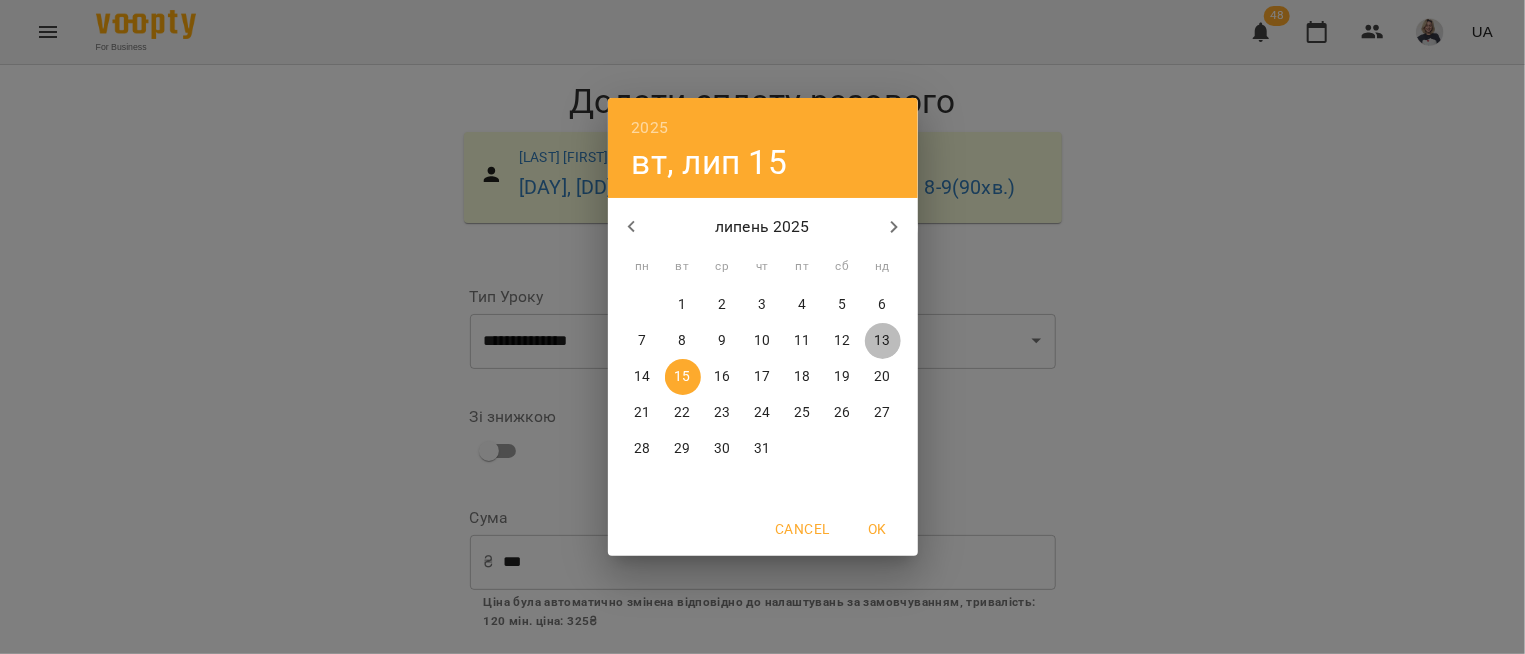 click on "13" at bounding box center [883, 341] 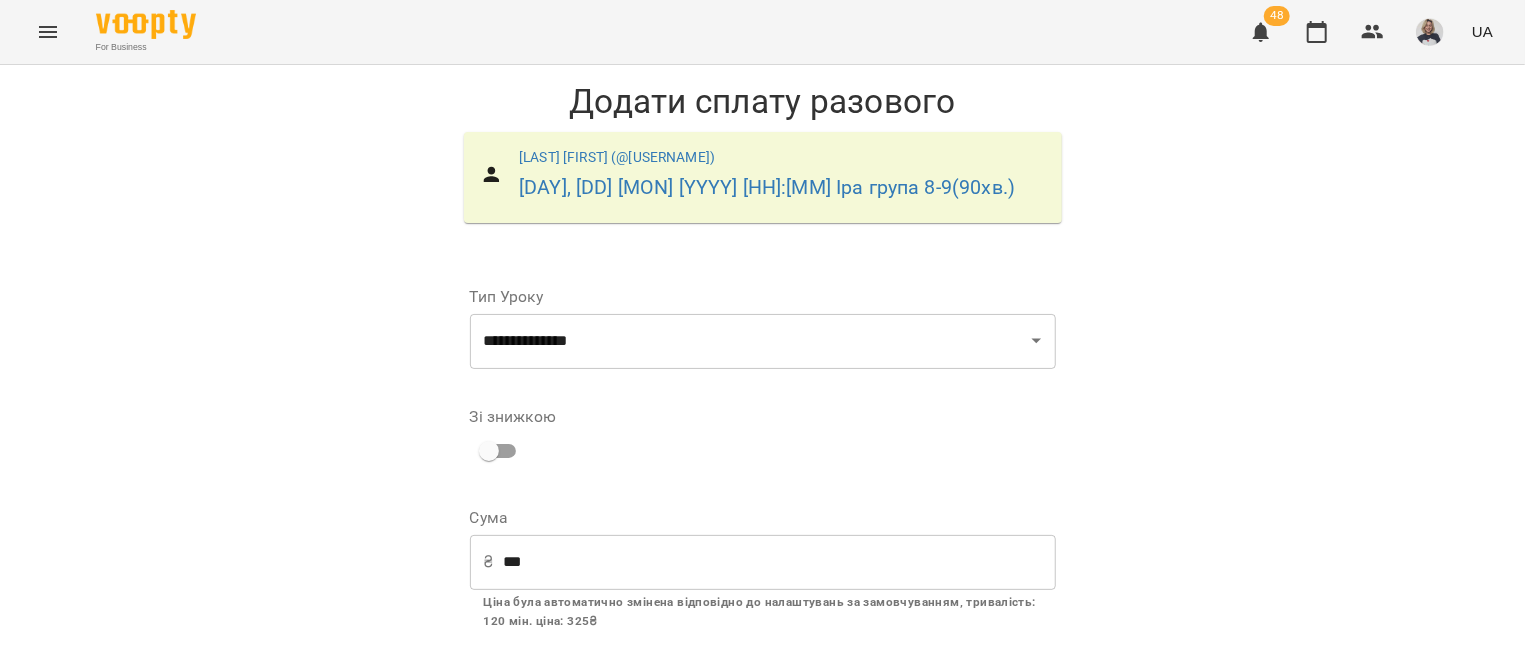 scroll, scrollTop: 314, scrollLeft: 0, axis: vertical 